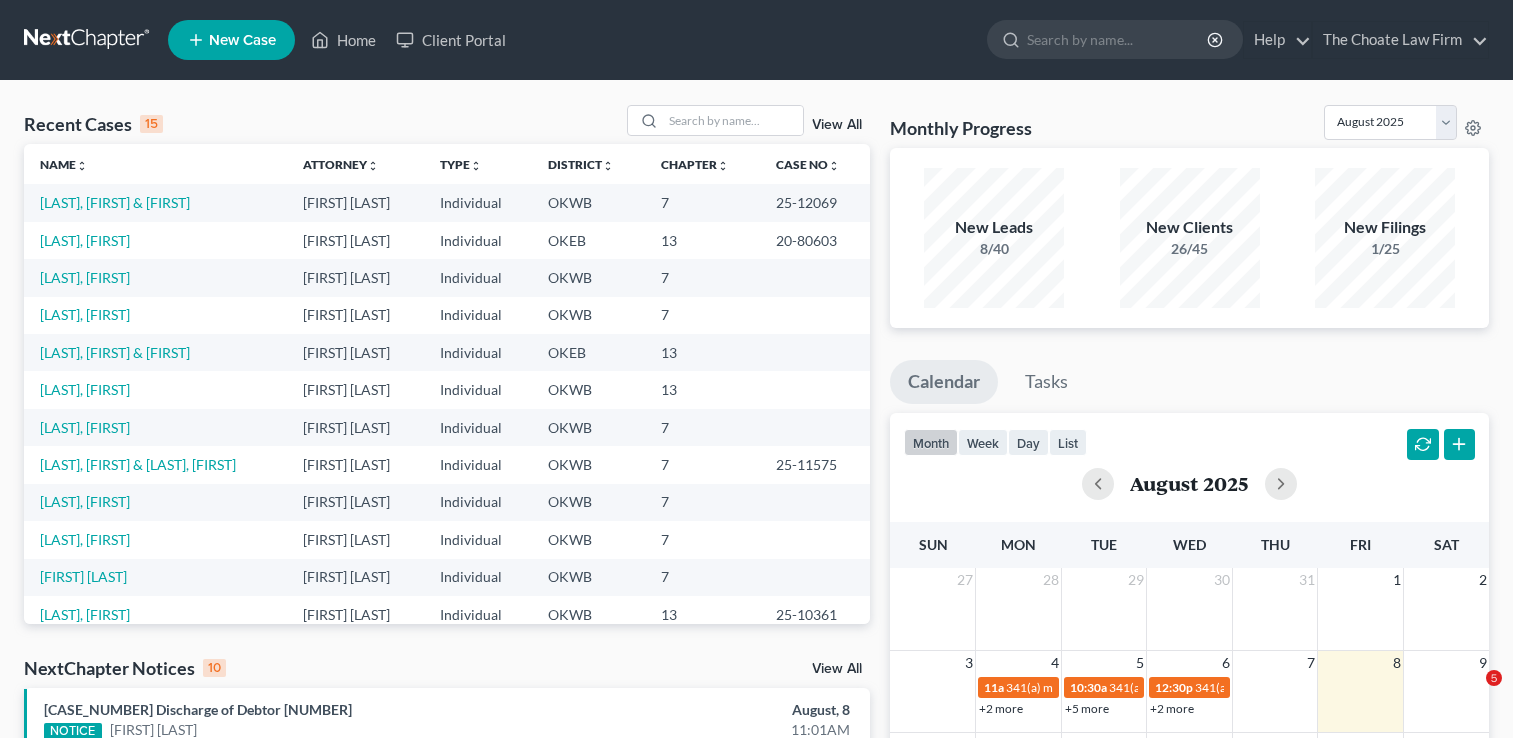 scroll, scrollTop: 0, scrollLeft: 0, axis: both 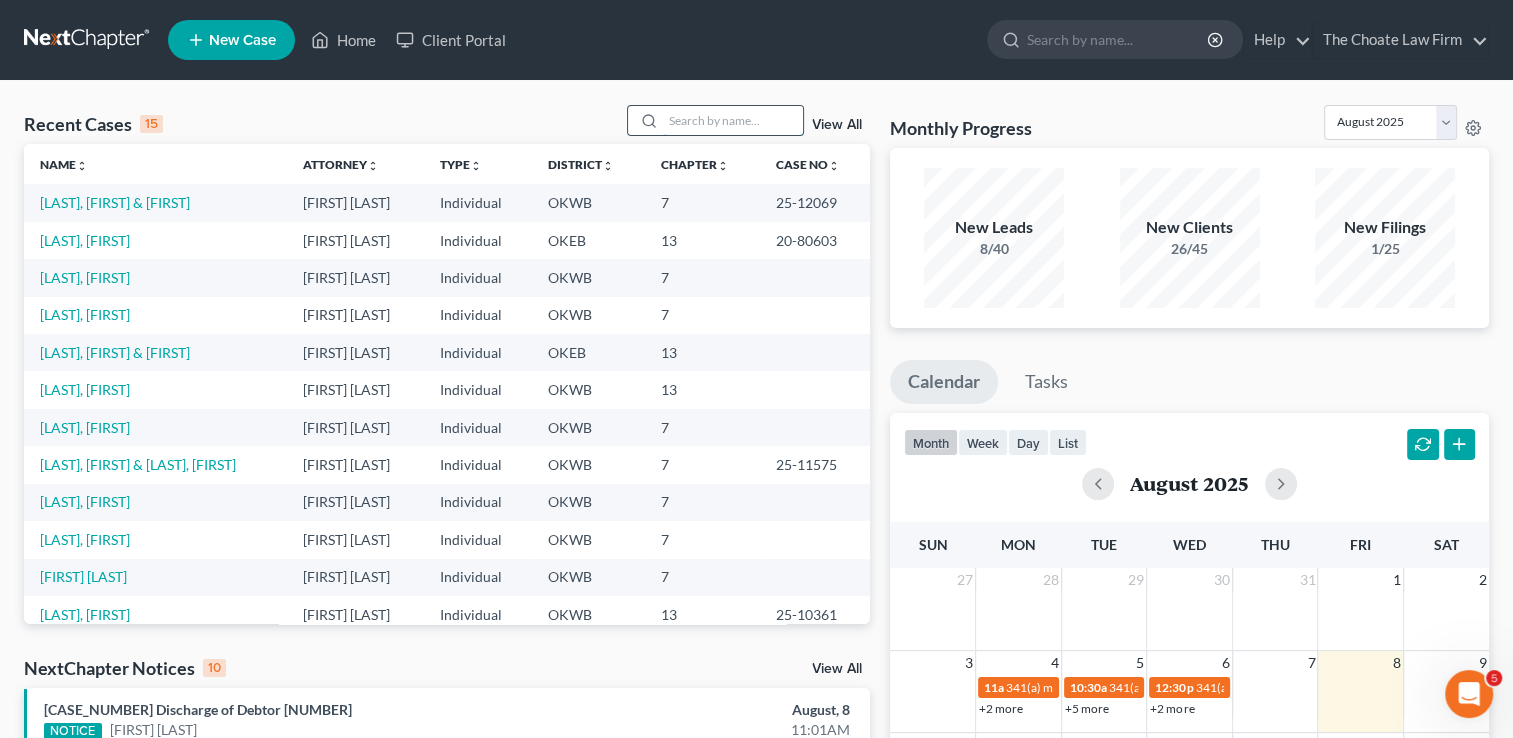 click at bounding box center (733, 120) 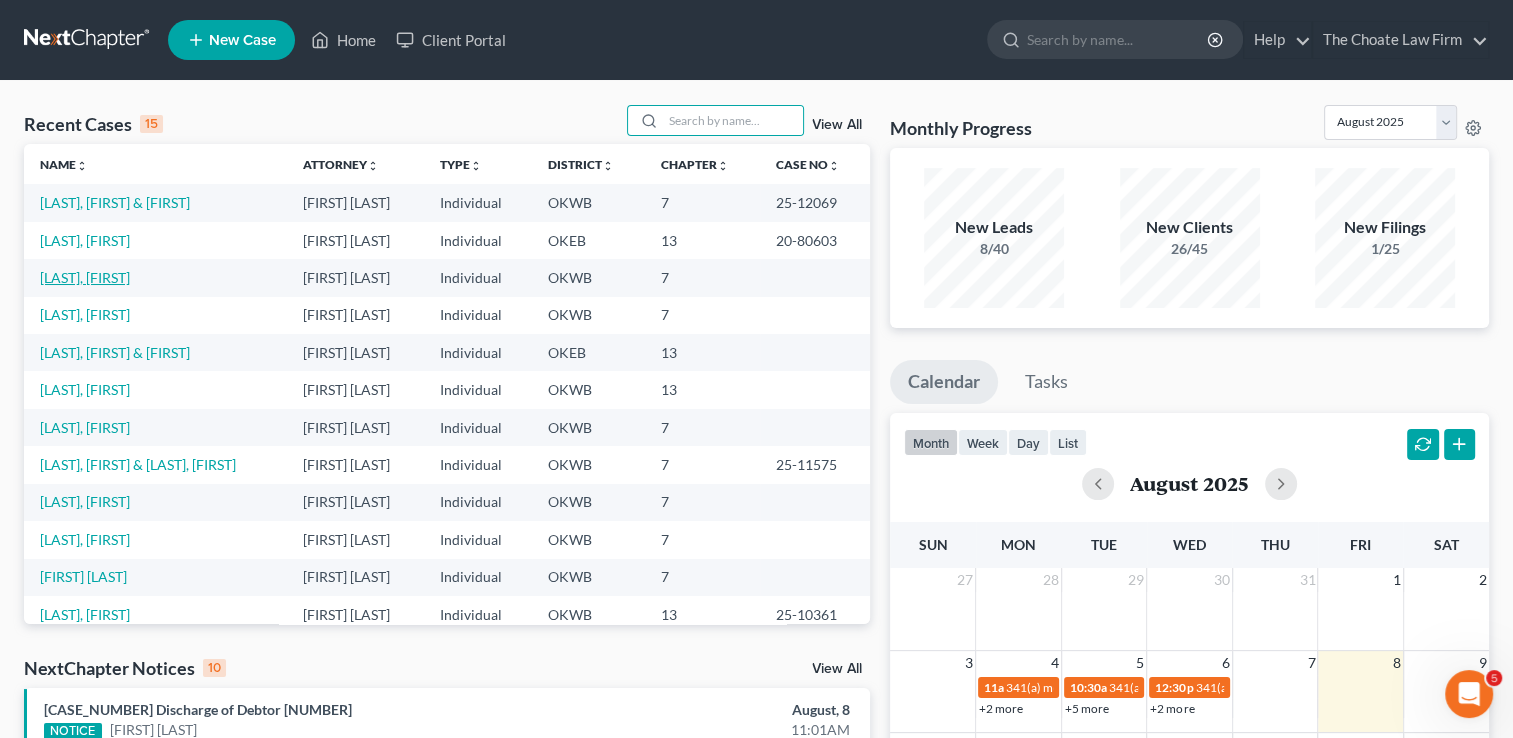 click on "[LAST], [FIRST]" at bounding box center (85, 277) 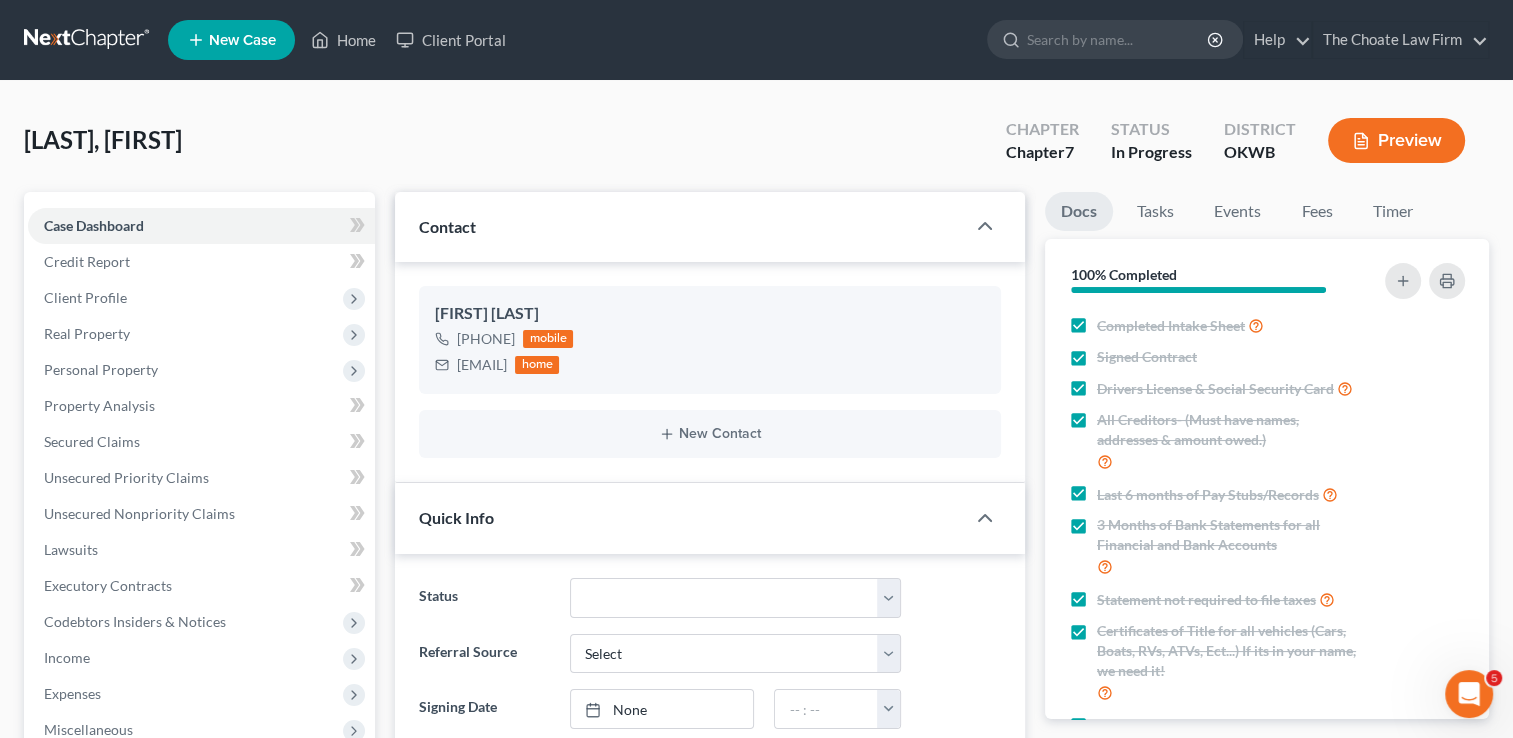 scroll, scrollTop: 310, scrollLeft: 0, axis: vertical 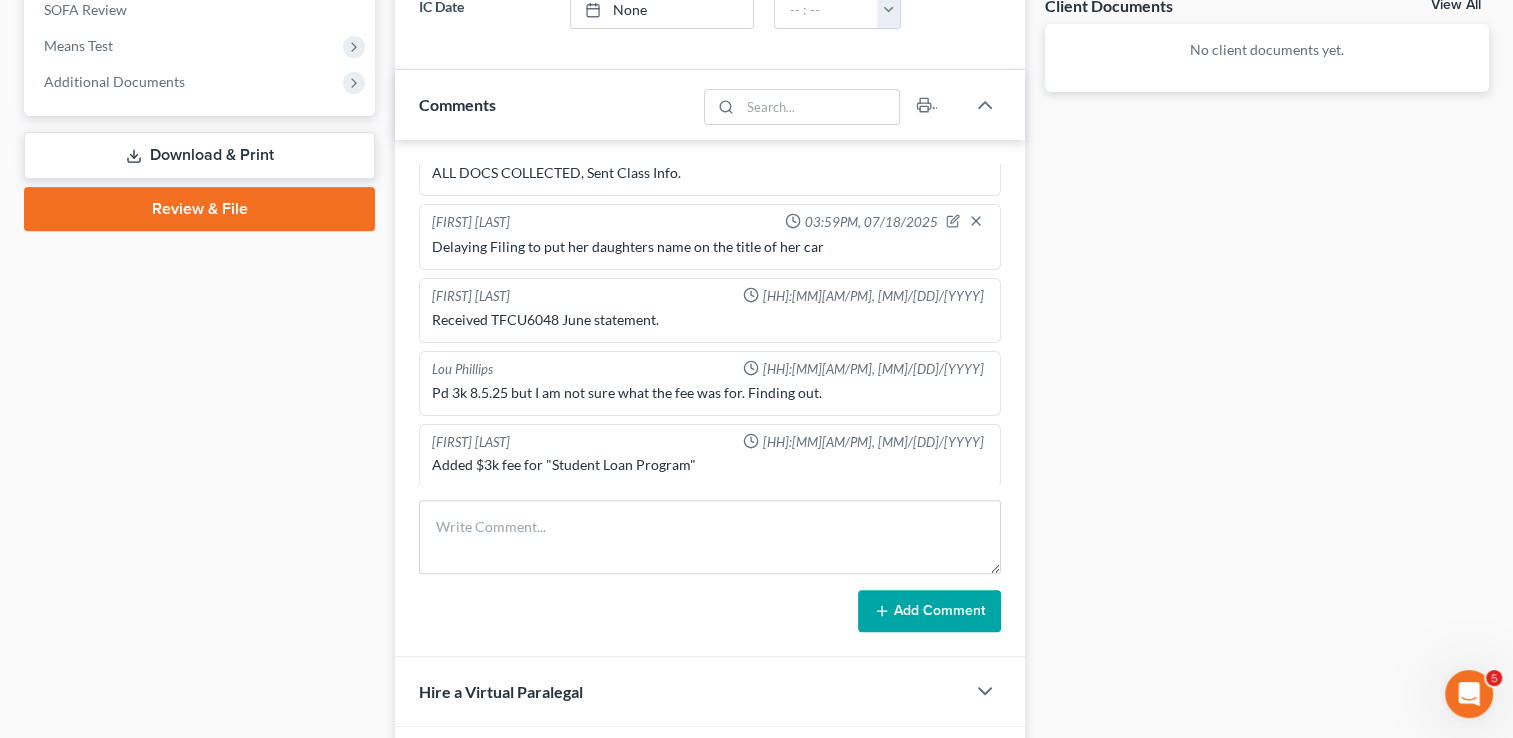 click on "Review & File" at bounding box center (199, 209) 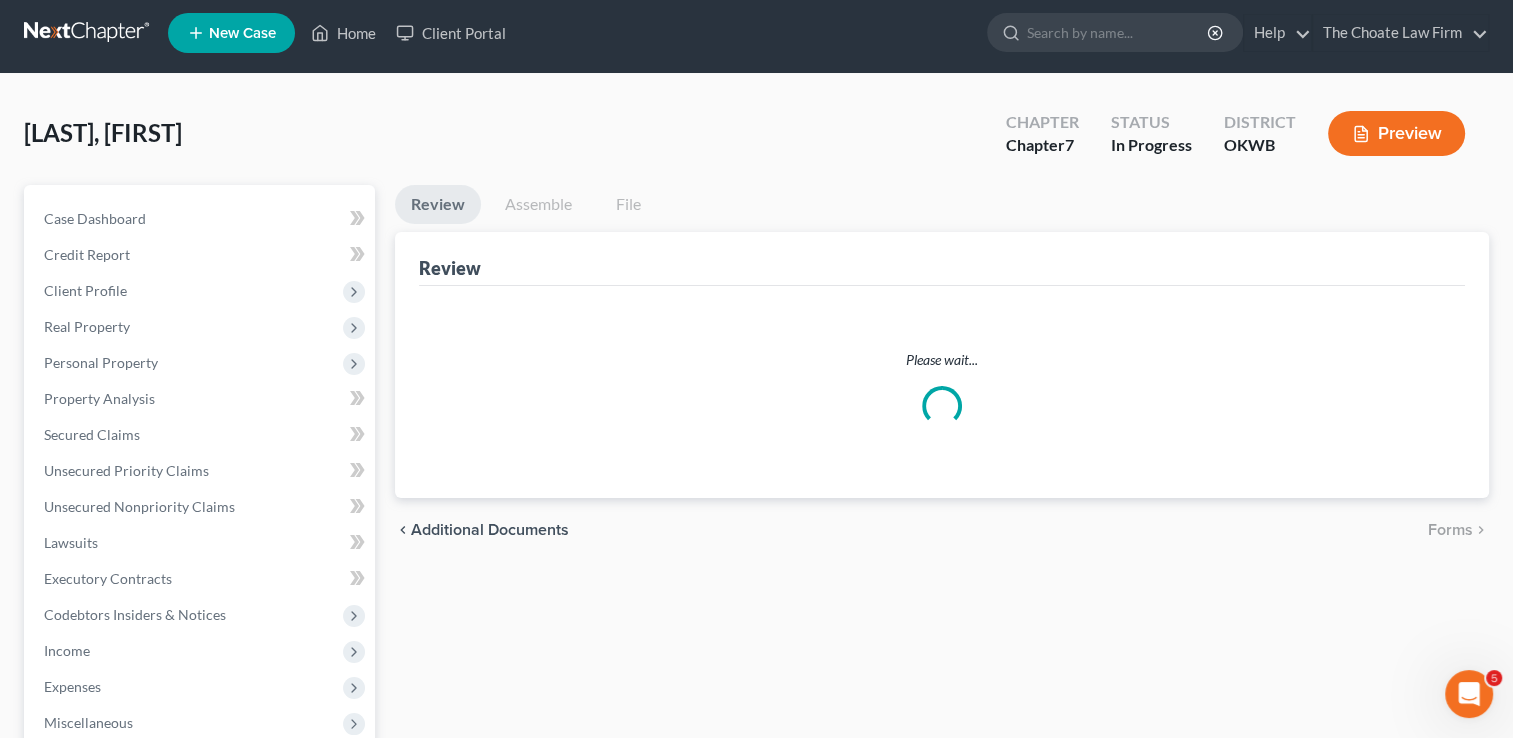 scroll, scrollTop: 0, scrollLeft: 0, axis: both 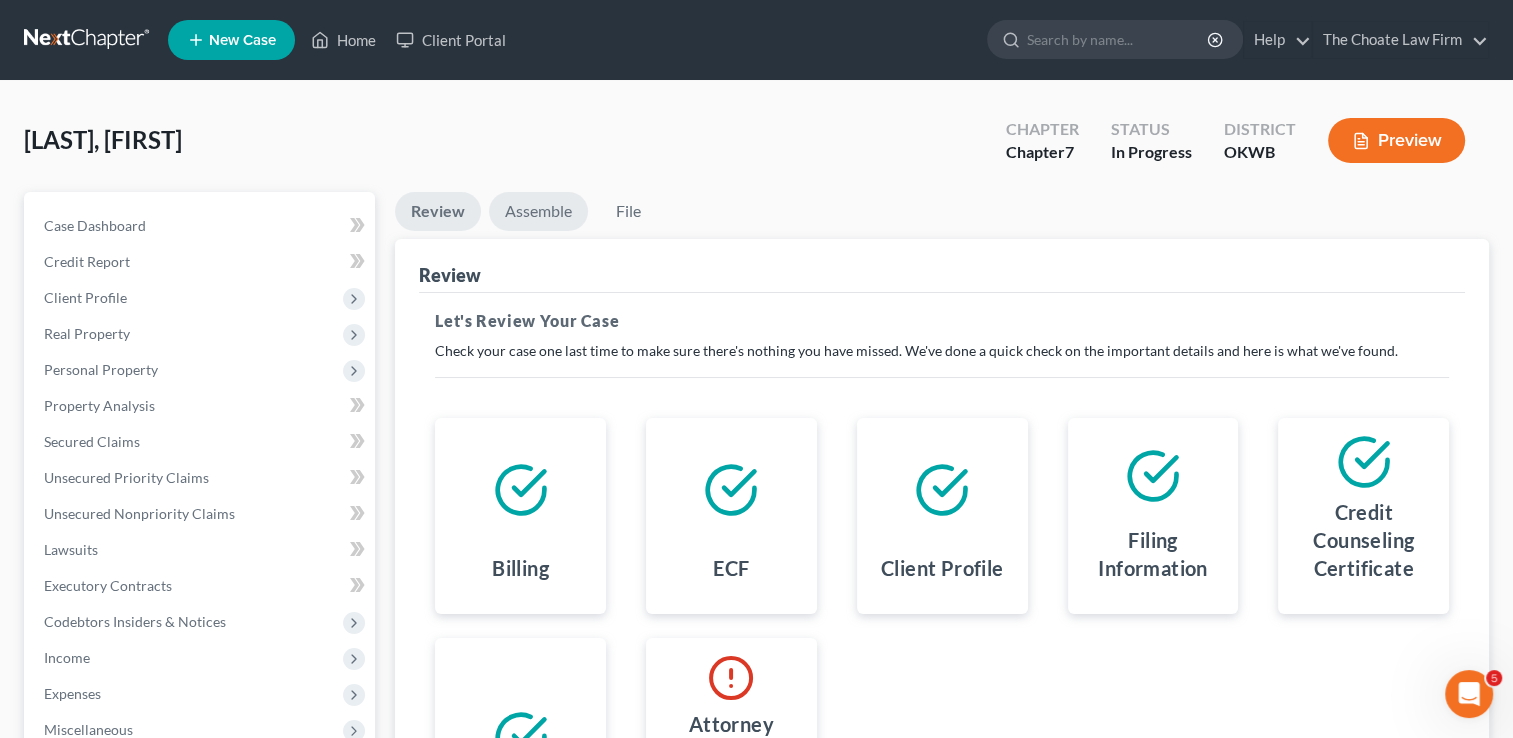 click on "Assemble" at bounding box center (538, 211) 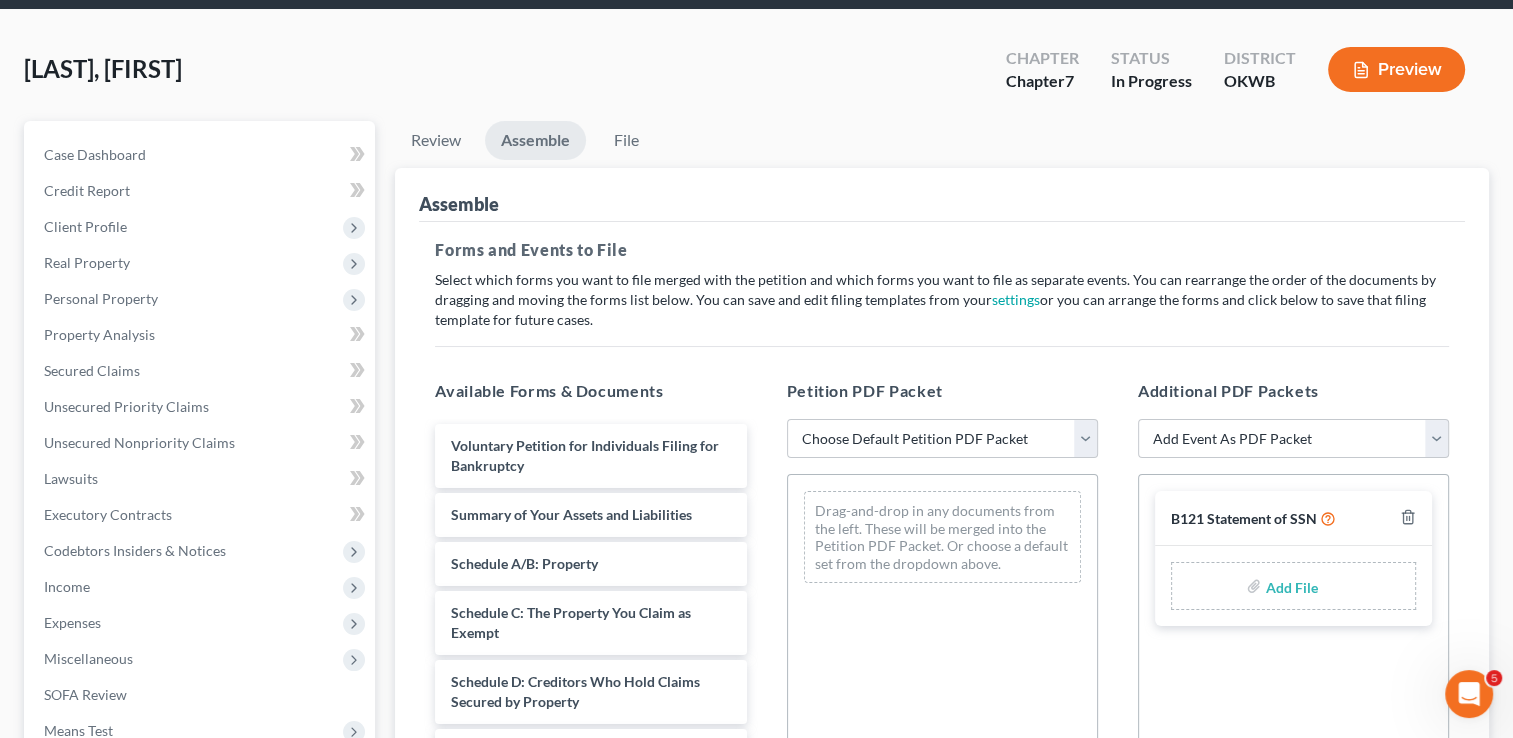 scroll, scrollTop: 100, scrollLeft: 0, axis: vertical 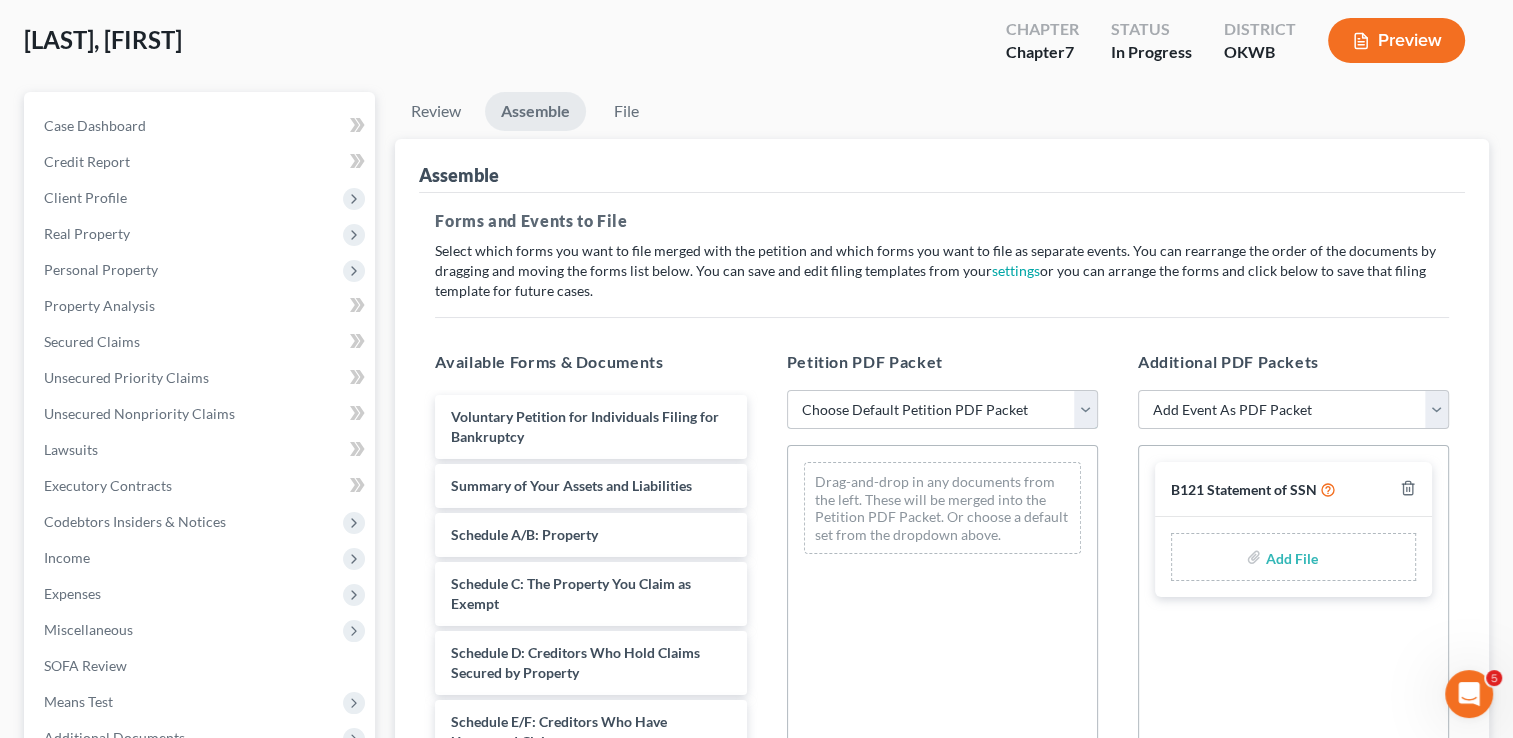 click on "Choose Default Petition PDF Packet Complete Bankruptcy Petition (all forms and schedules) Emergency Filing (Voluntary Petition and Creditor List Only)" at bounding box center (942, 410) 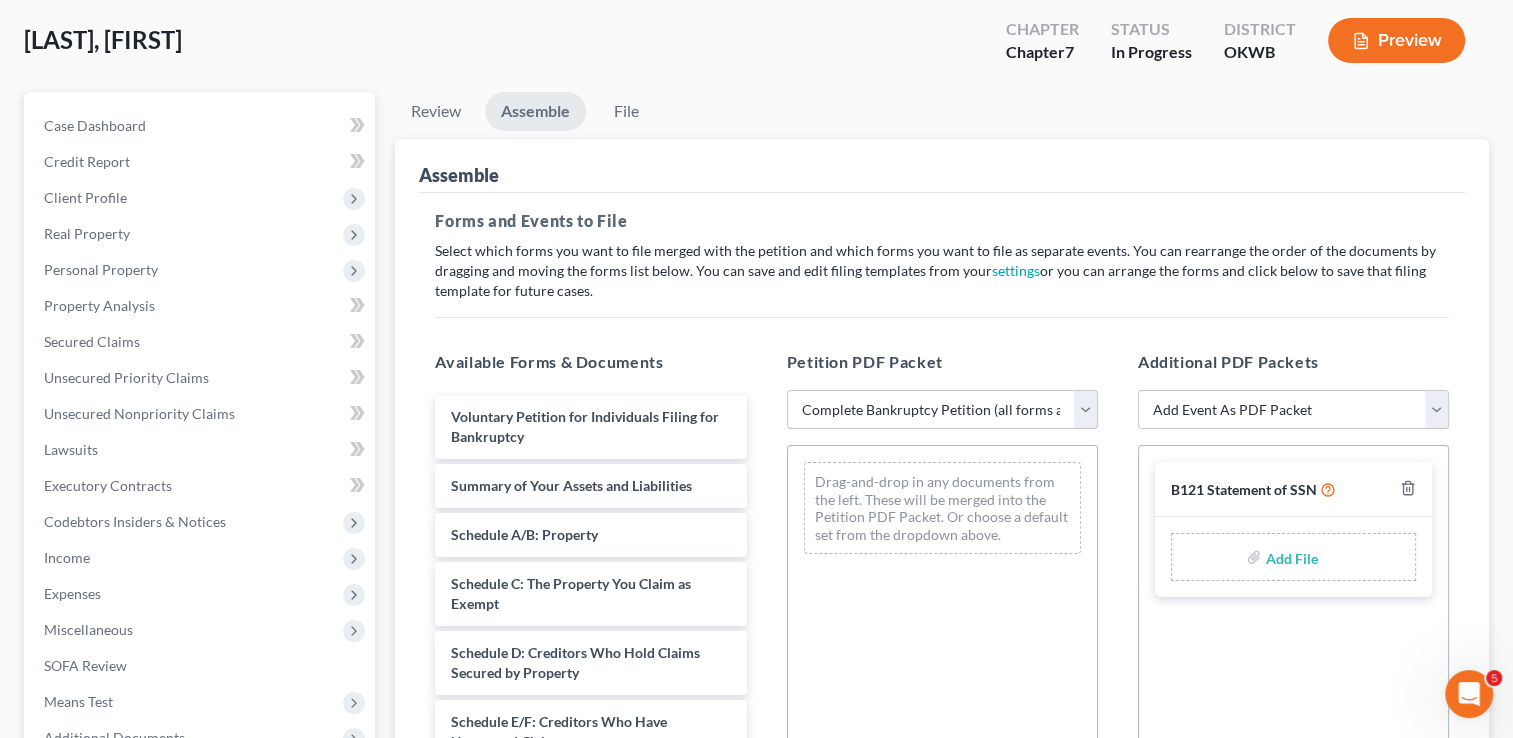 click on "Choose Default Petition PDF Packet Complete Bankruptcy Petition (all forms and schedules) Emergency Filing (Voluntary Petition and Creditor List Only)" at bounding box center (942, 410) 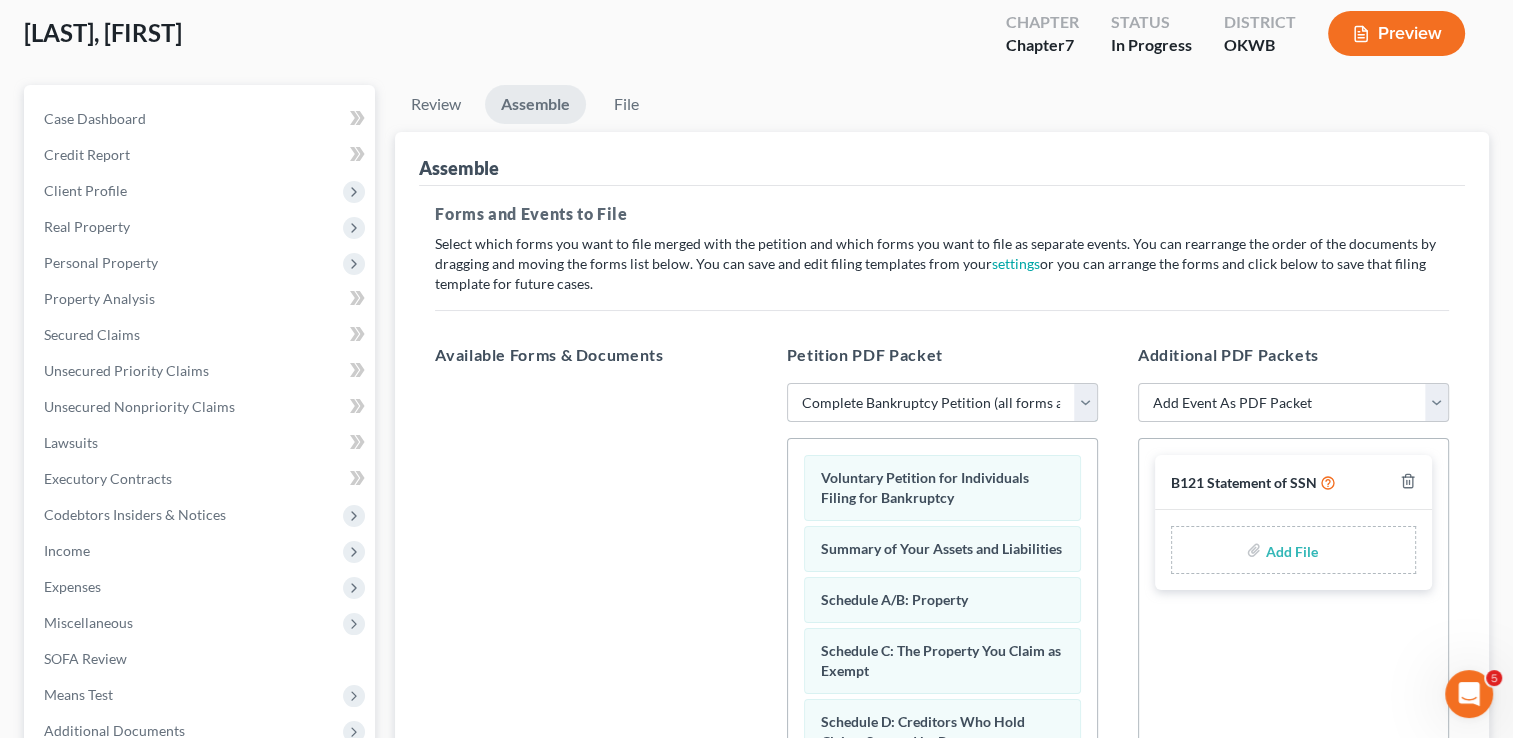scroll, scrollTop: 100, scrollLeft: 0, axis: vertical 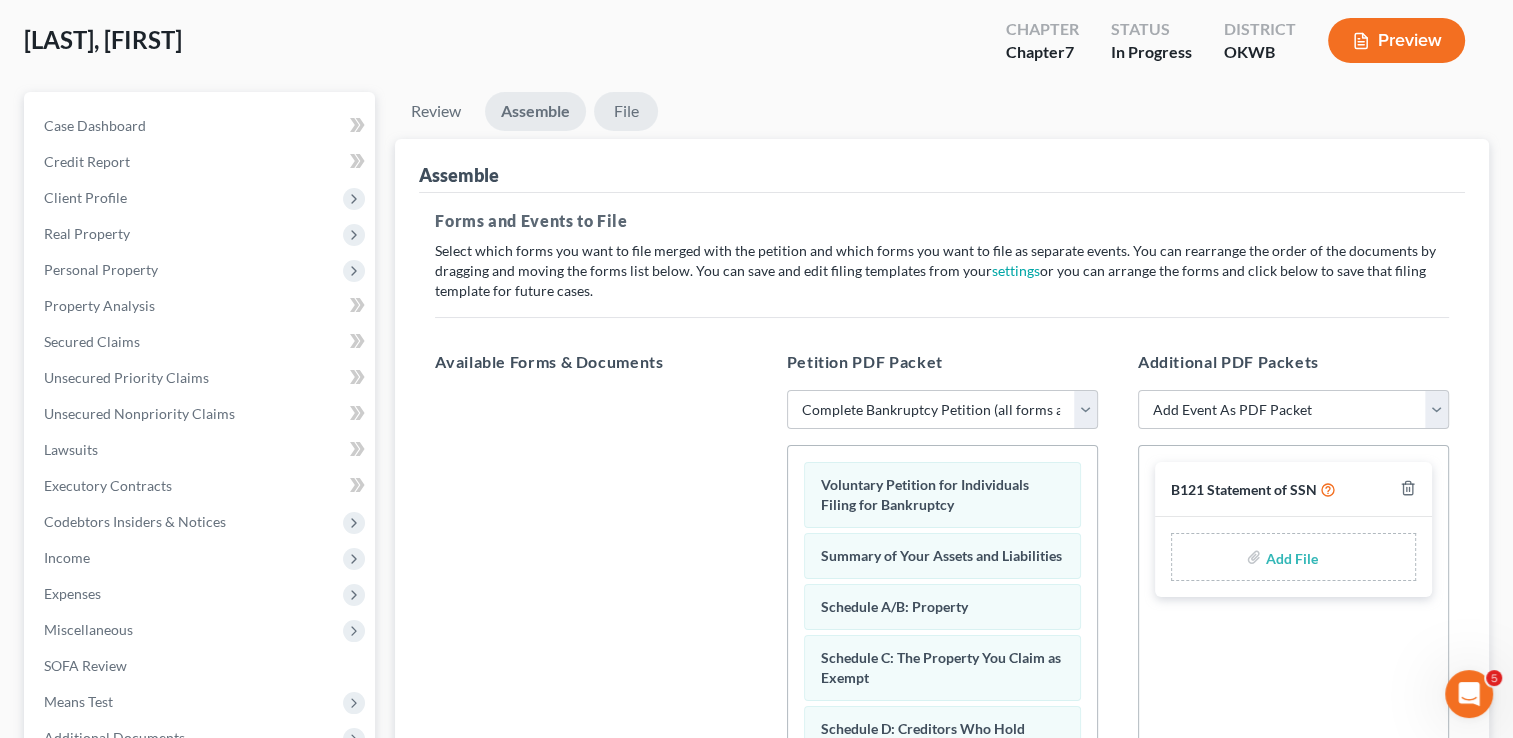 click on "File" at bounding box center [626, 111] 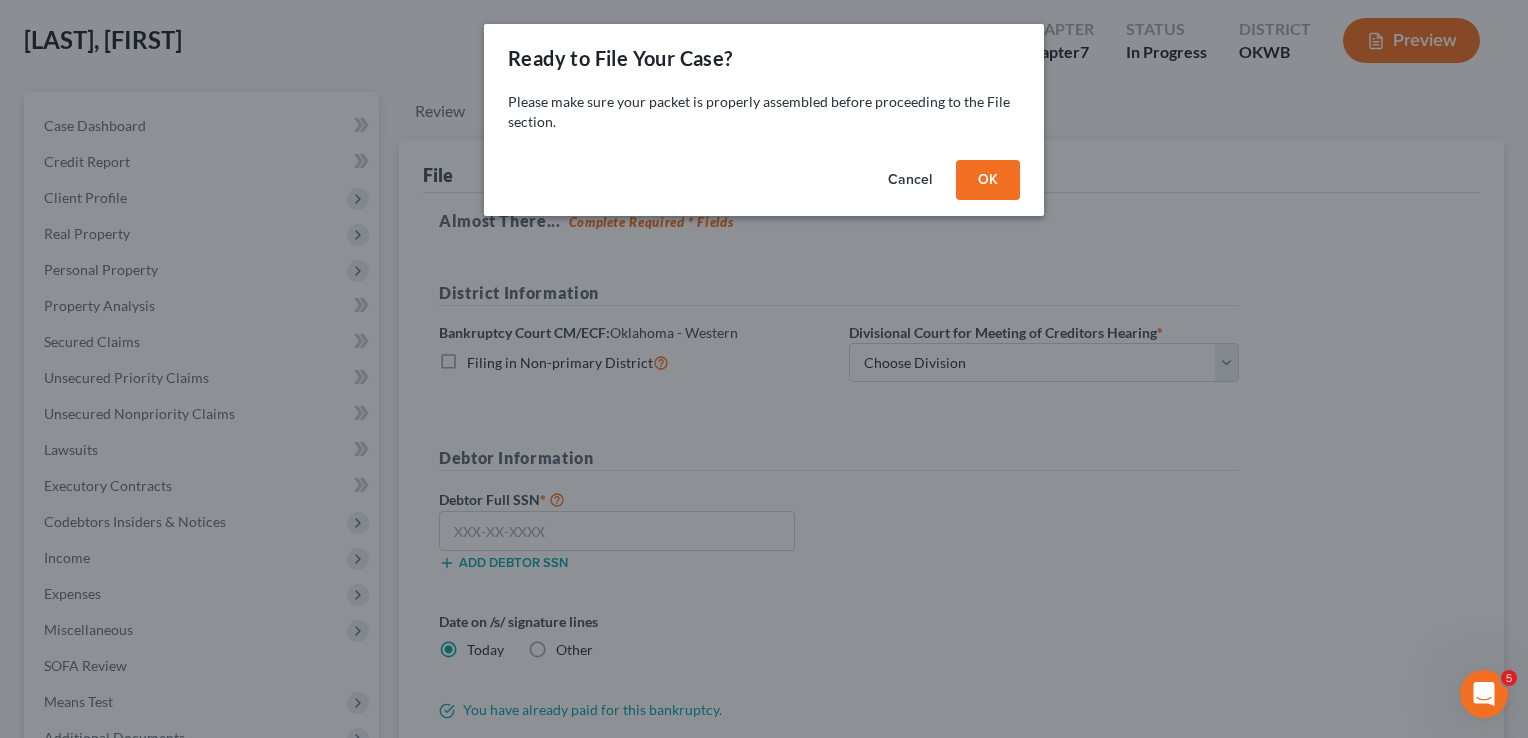 click on "OK" at bounding box center [988, 180] 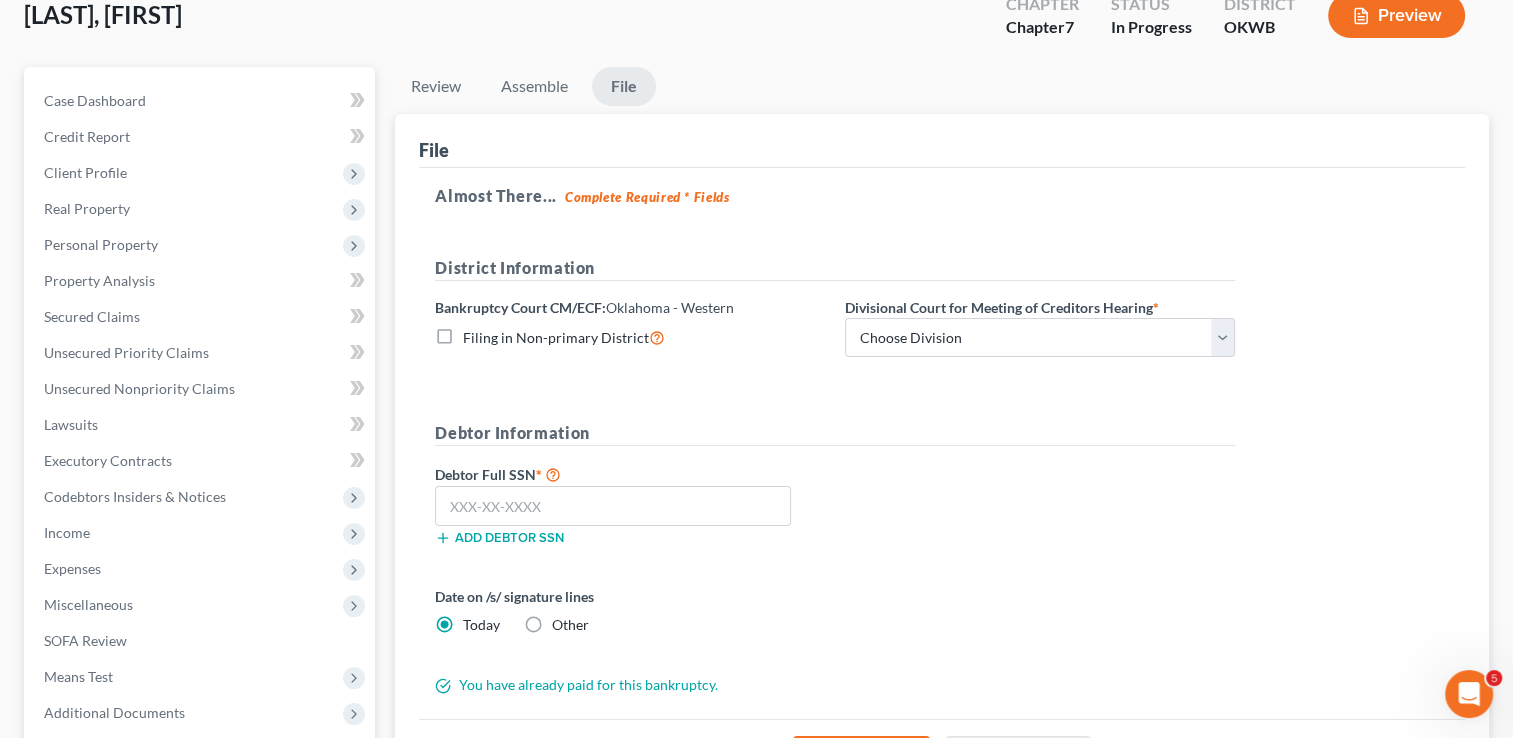 scroll, scrollTop: 0, scrollLeft: 0, axis: both 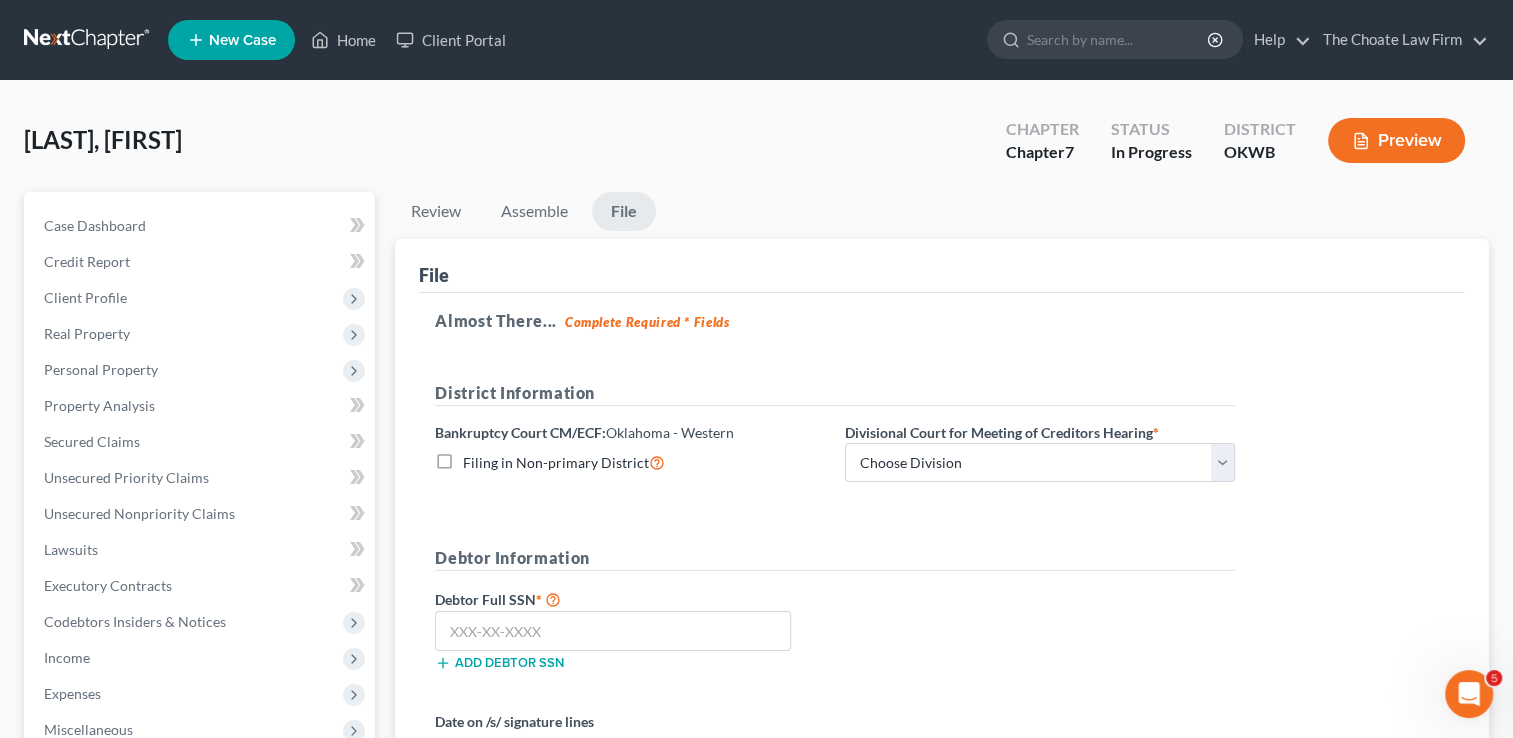 click at bounding box center (88, 40) 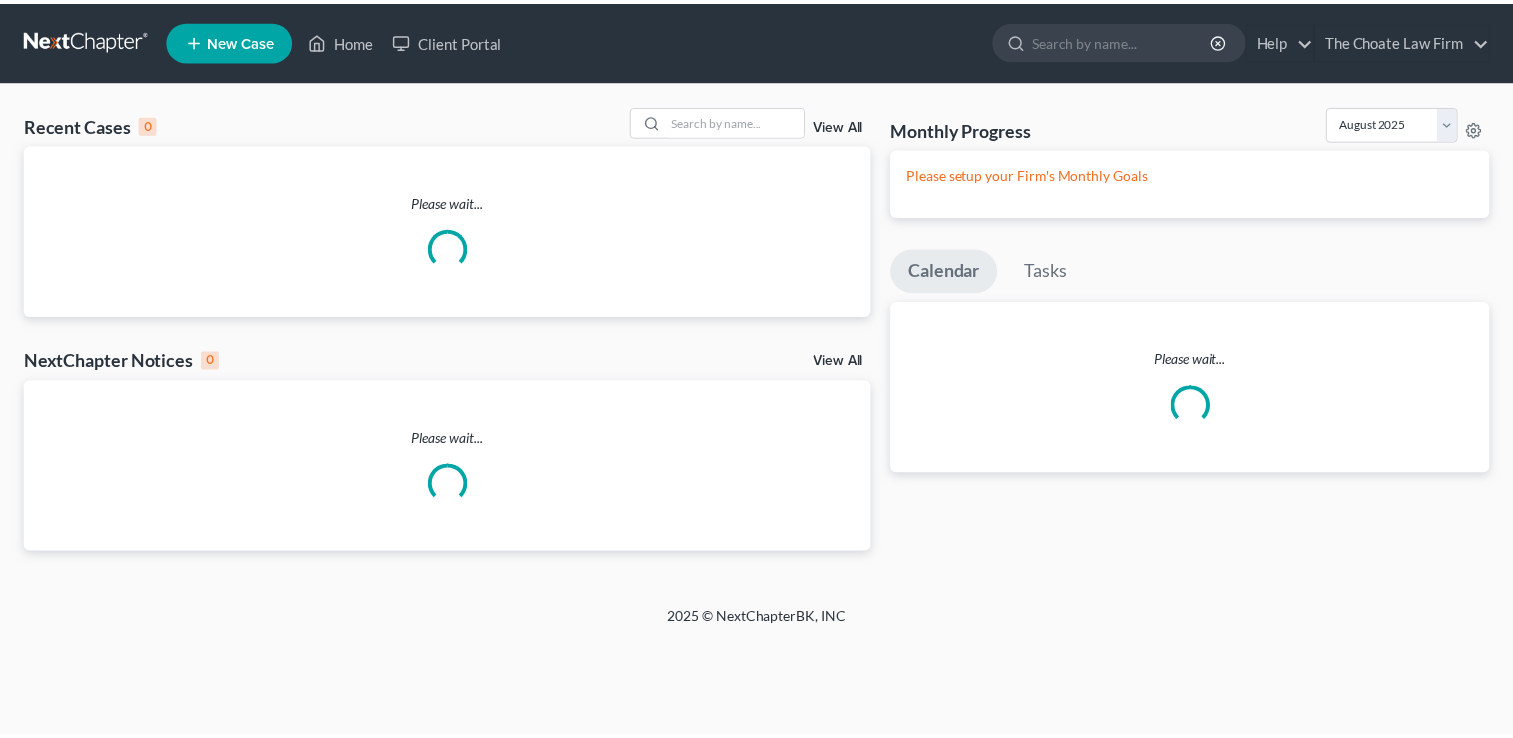 scroll, scrollTop: 0, scrollLeft: 0, axis: both 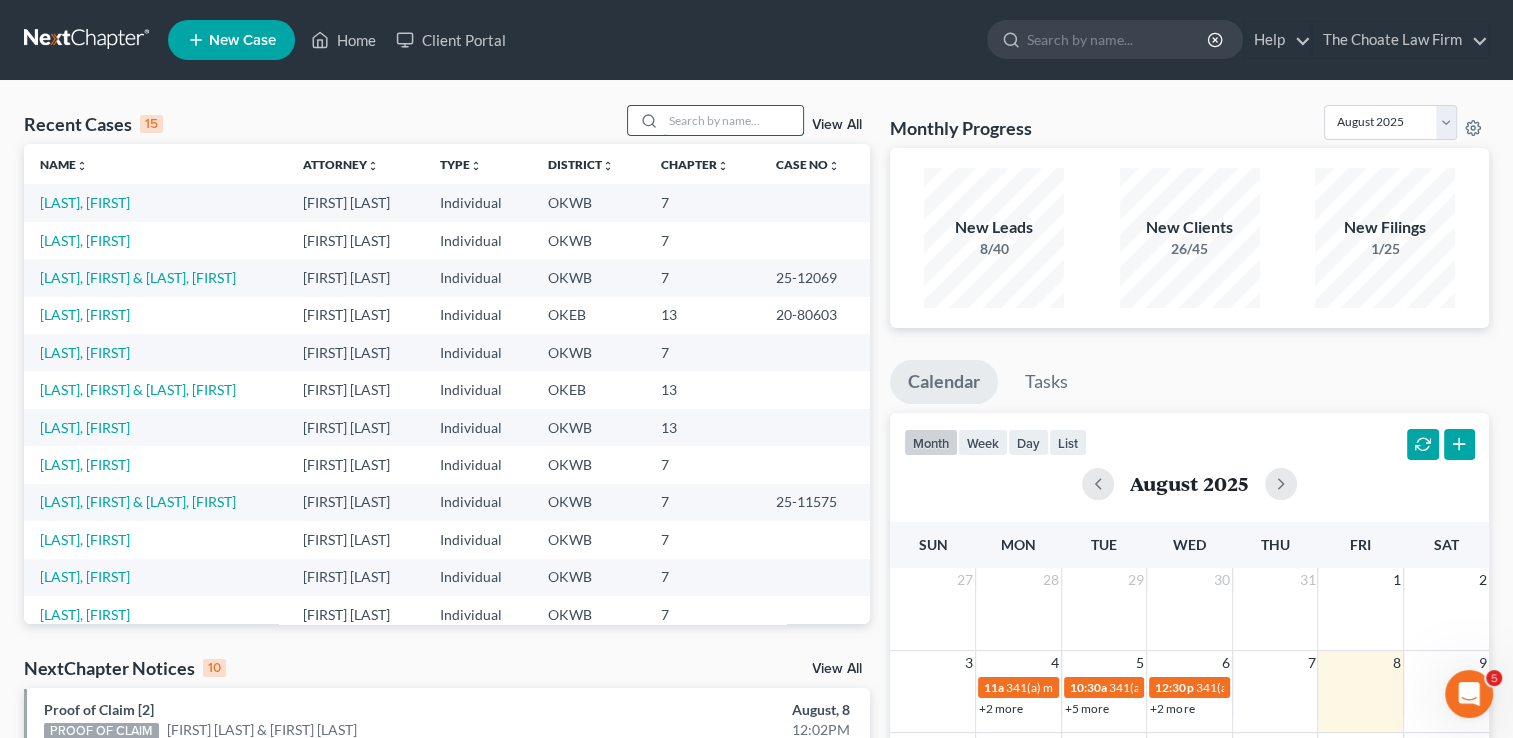 click at bounding box center [733, 120] 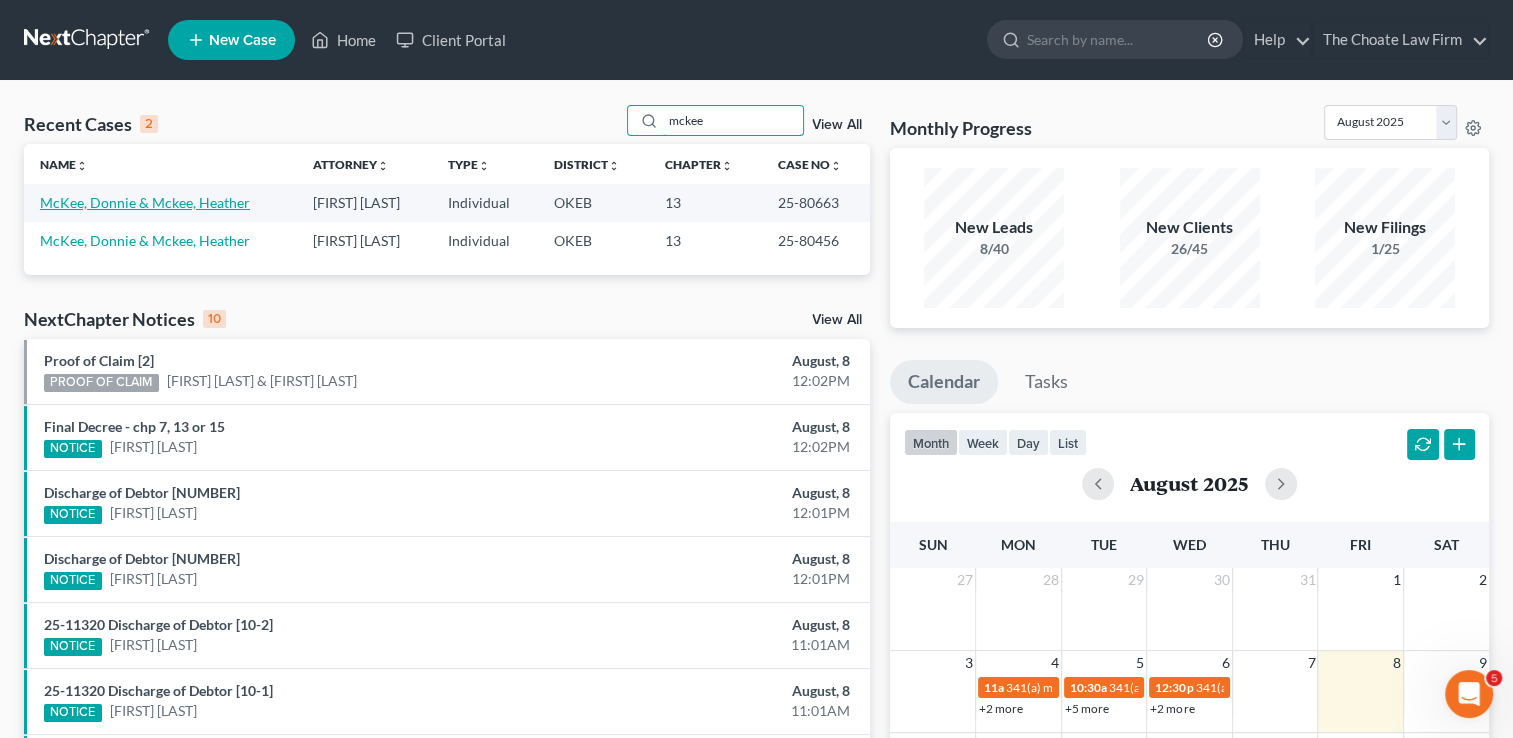 type on "mckee" 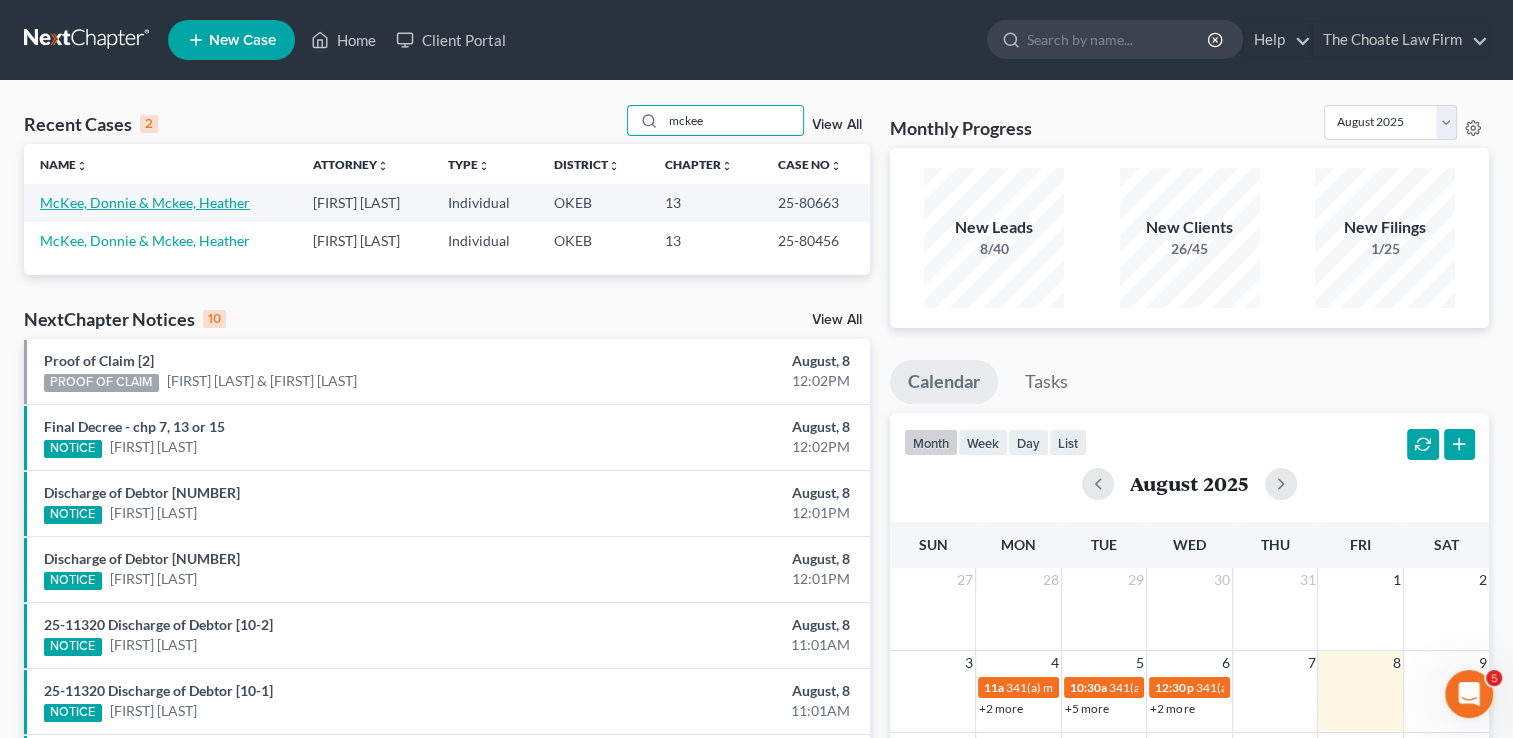 click on "McKee, Donnie & Mckee, Heather" at bounding box center [145, 202] 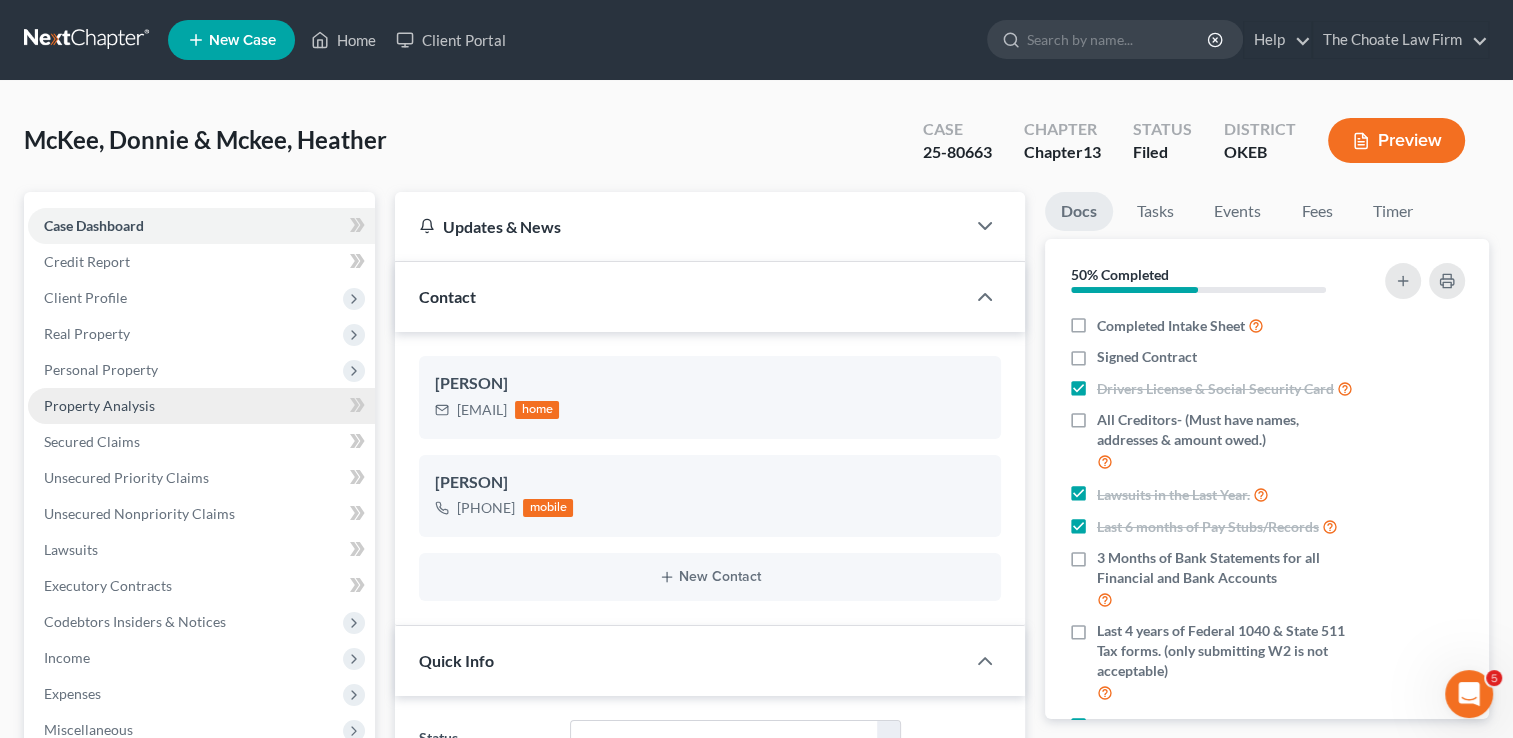 scroll, scrollTop: 700, scrollLeft: 0, axis: vertical 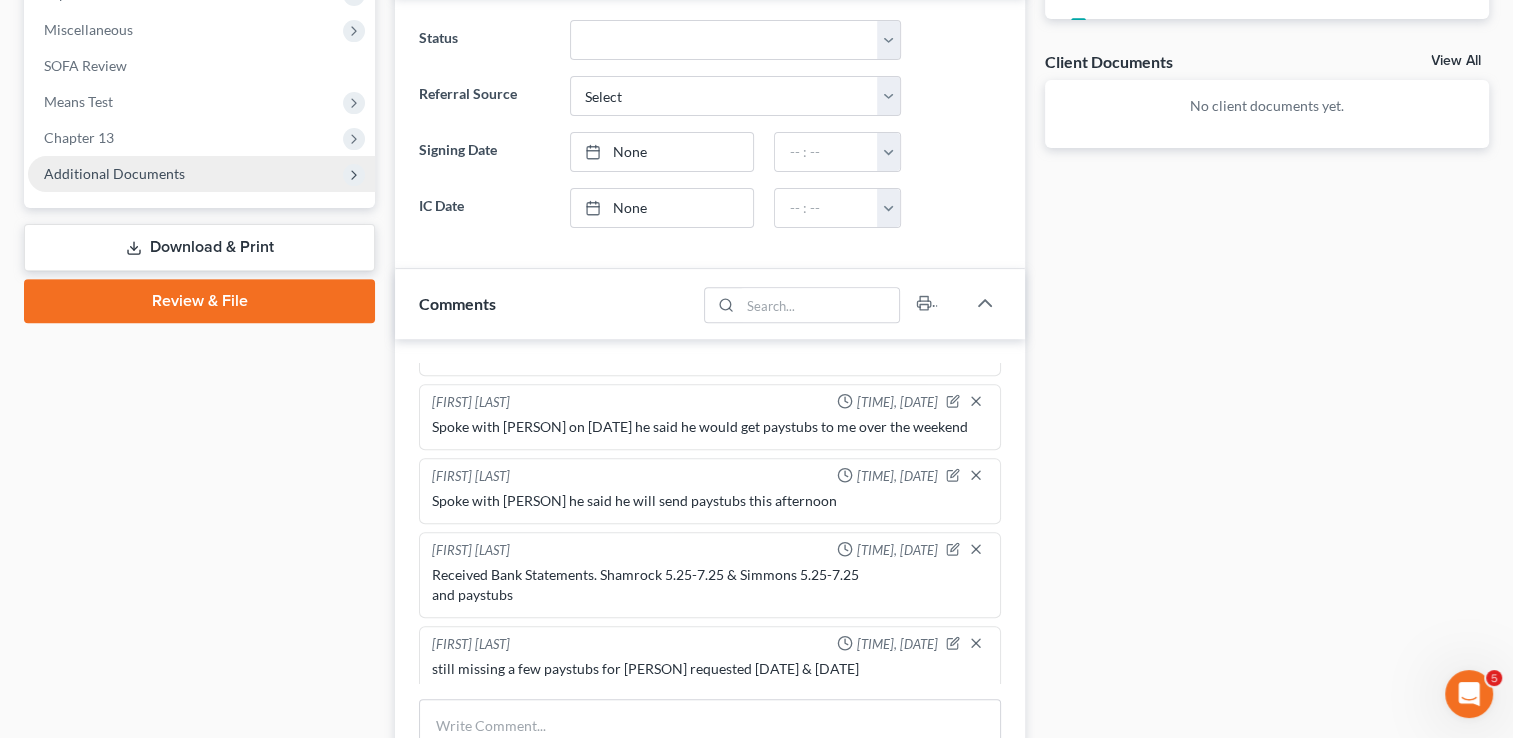 click on "Additional Documents" at bounding box center (114, 173) 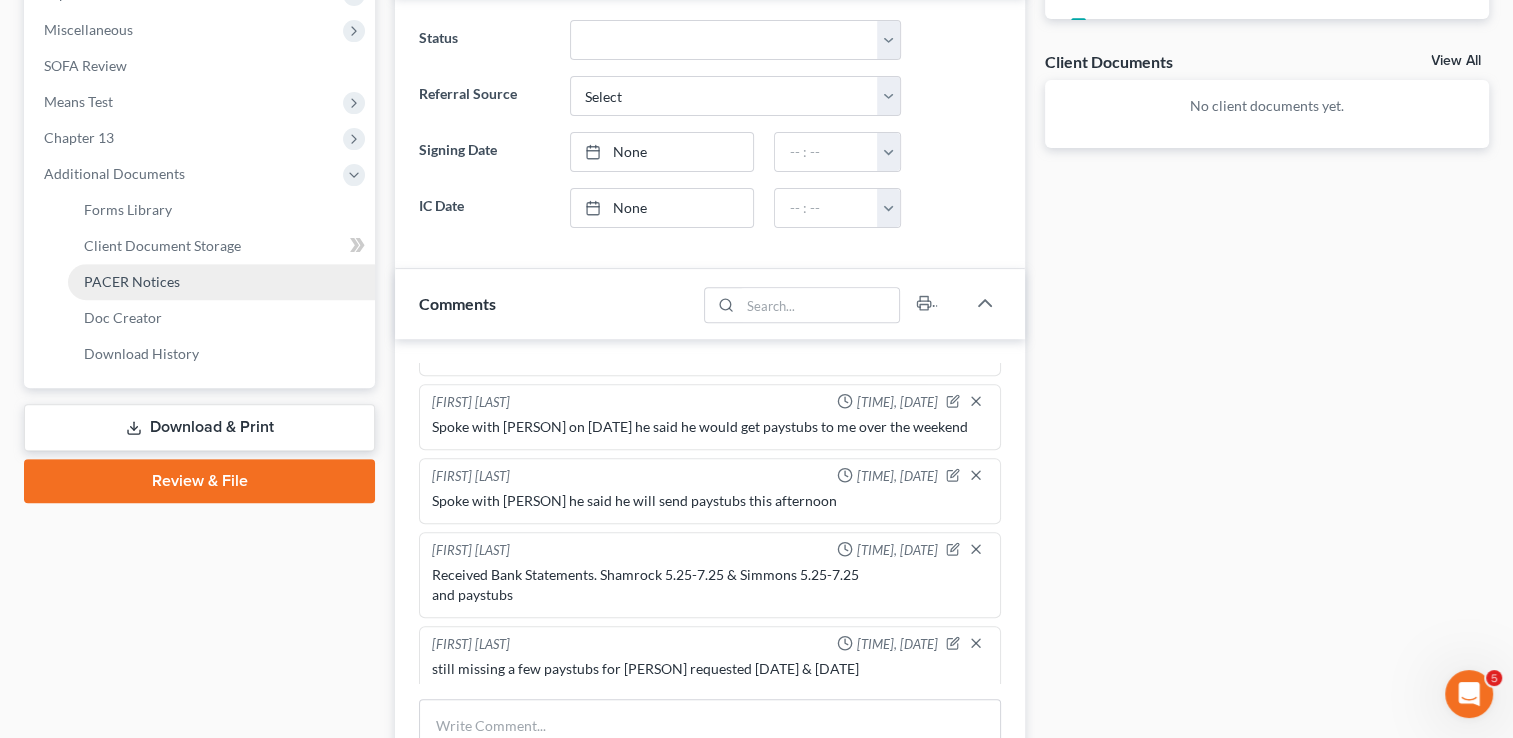click on "PACER Notices" at bounding box center [132, 281] 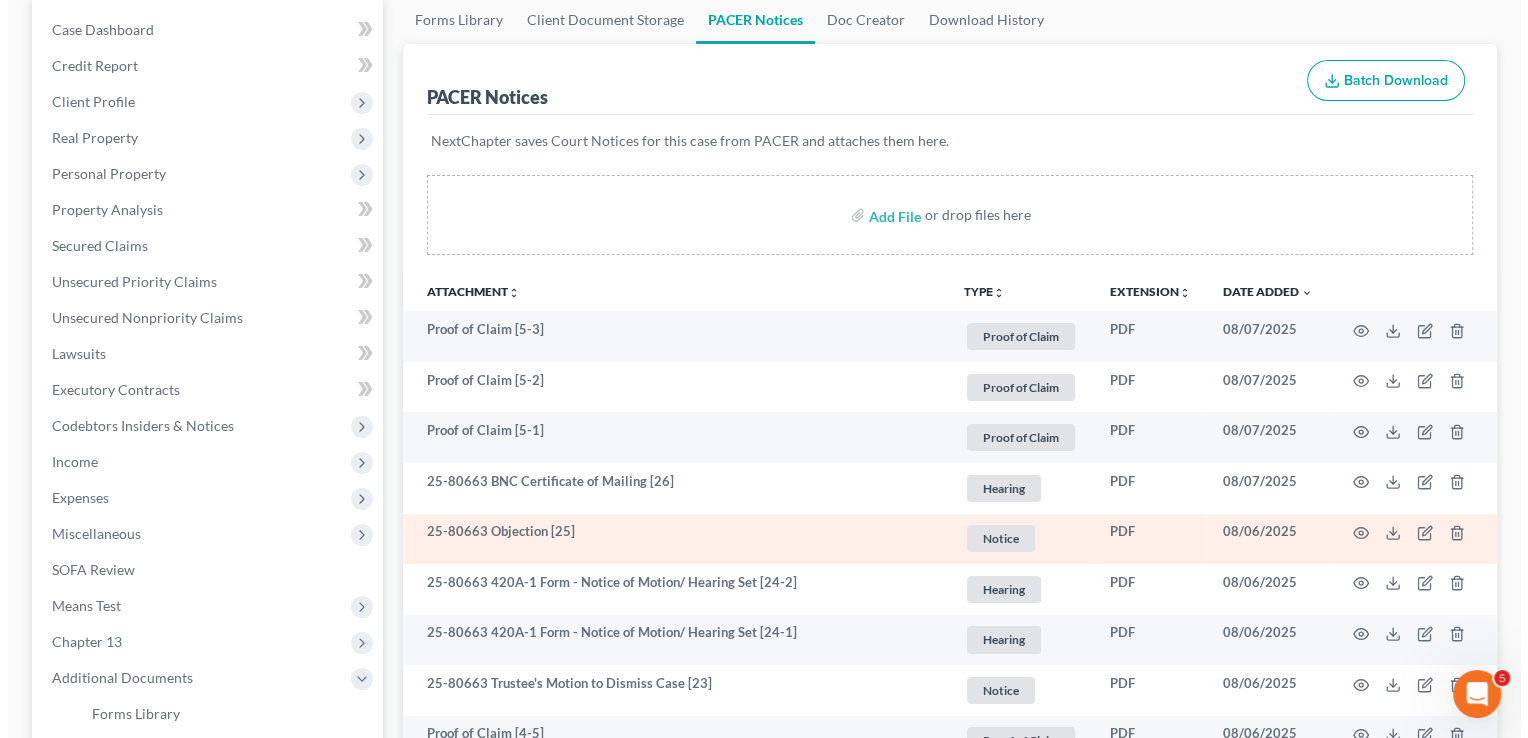 scroll, scrollTop: 200, scrollLeft: 0, axis: vertical 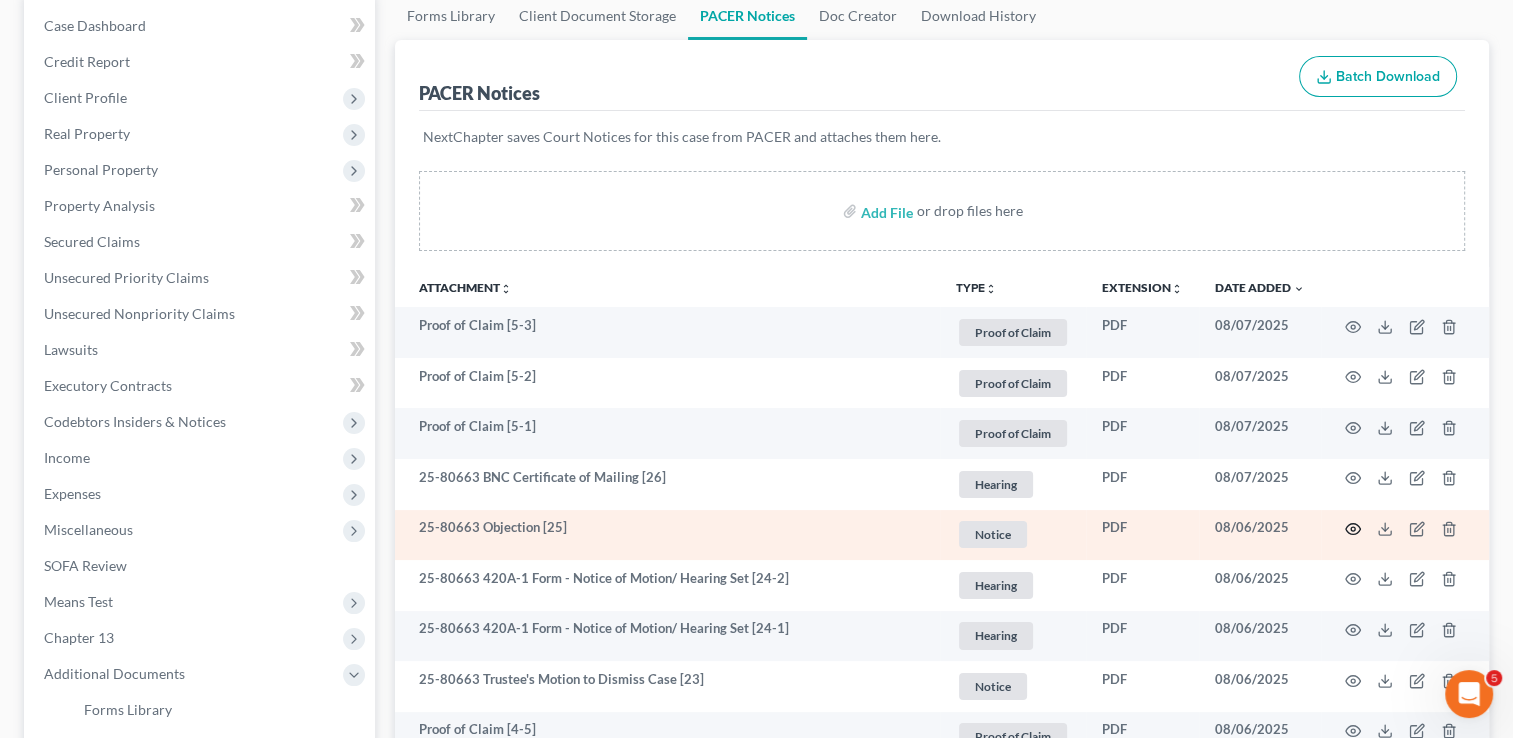click 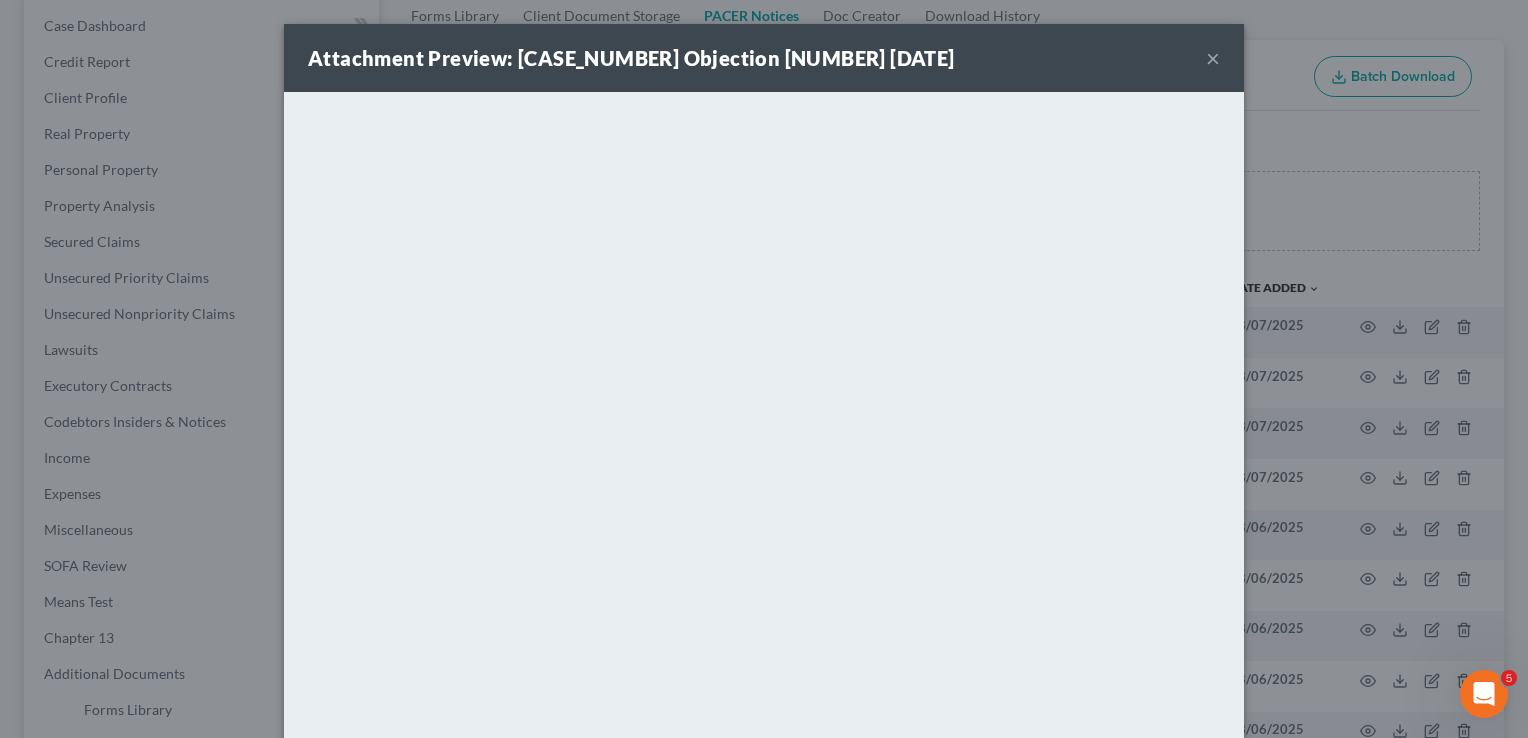 click on "×" at bounding box center [1213, 58] 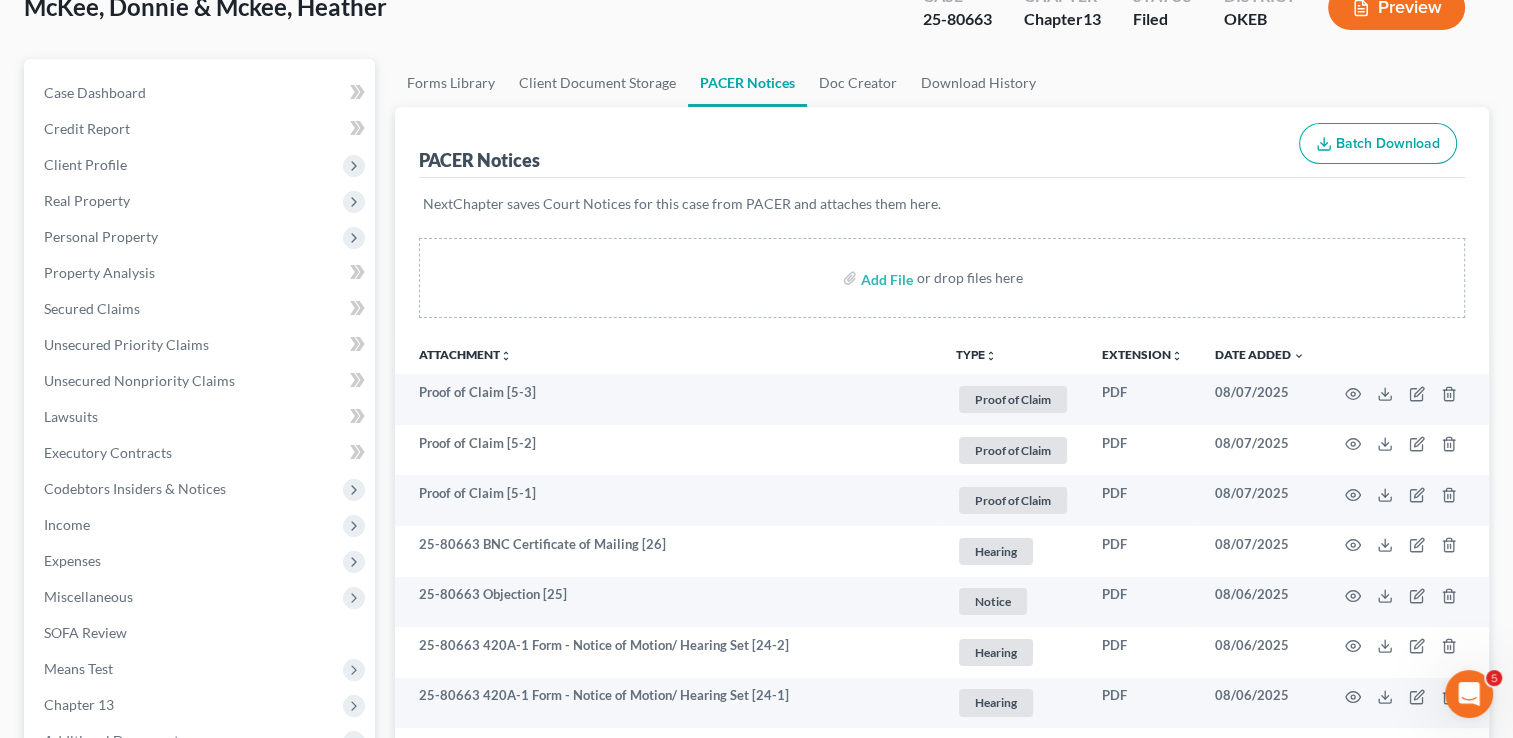 scroll, scrollTop: 0, scrollLeft: 0, axis: both 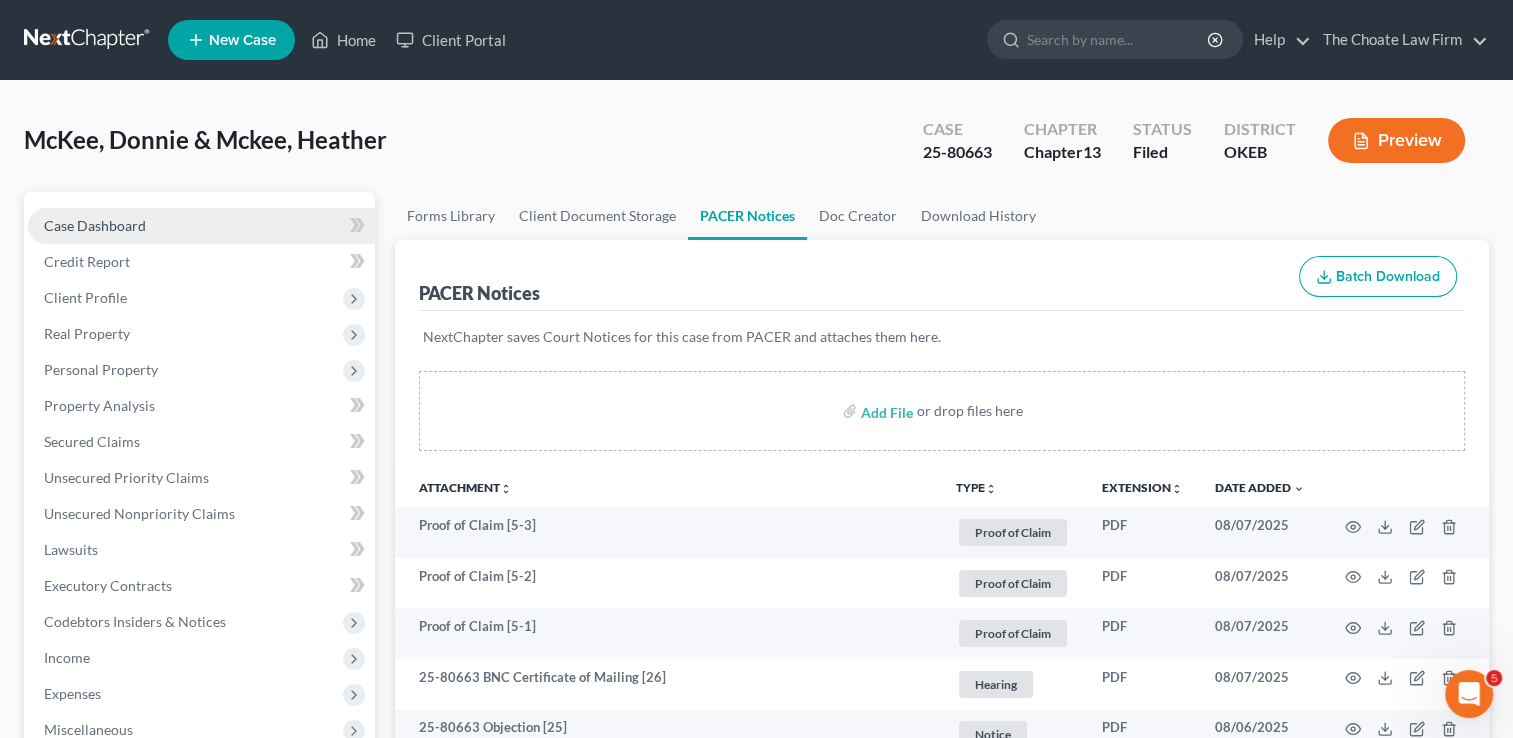 click on "Case Dashboard" at bounding box center (201, 226) 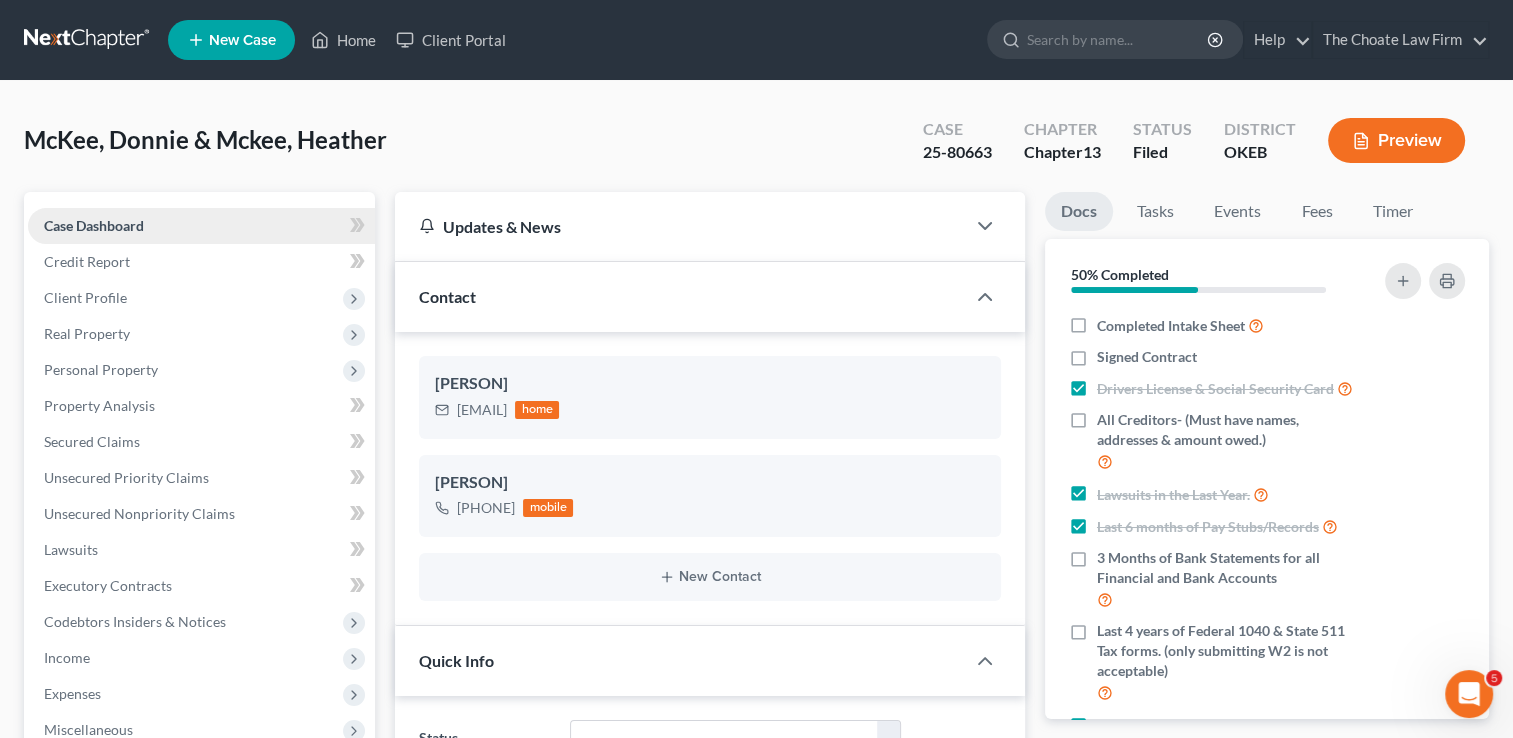 scroll, scrollTop: 1725, scrollLeft: 0, axis: vertical 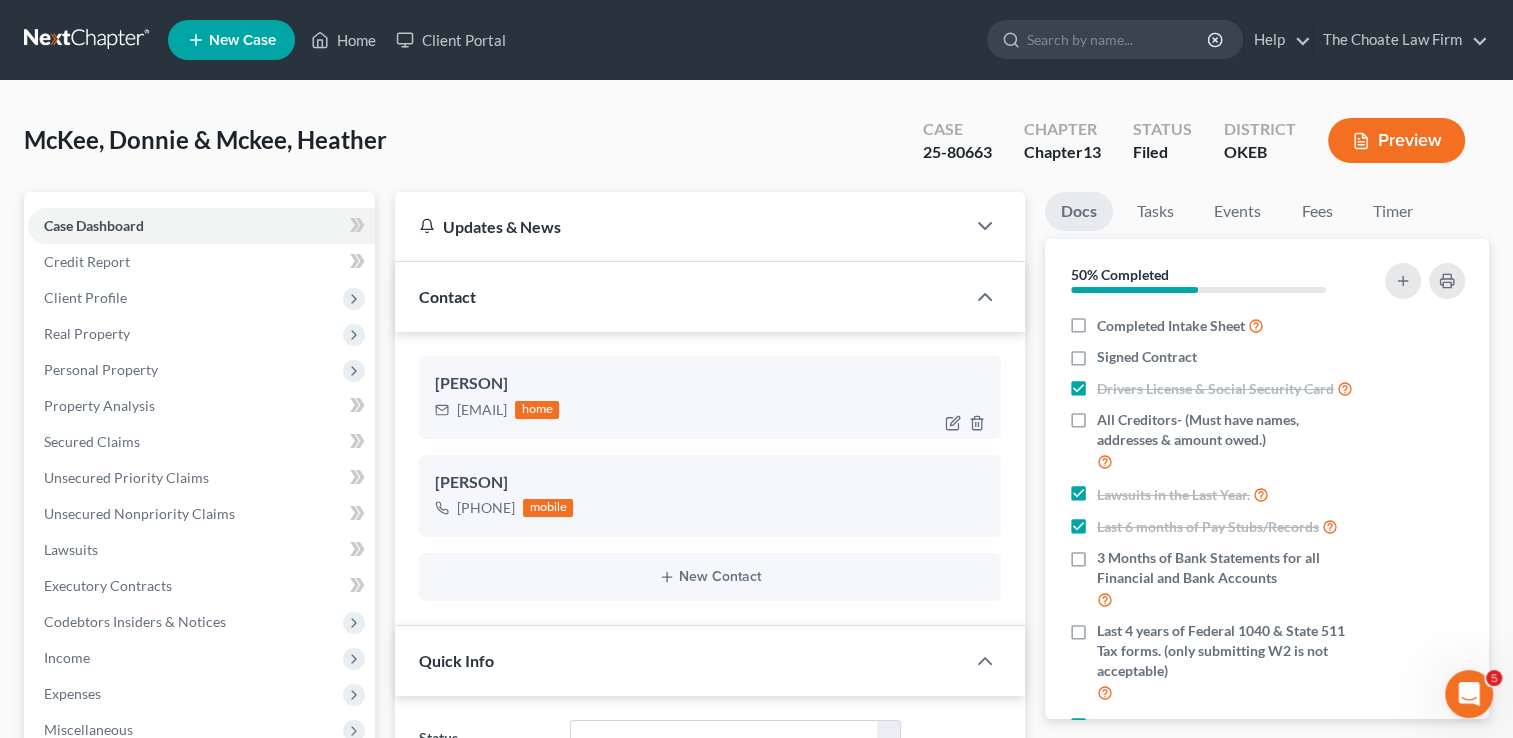 drag, startPoint x: 460, startPoint y: 408, endPoint x: 602, endPoint y: 415, distance: 142.17242 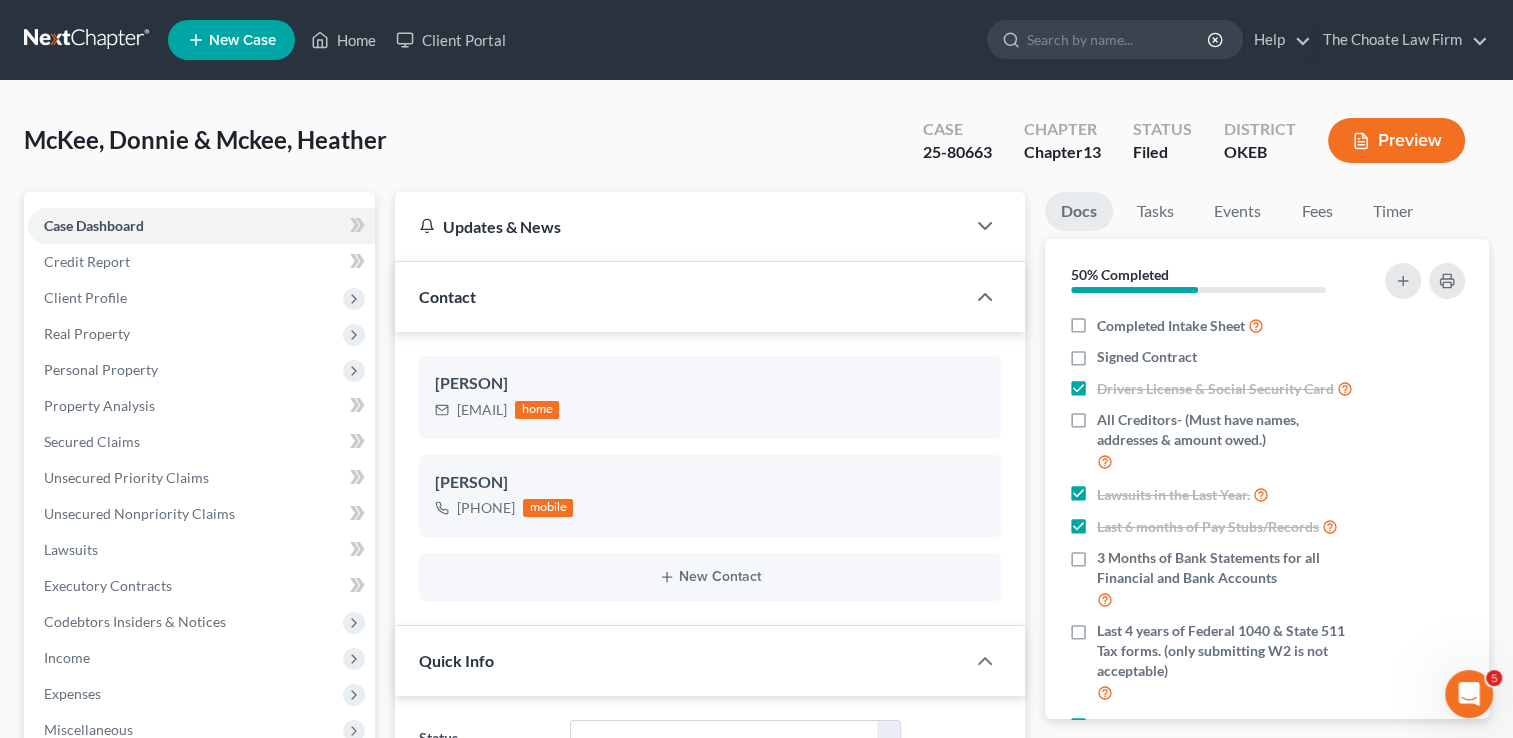 click at bounding box center [88, 40] 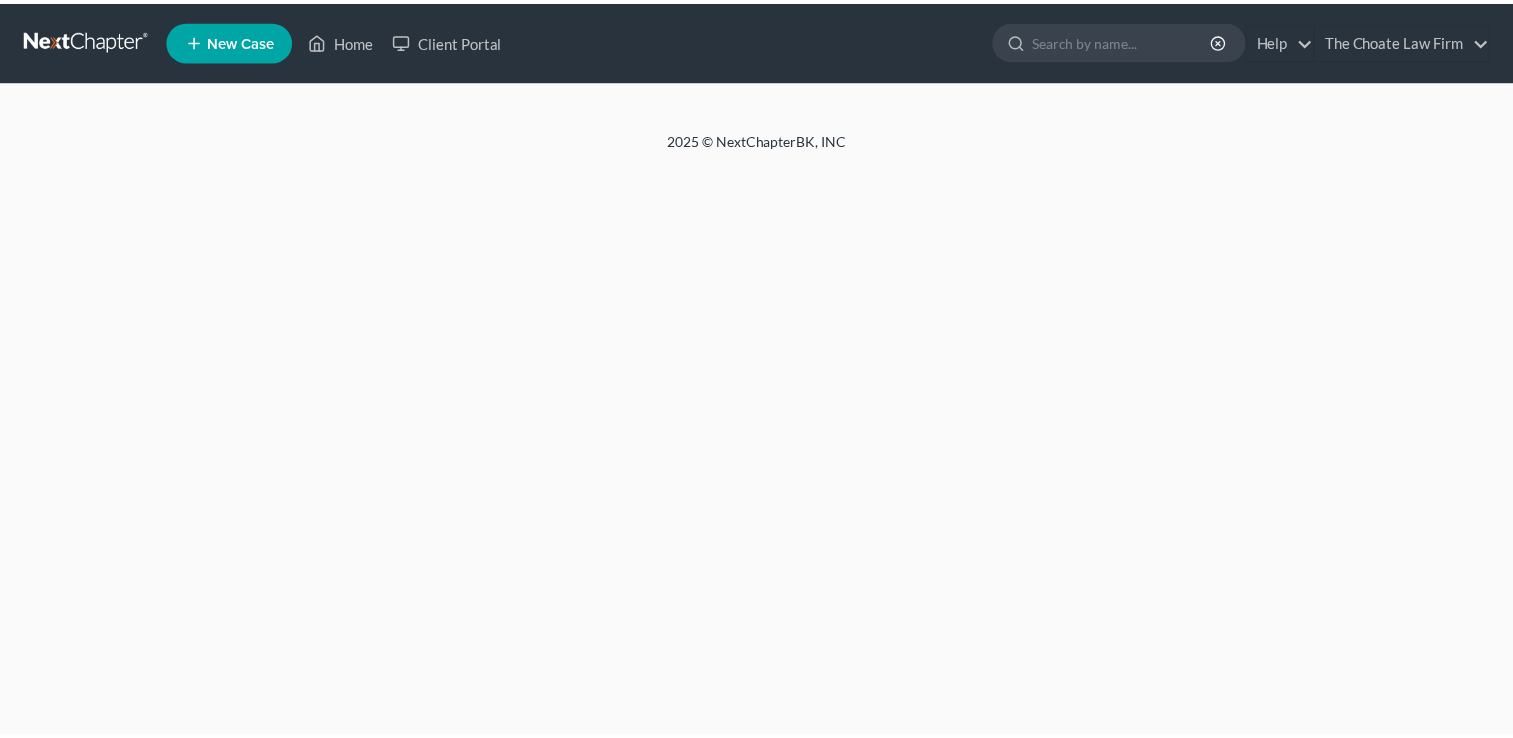 scroll, scrollTop: 0, scrollLeft: 0, axis: both 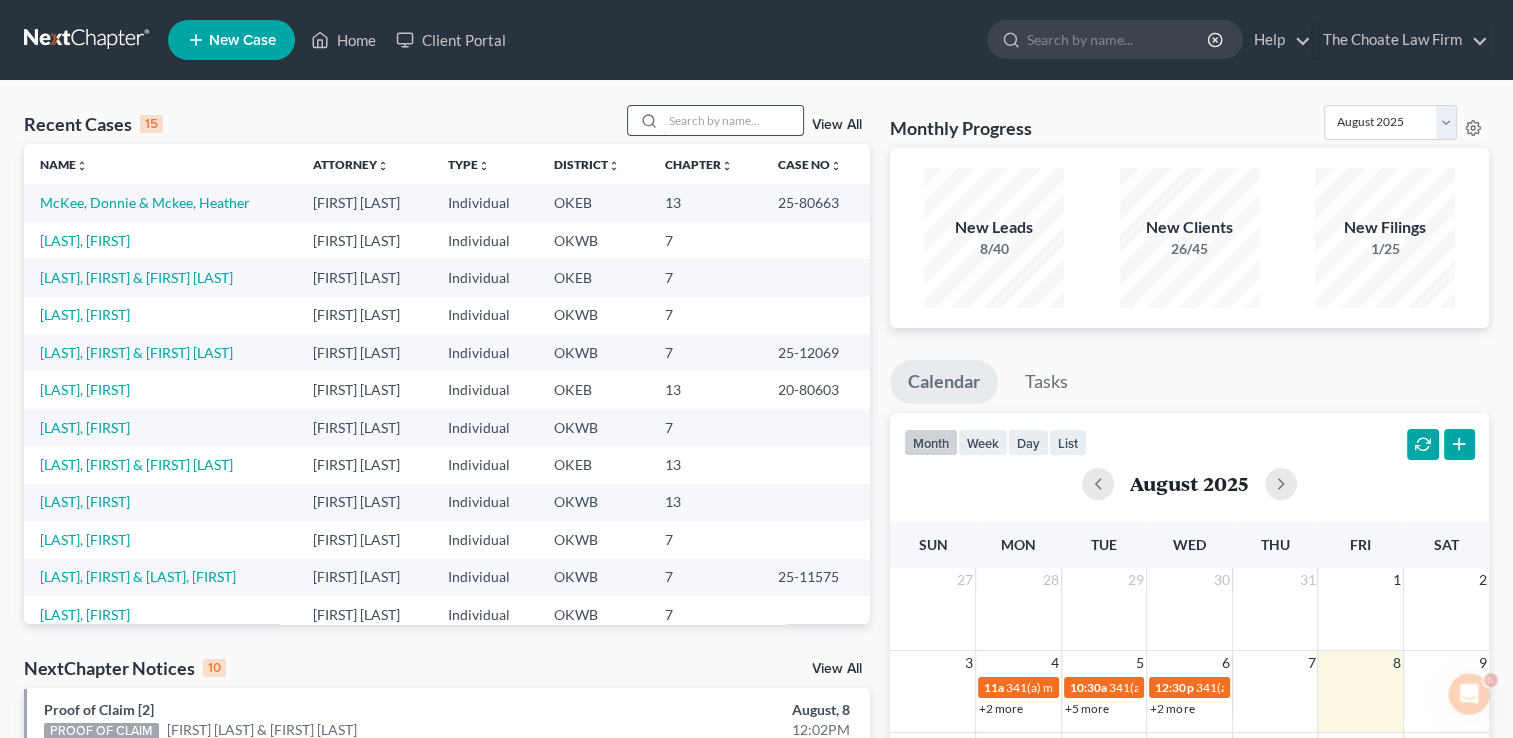 click at bounding box center (733, 120) 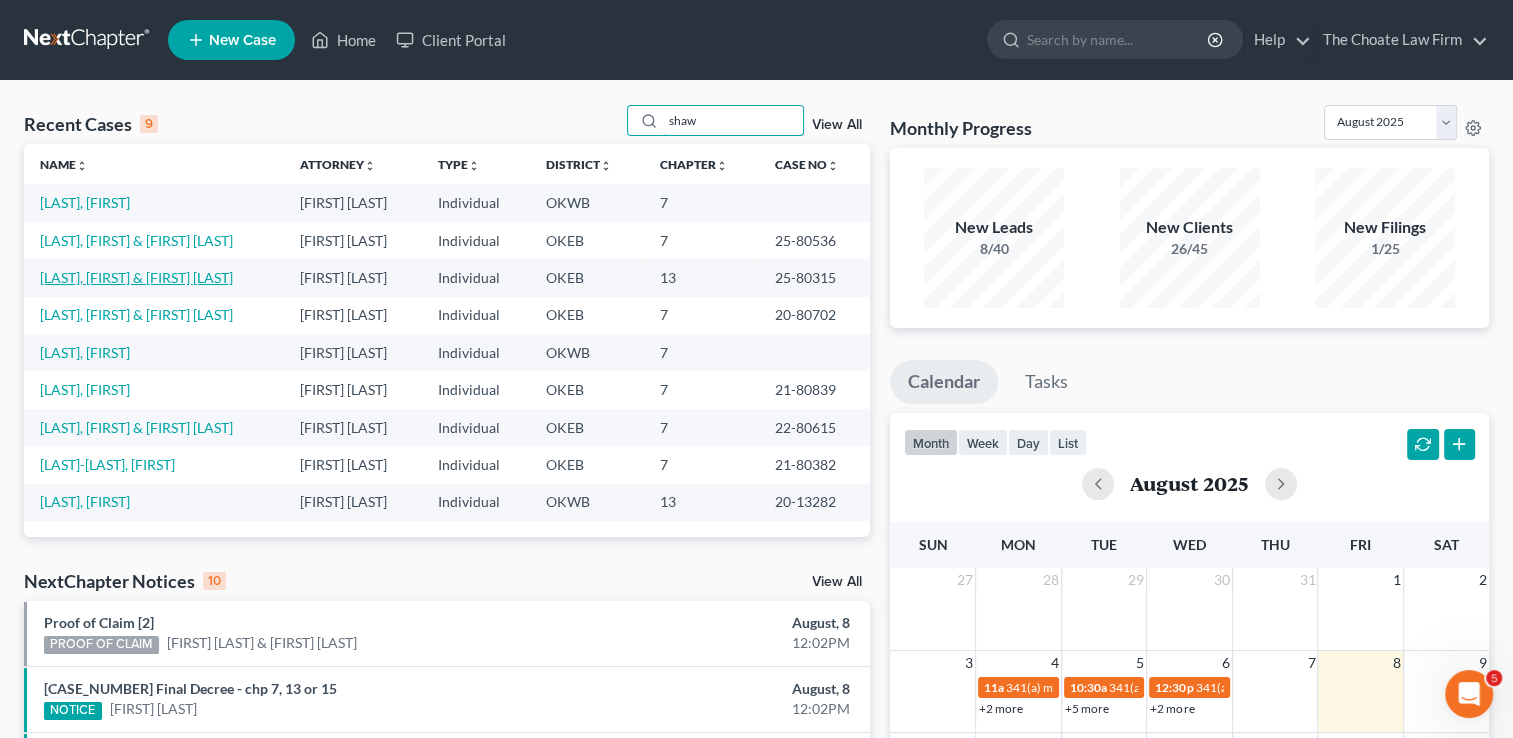type on "shaw" 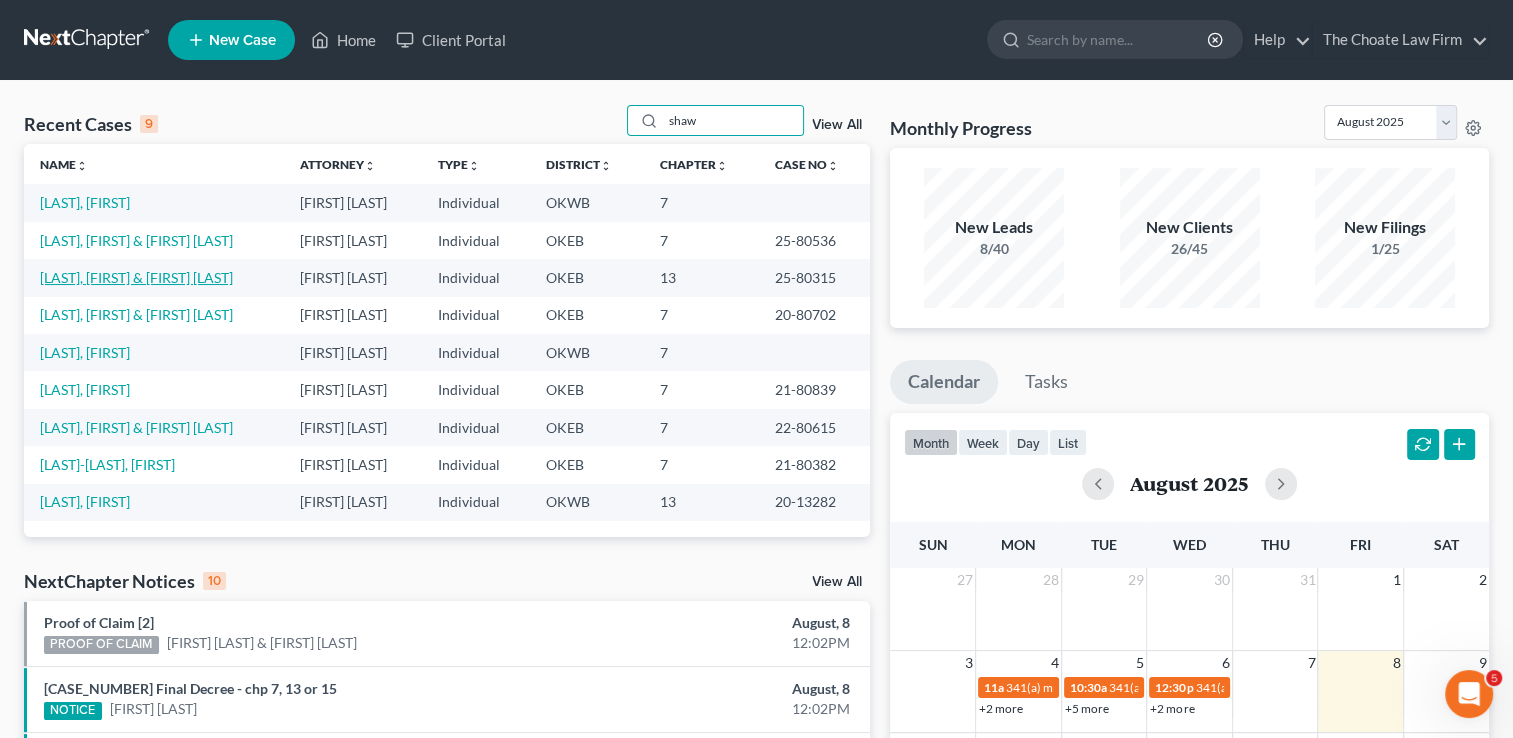 click on "Shaw, David & Joy" at bounding box center (136, 277) 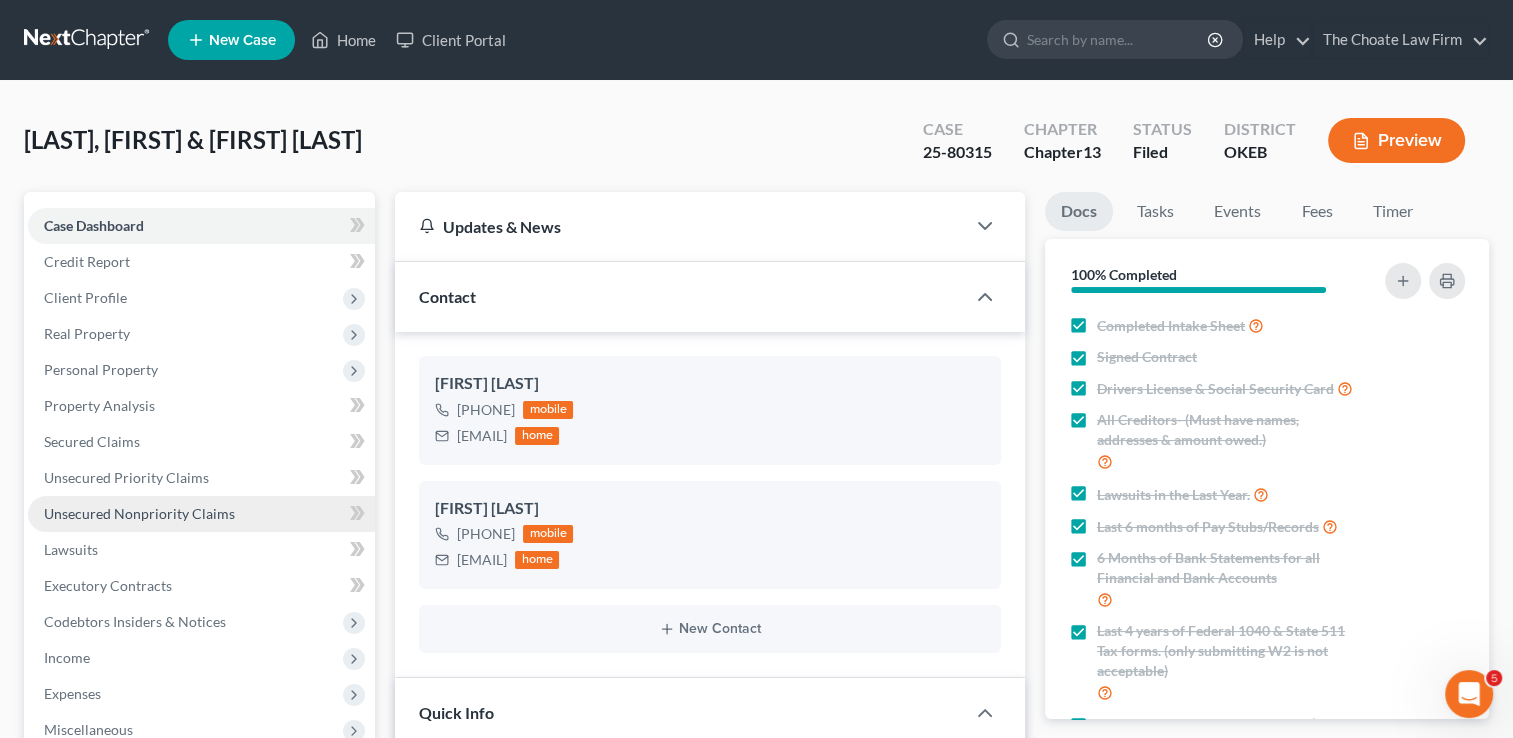 scroll, scrollTop: 200, scrollLeft: 0, axis: vertical 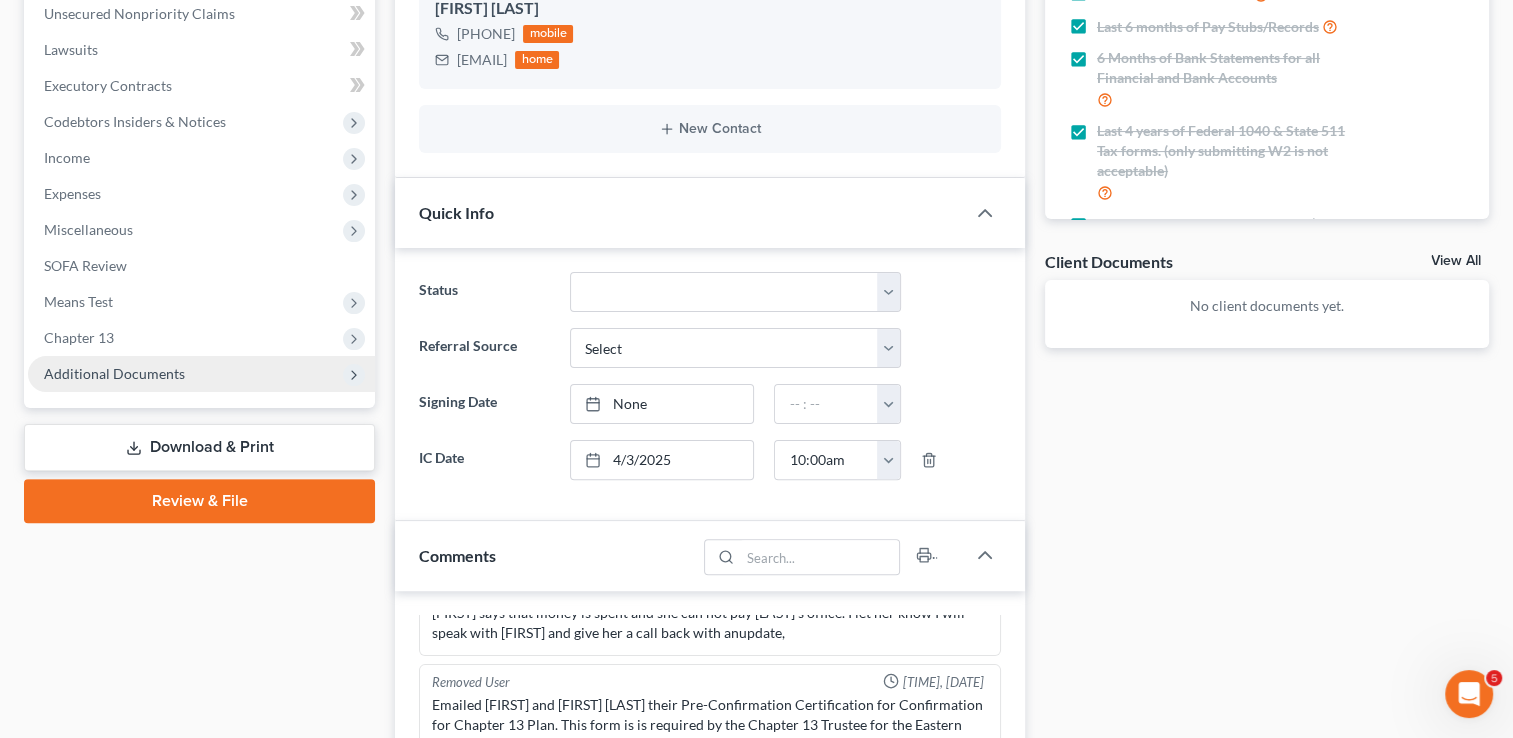 click on "Additional Documents" at bounding box center [114, 373] 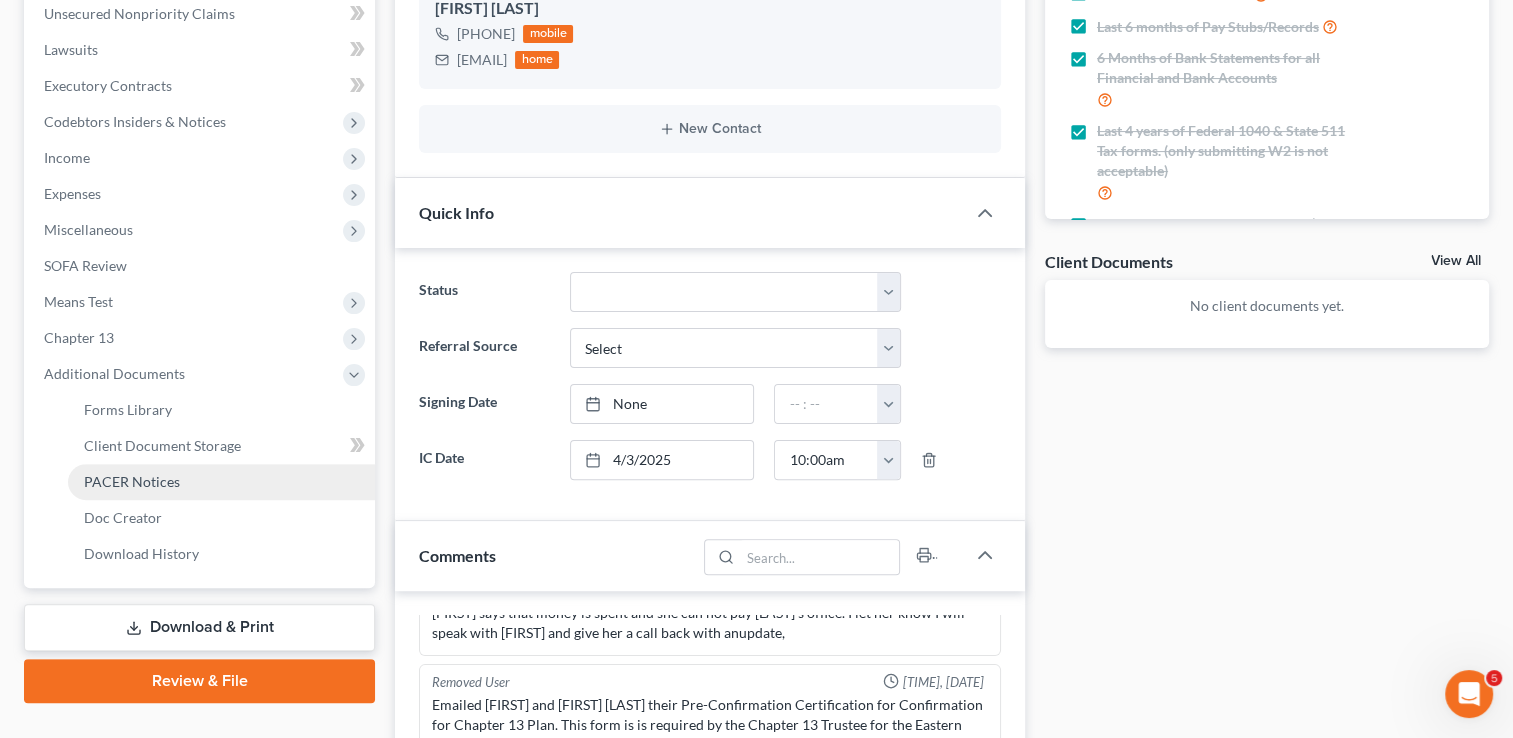click on "PACER Notices" at bounding box center [132, 481] 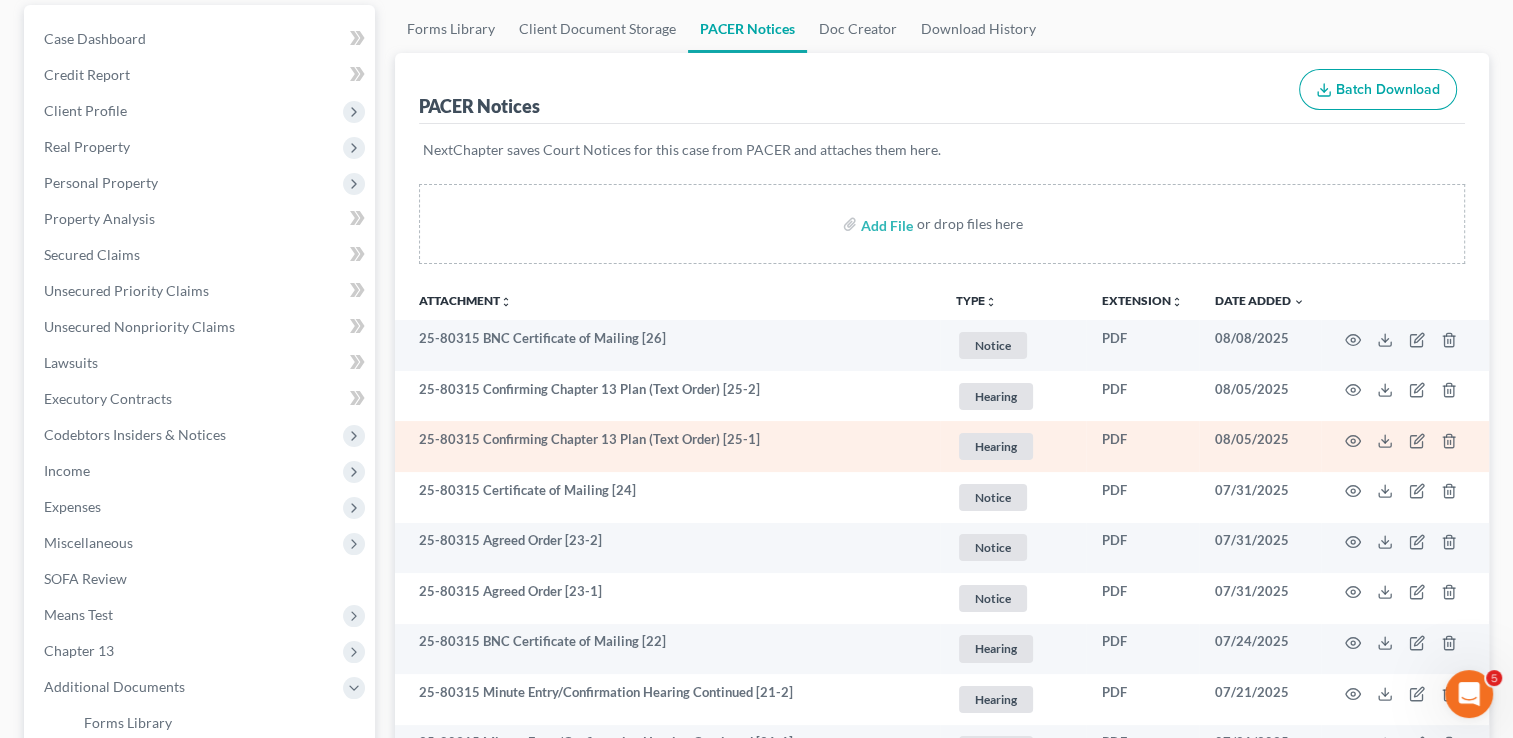 scroll, scrollTop: 200, scrollLeft: 0, axis: vertical 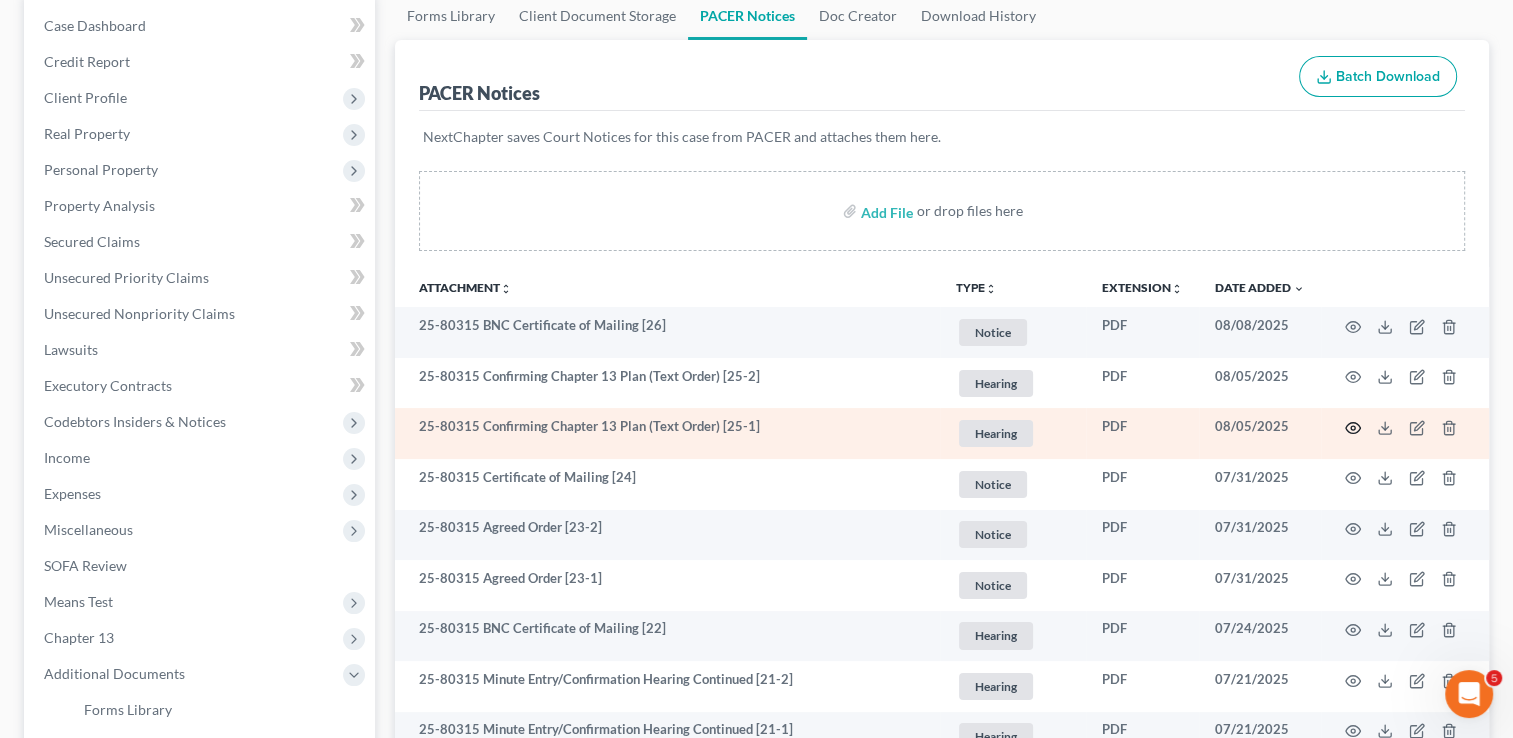 click 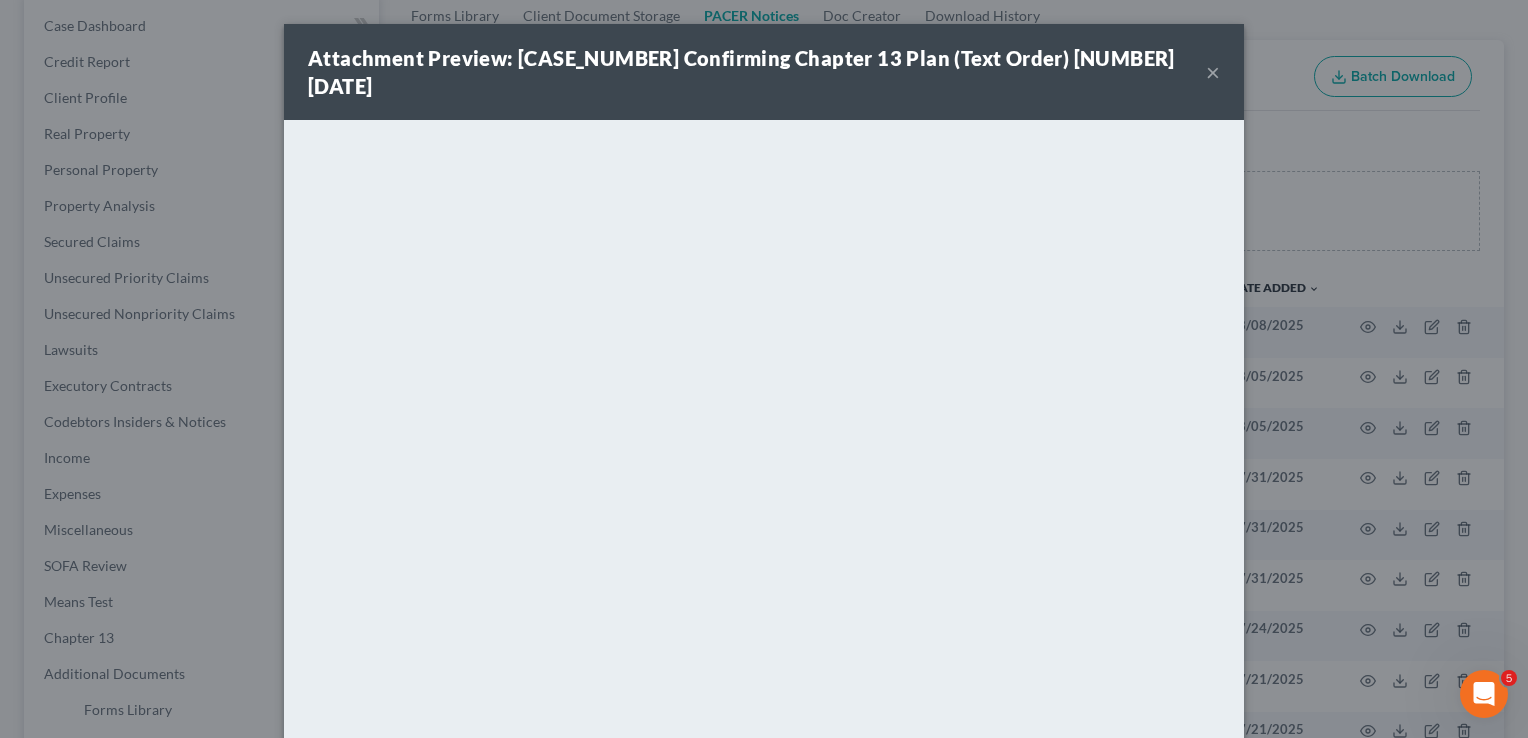 click on "×" at bounding box center (1213, 72) 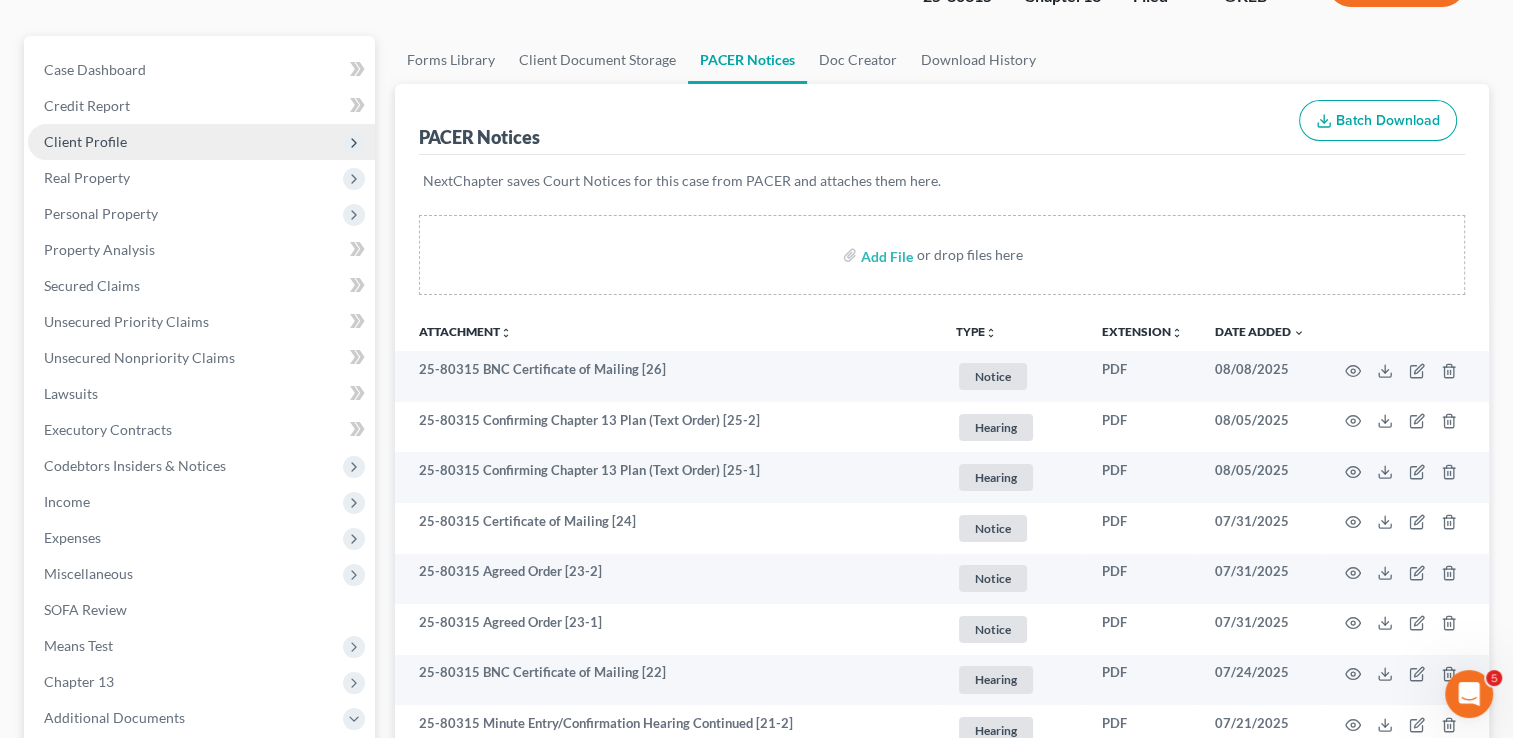 scroll, scrollTop: 0, scrollLeft: 0, axis: both 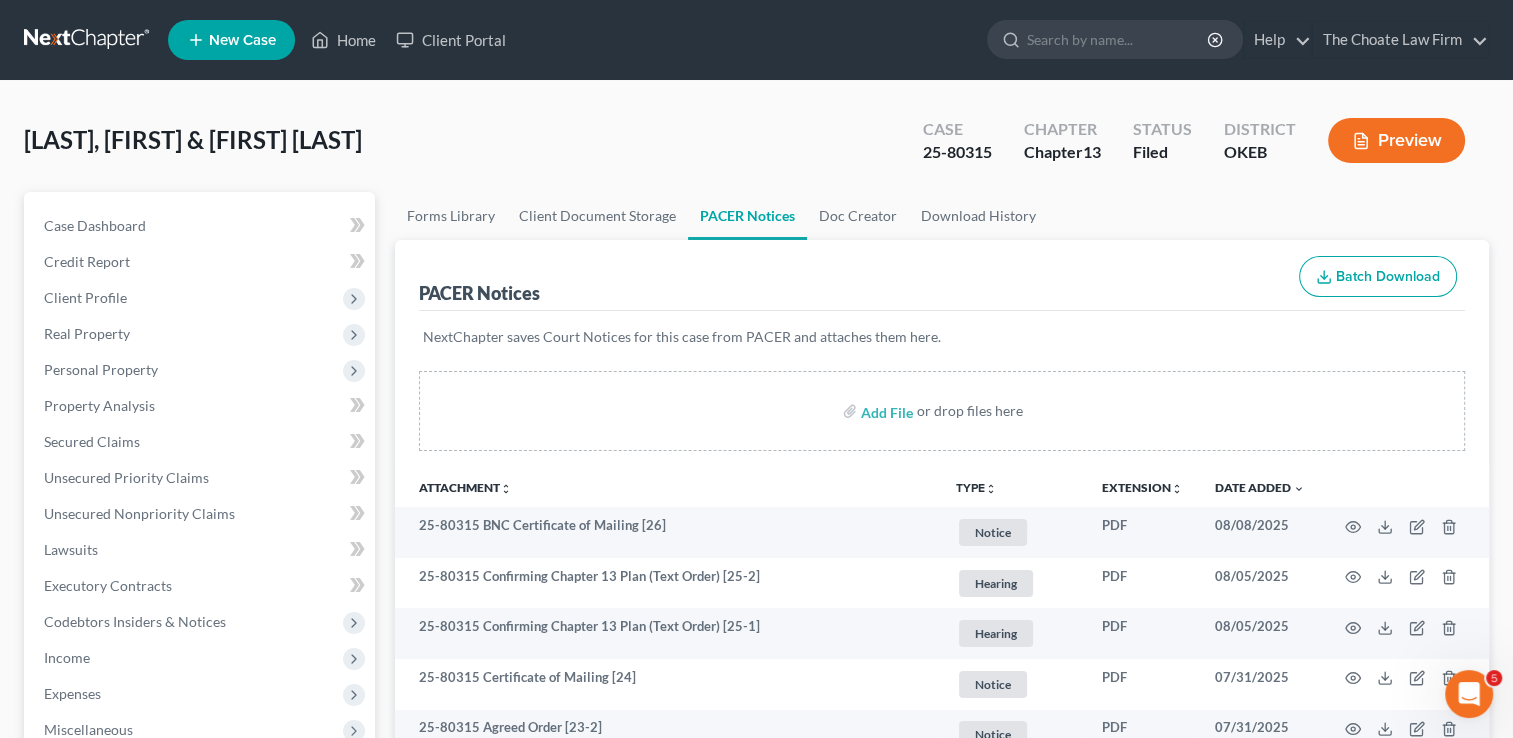 click at bounding box center [88, 40] 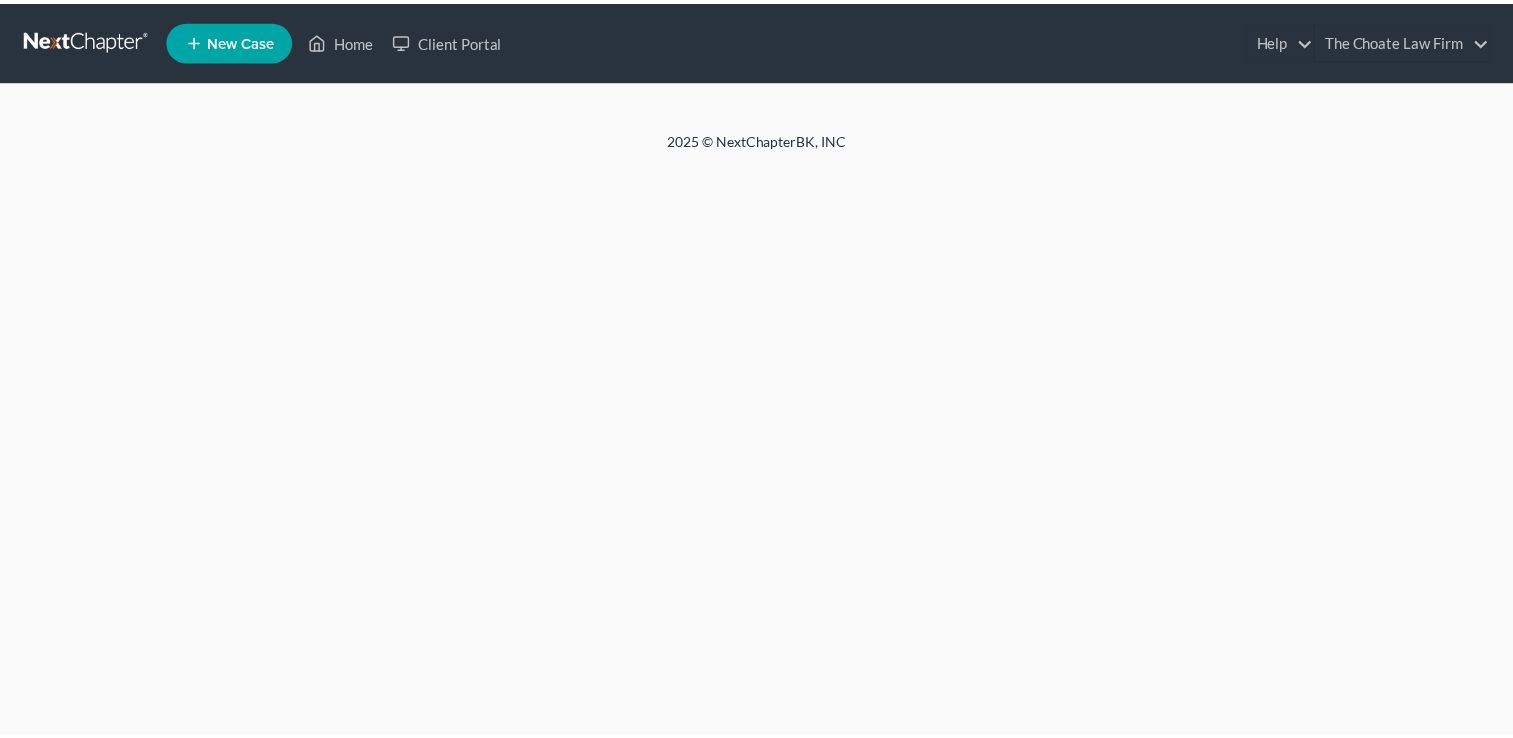scroll, scrollTop: 0, scrollLeft: 0, axis: both 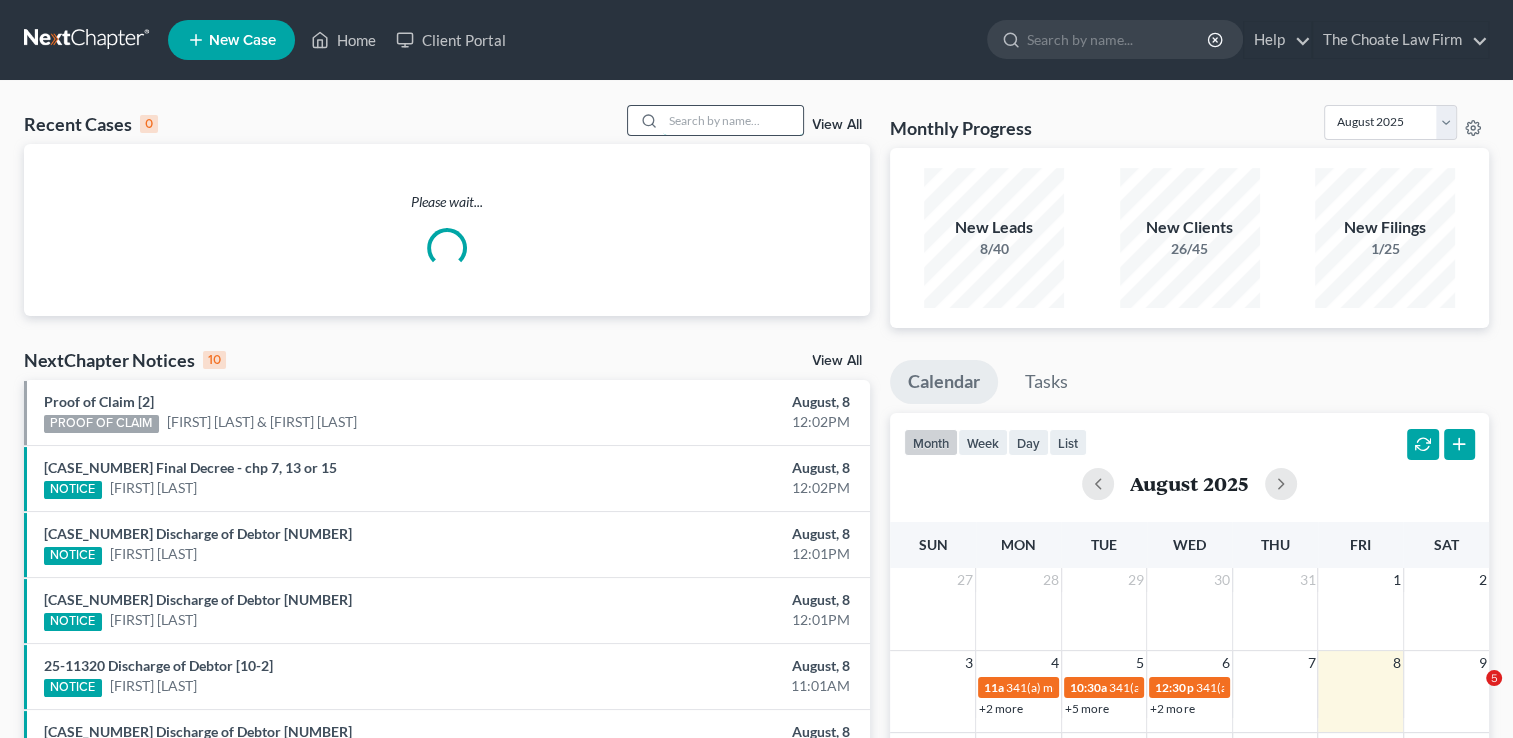 click at bounding box center [733, 120] 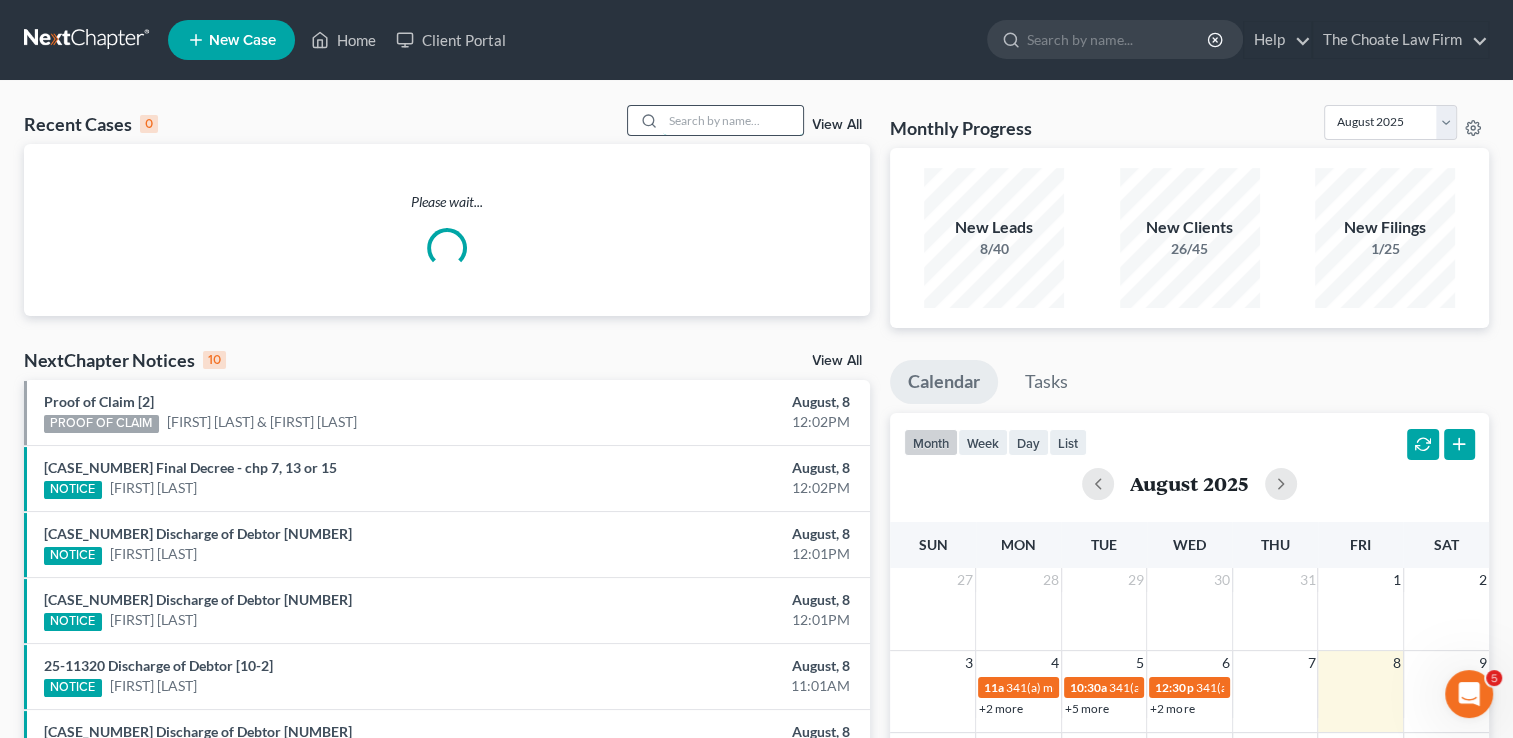 scroll, scrollTop: 0, scrollLeft: 0, axis: both 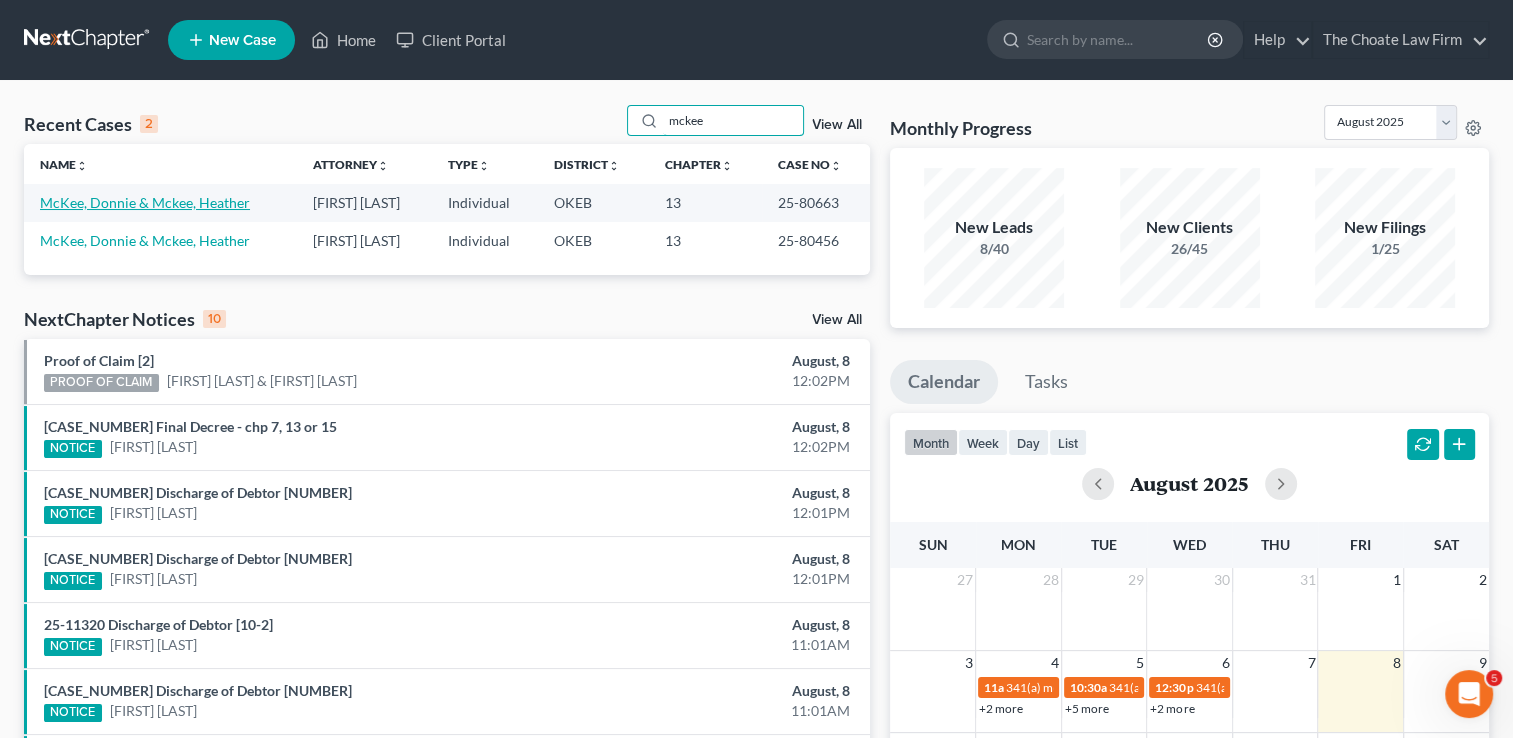 type on "mckee" 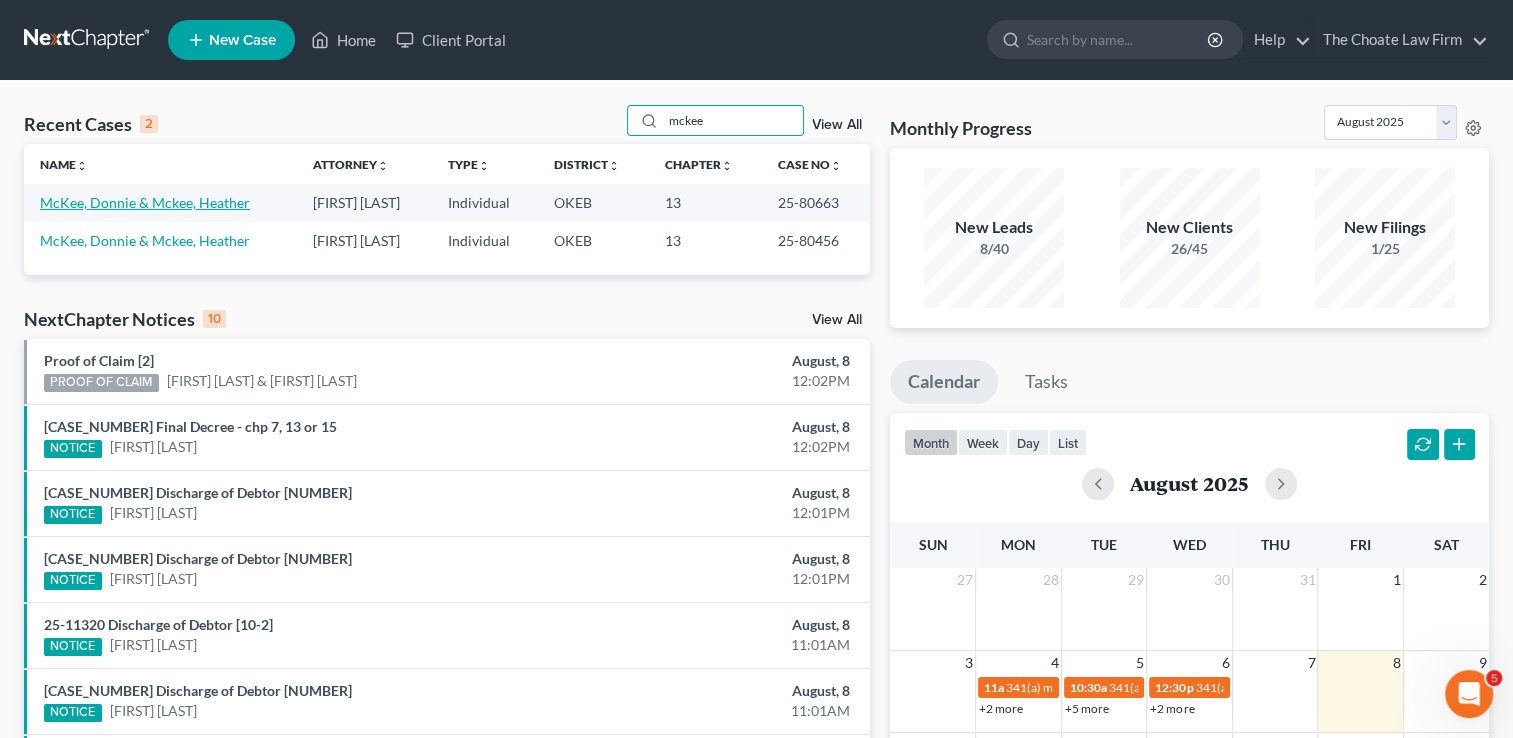 click on "McKee, Donnie & Mckee, Heather" at bounding box center [145, 202] 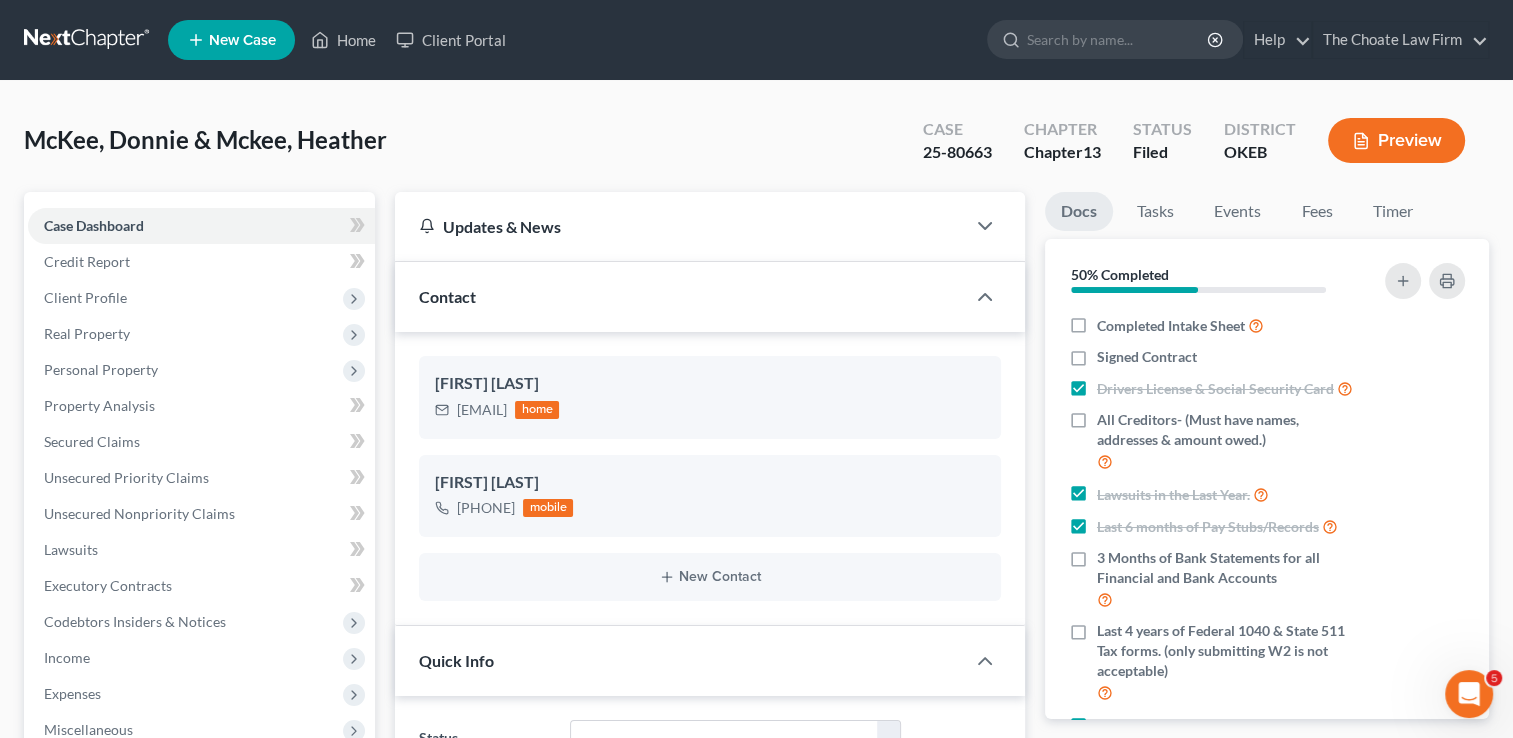 scroll, scrollTop: 1725, scrollLeft: 0, axis: vertical 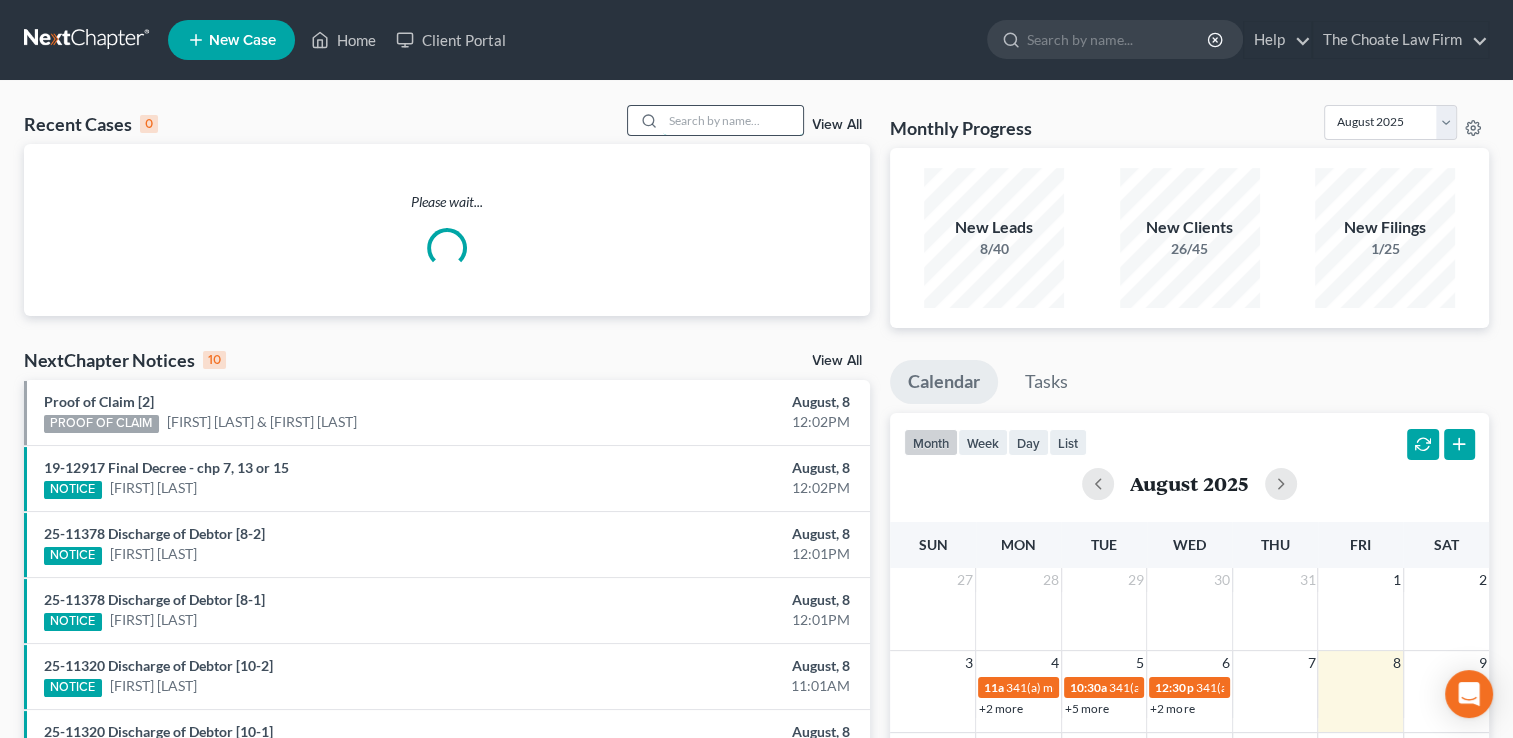click at bounding box center [733, 120] 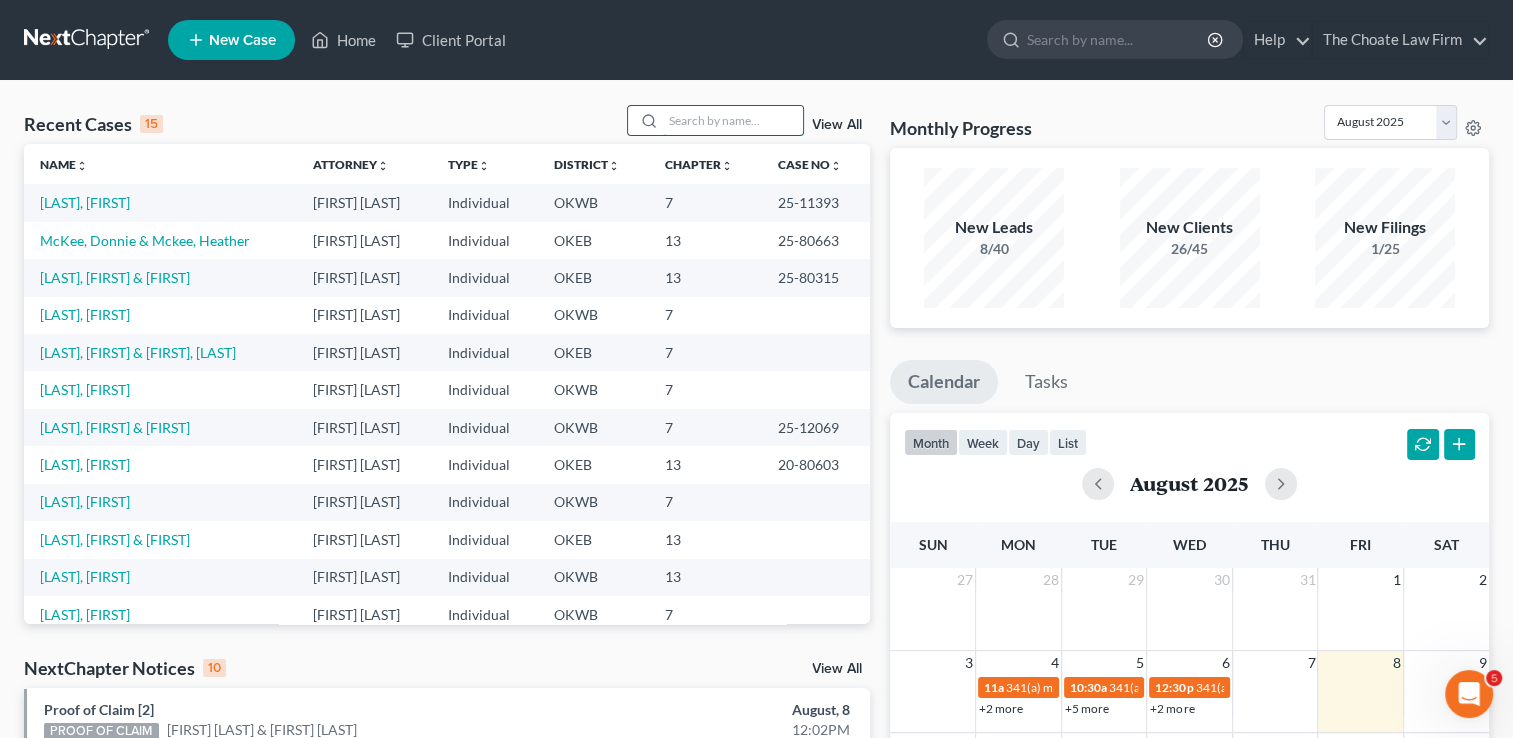 scroll, scrollTop: 0, scrollLeft: 0, axis: both 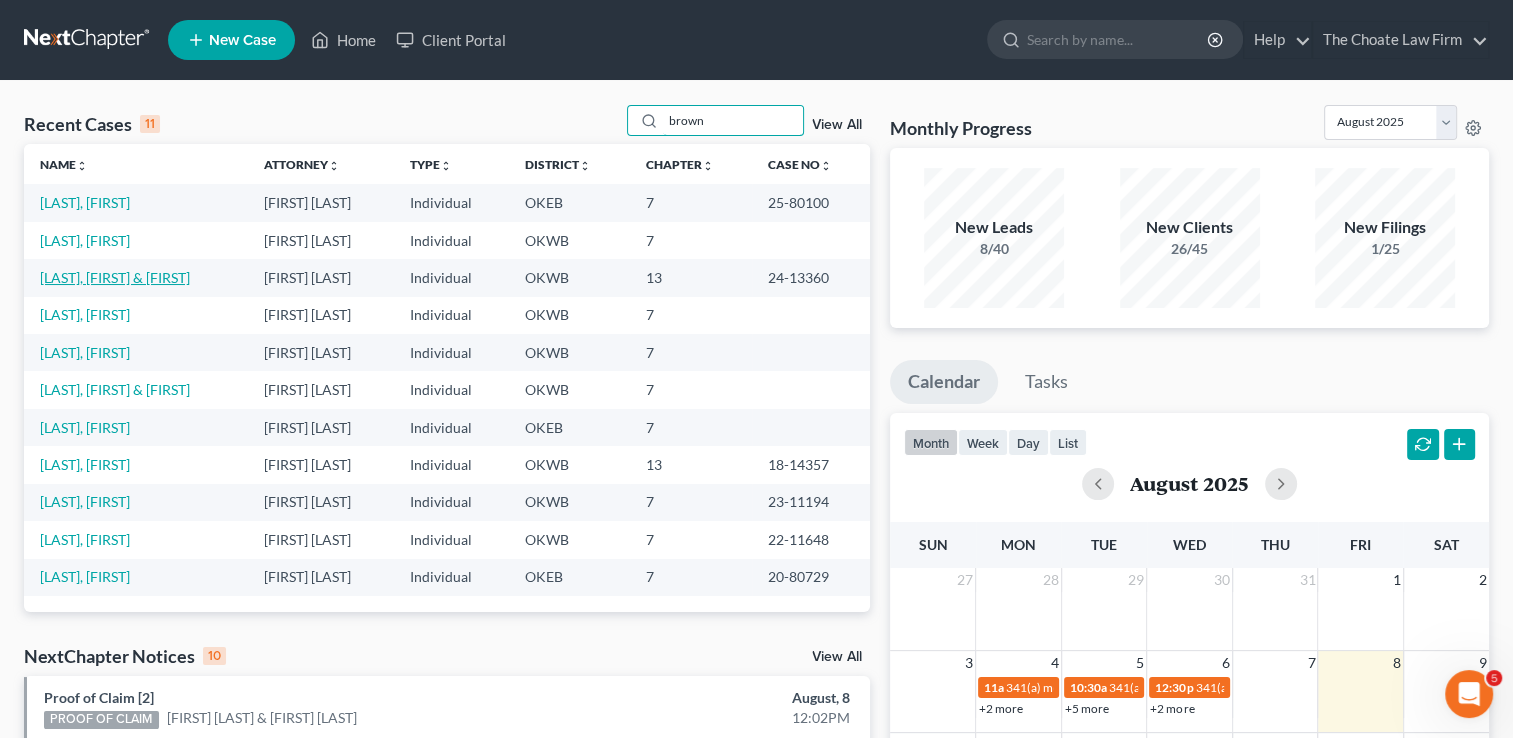 type on "brown" 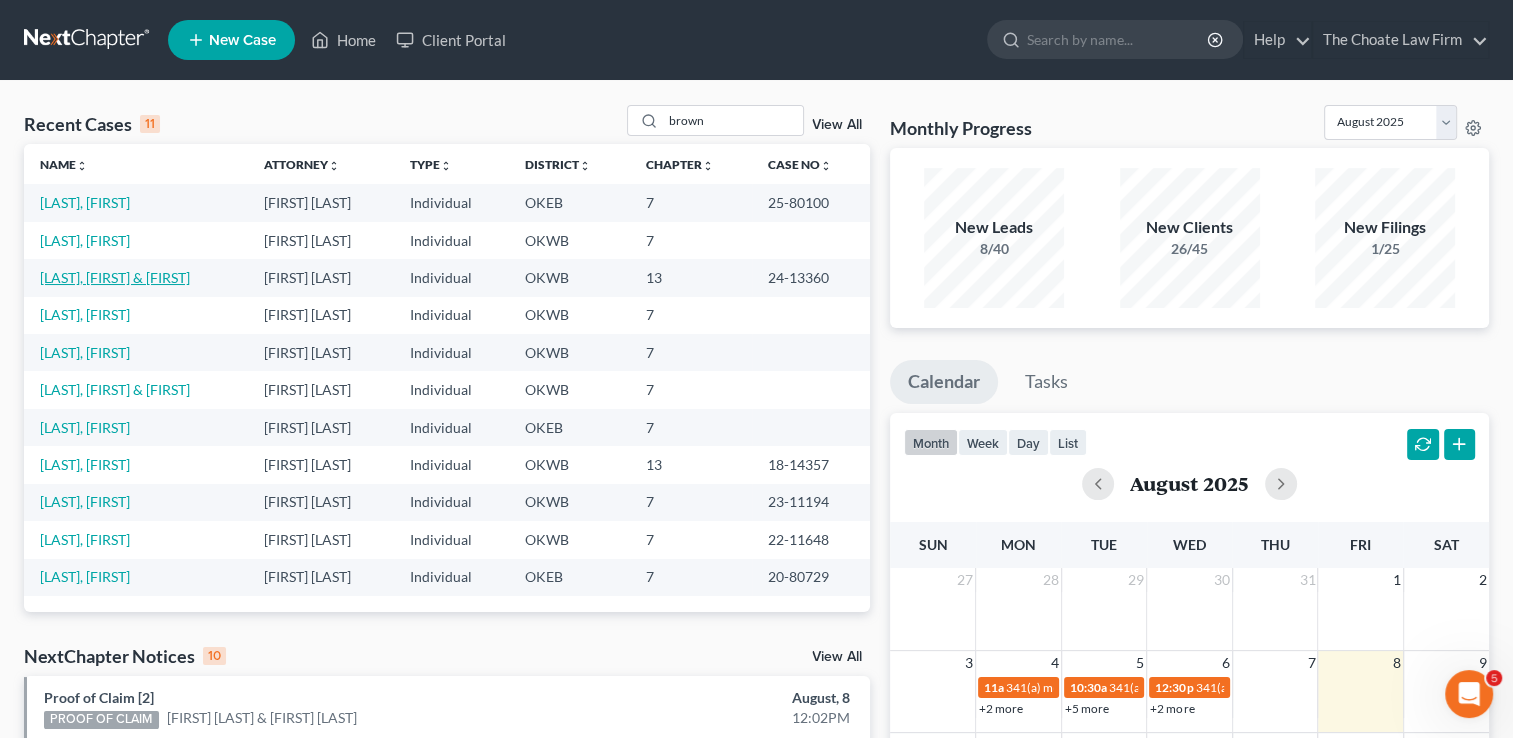 click on "[LAST], [FIRST] & [FIRST]" at bounding box center [115, 277] 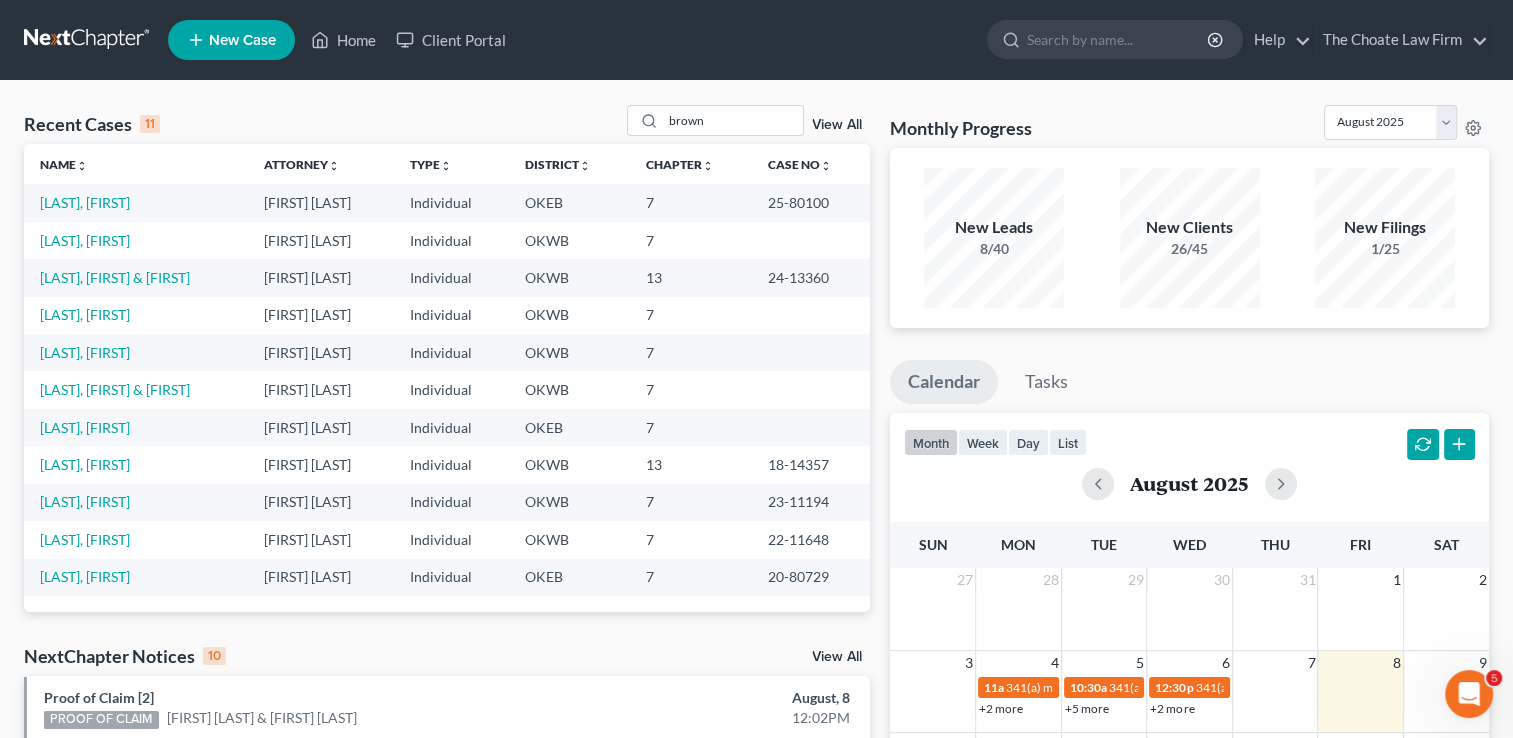 select on "4" 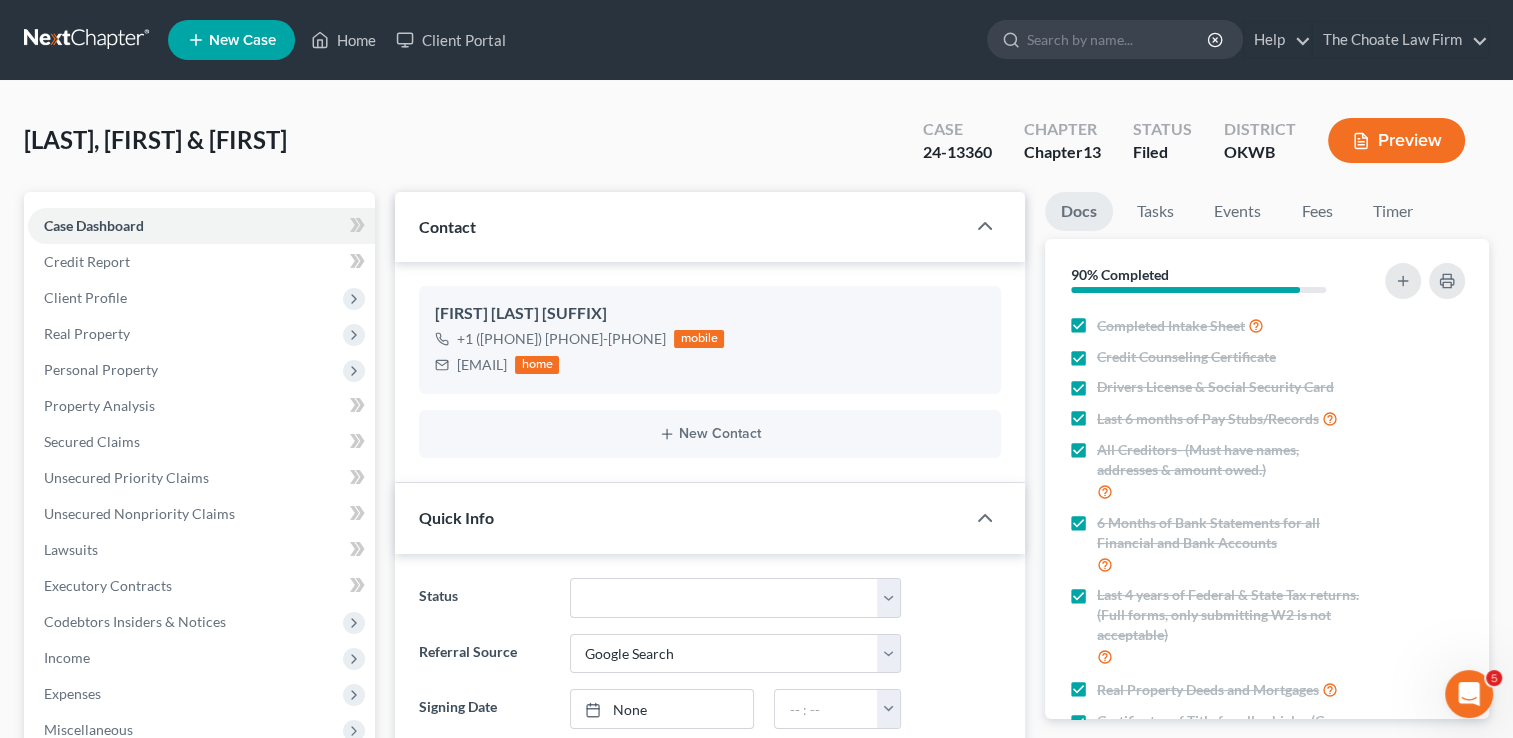 scroll, scrollTop: 1351, scrollLeft: 0, axis: vertical 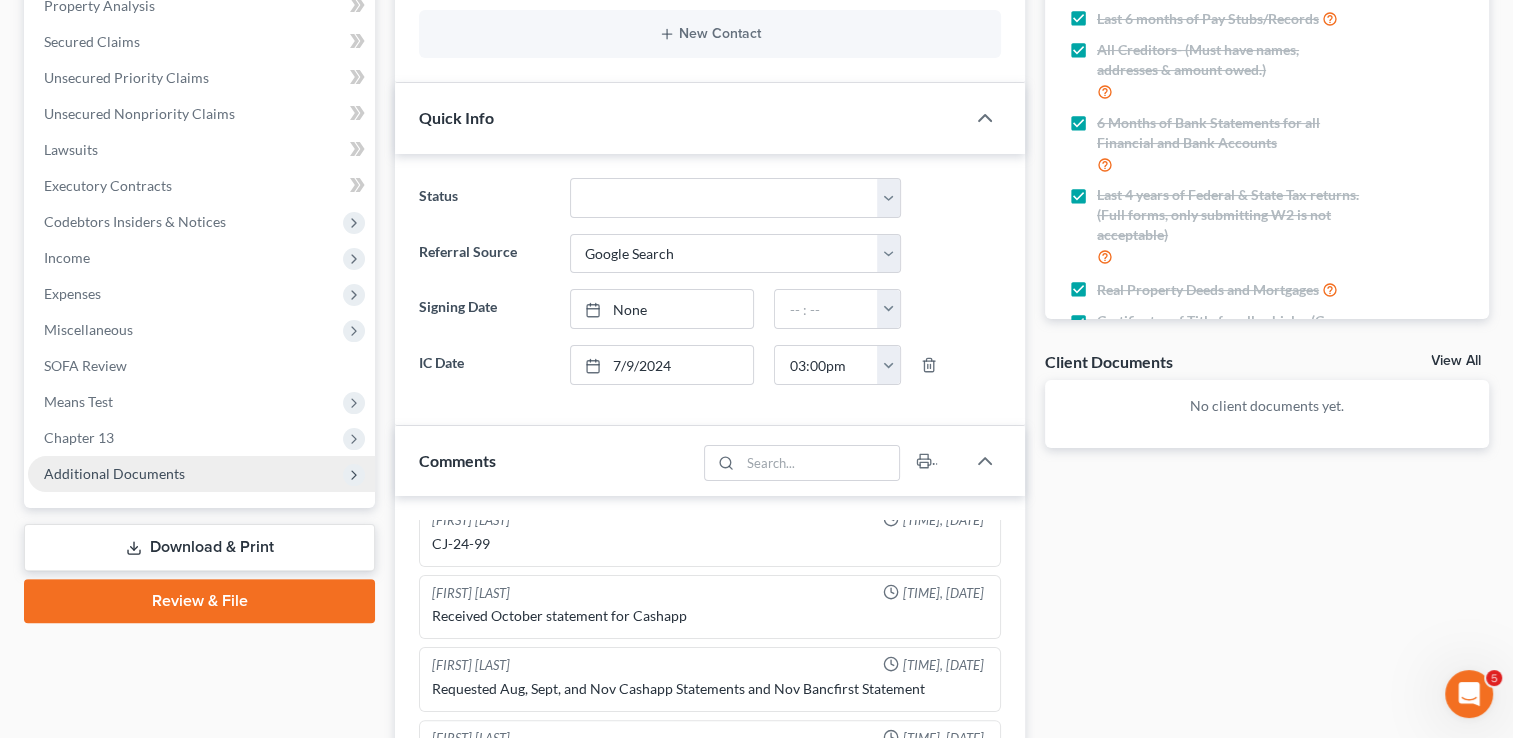 click on "Additional Documents" at bounding box center [114, 473] 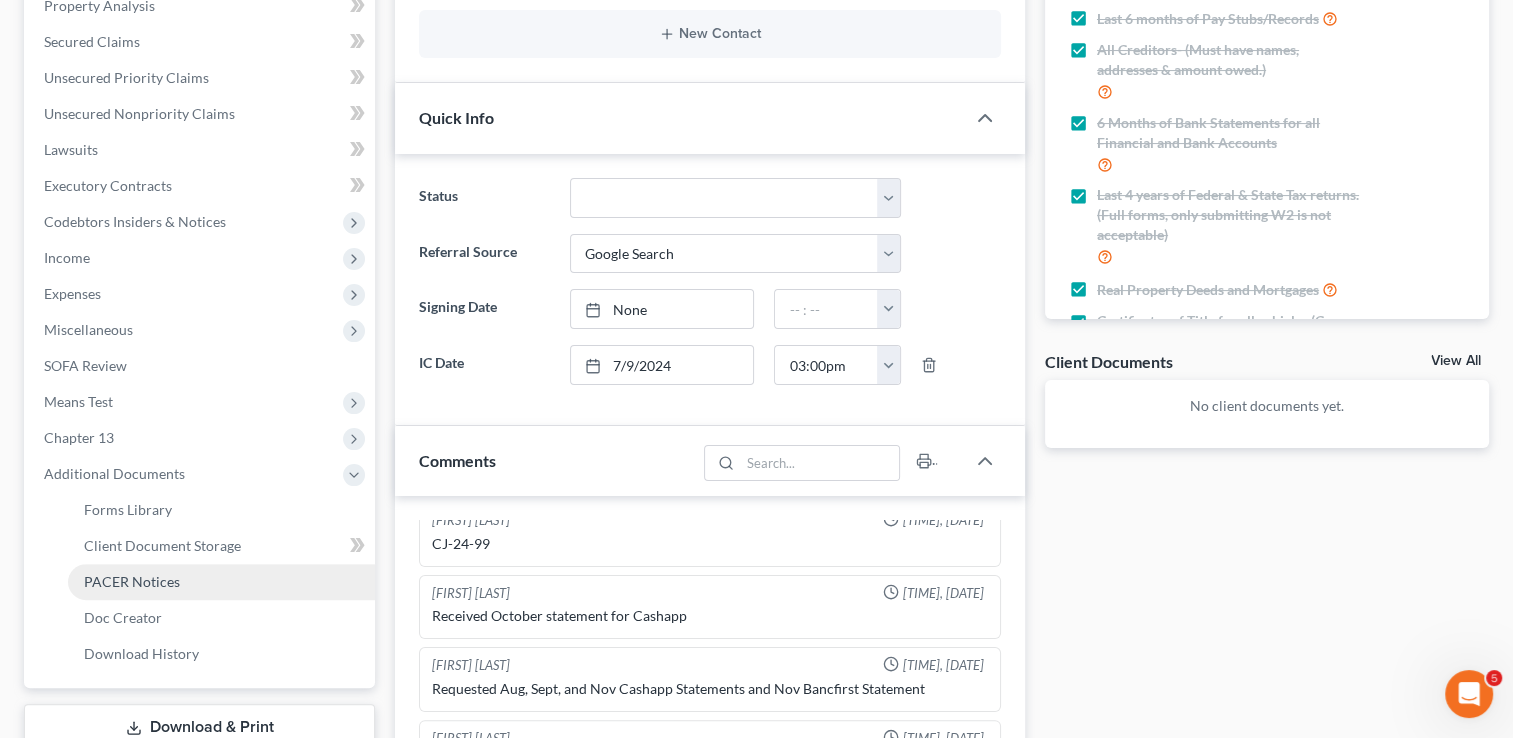 click on "PACER Notices" at bounding box center (132, 581) 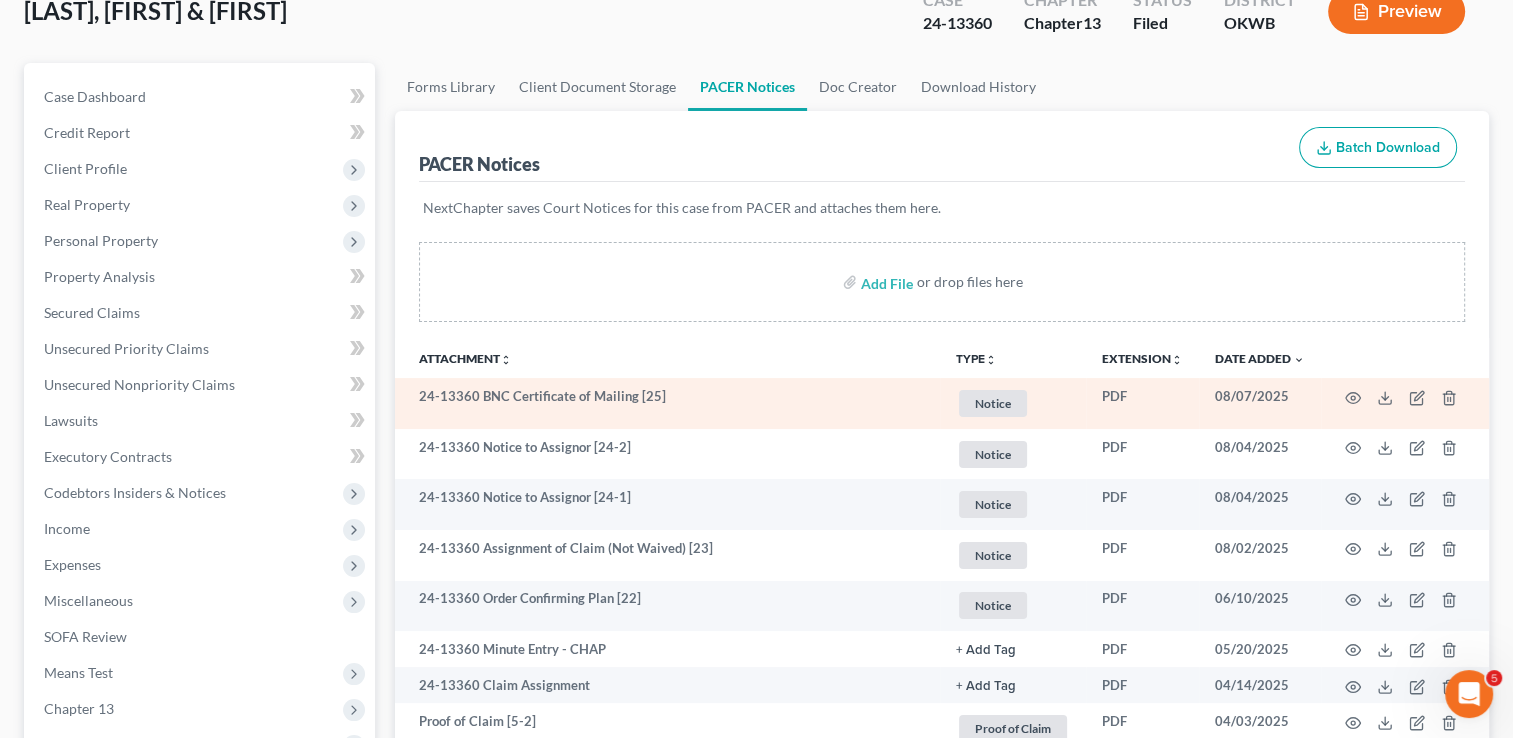 scroll, scrollTop: 0, scrollLeft: 0, axis: both 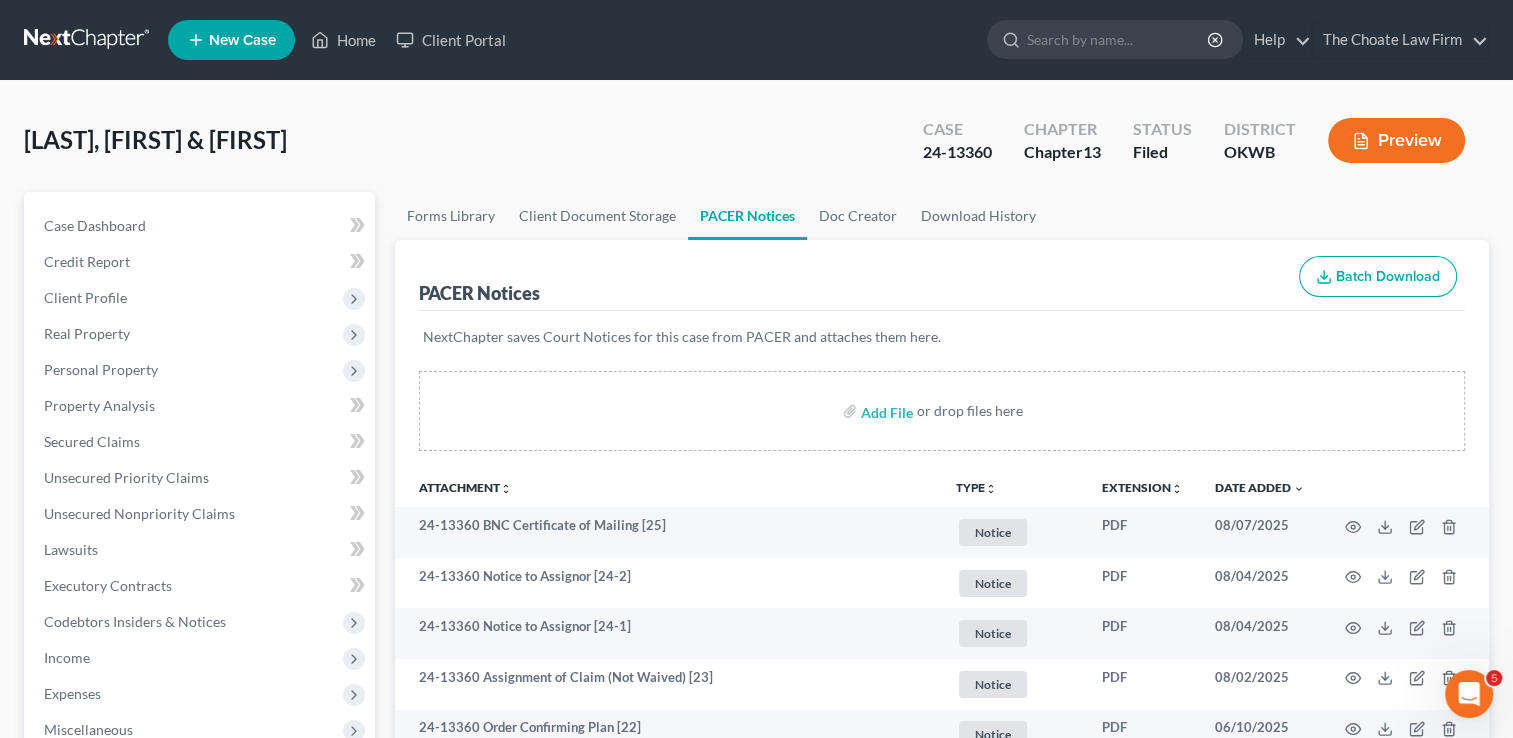 click at bounding box center [88, 40] 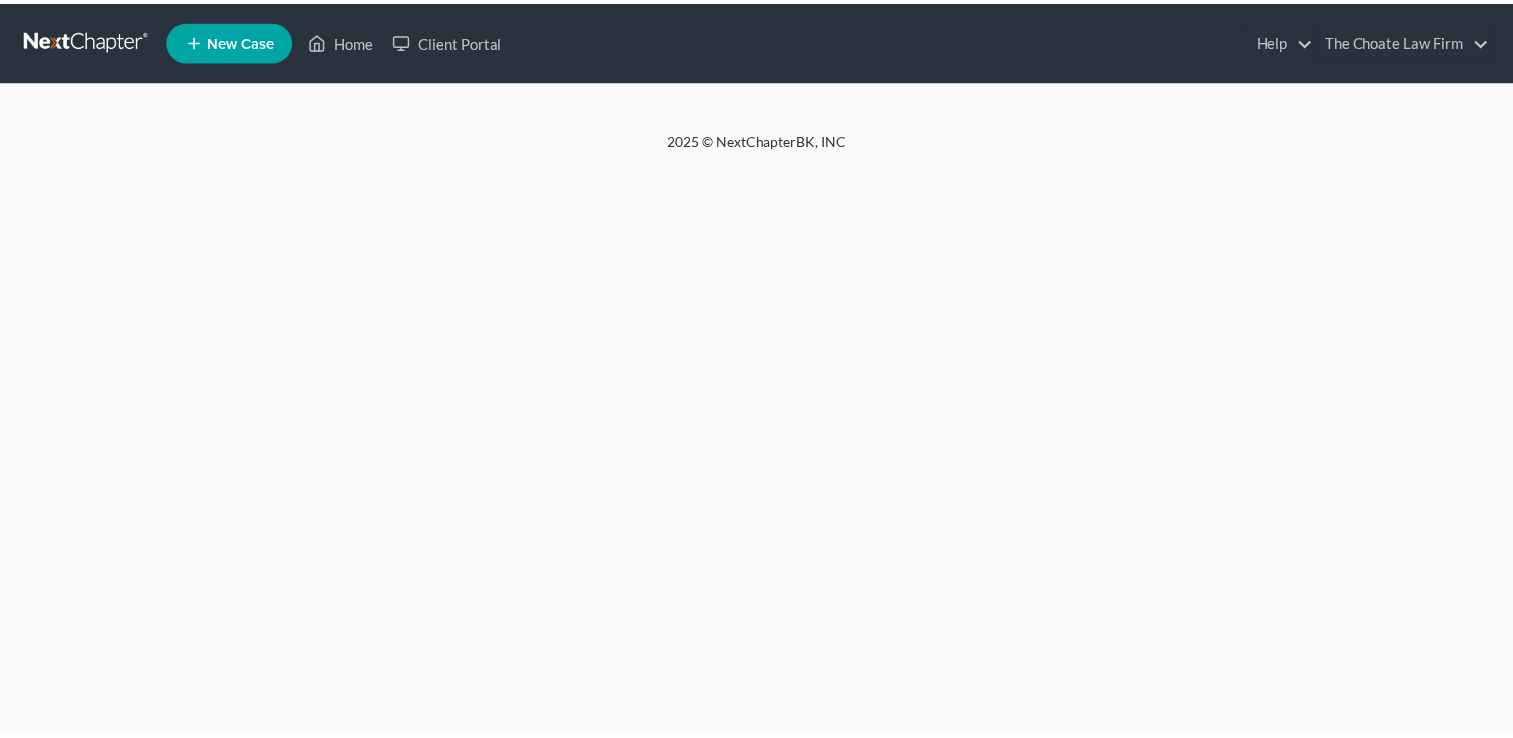 scroll, scrollTop: 0, scrollLeft: 0, axis: both 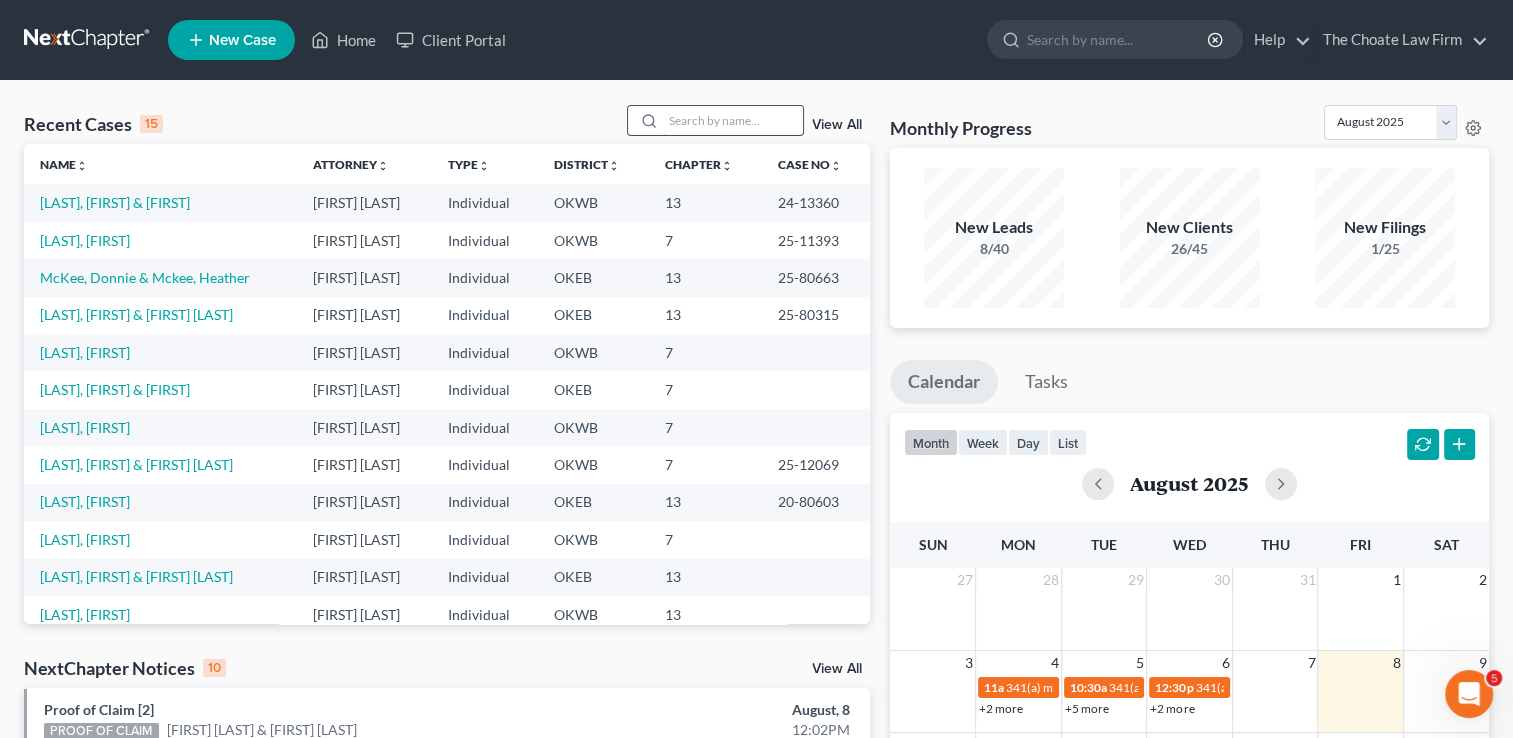 click at bounding box center (733, 120) 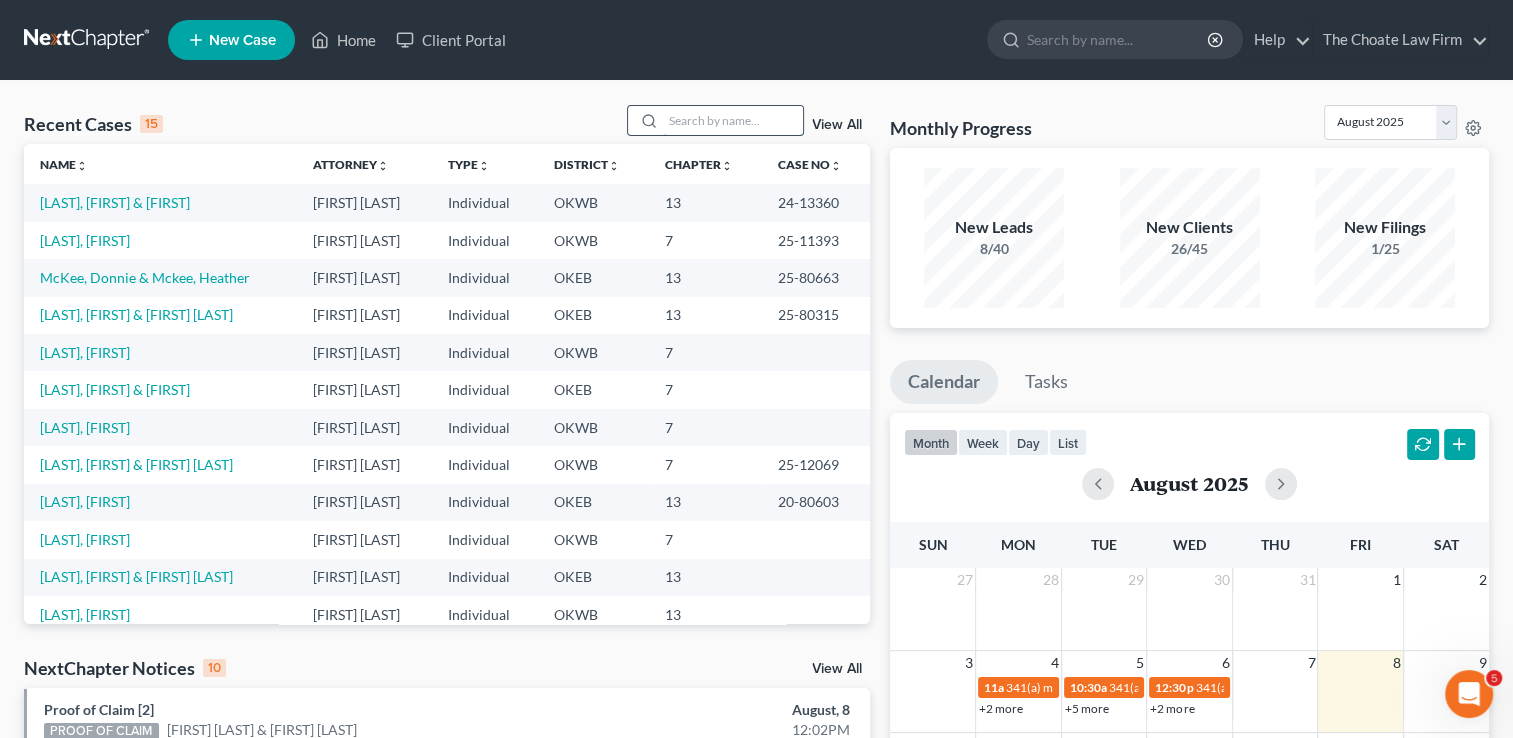 click at bounding box center [733, 120] 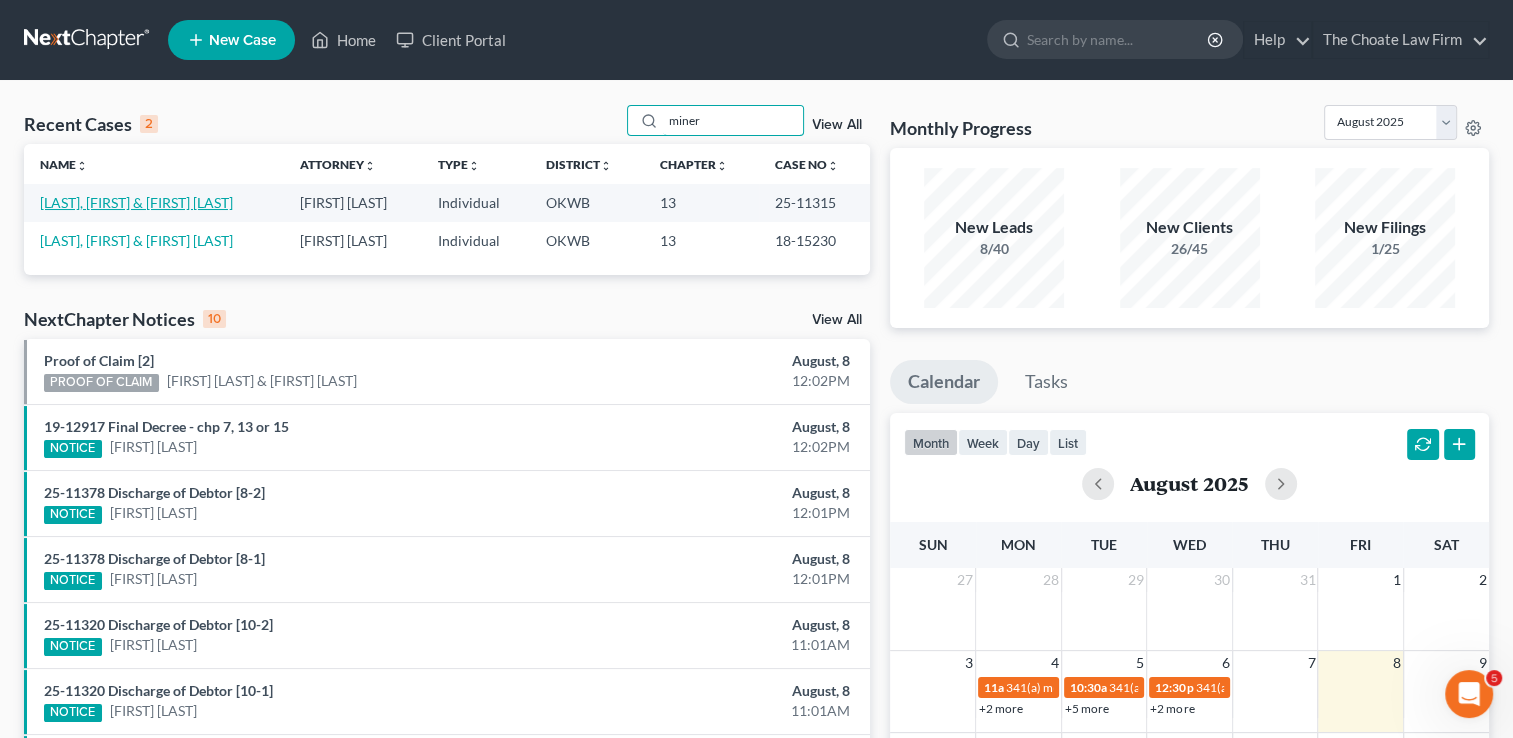 type on "miner" 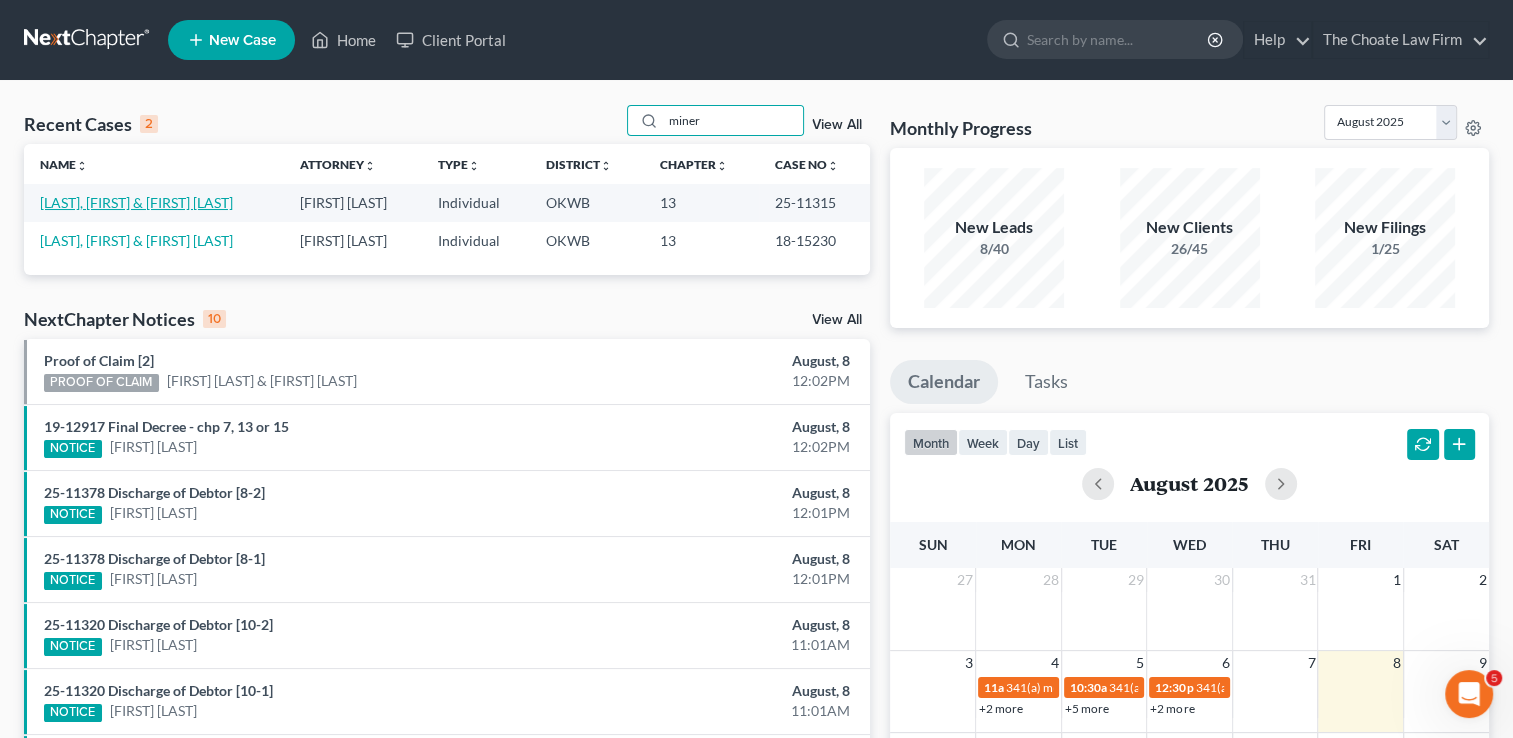 click on "[LAST], [FIRST] & [FIRST] [LAST]" at bounding box center (136, 202) 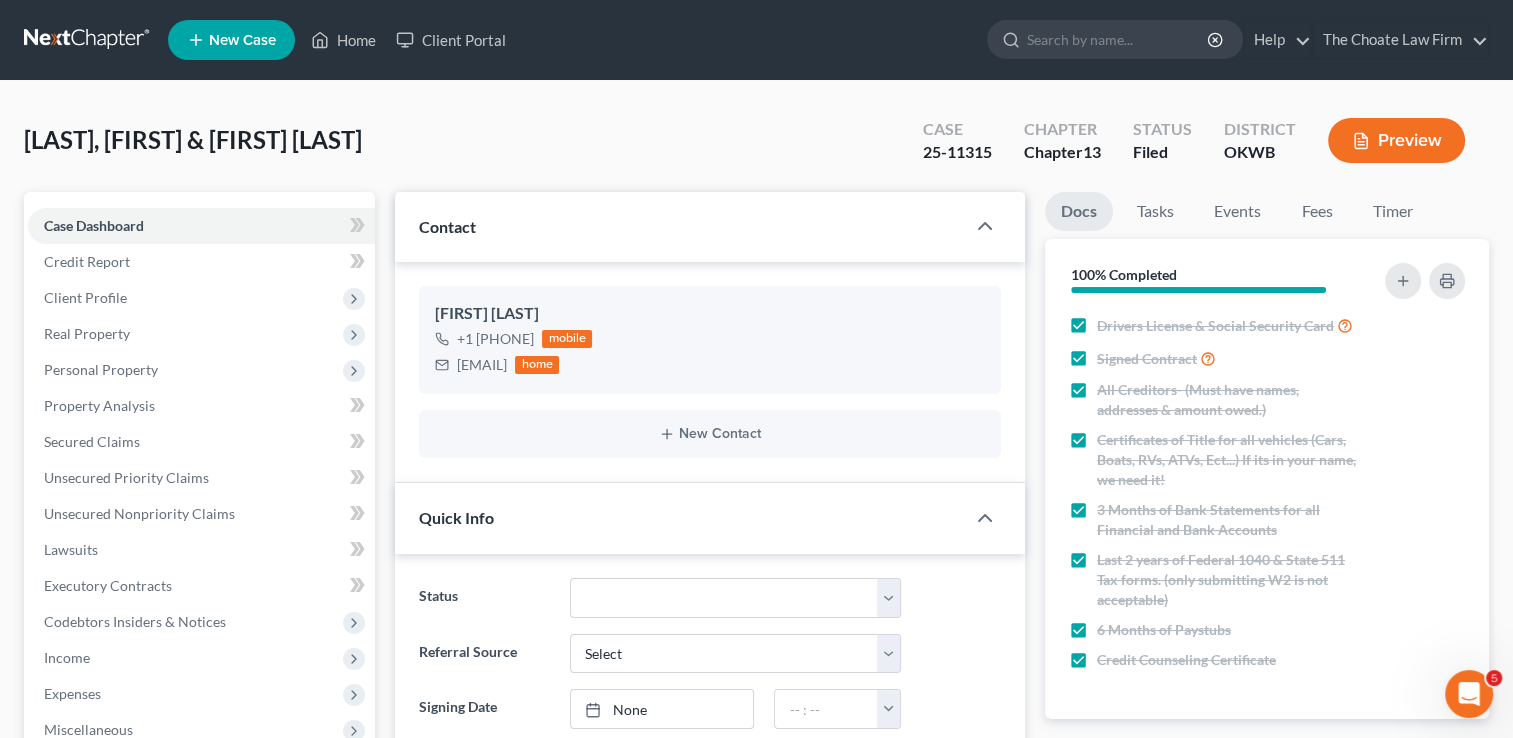 scroll, scrollTop: 484, scrollLeft: 0, axis: vertical 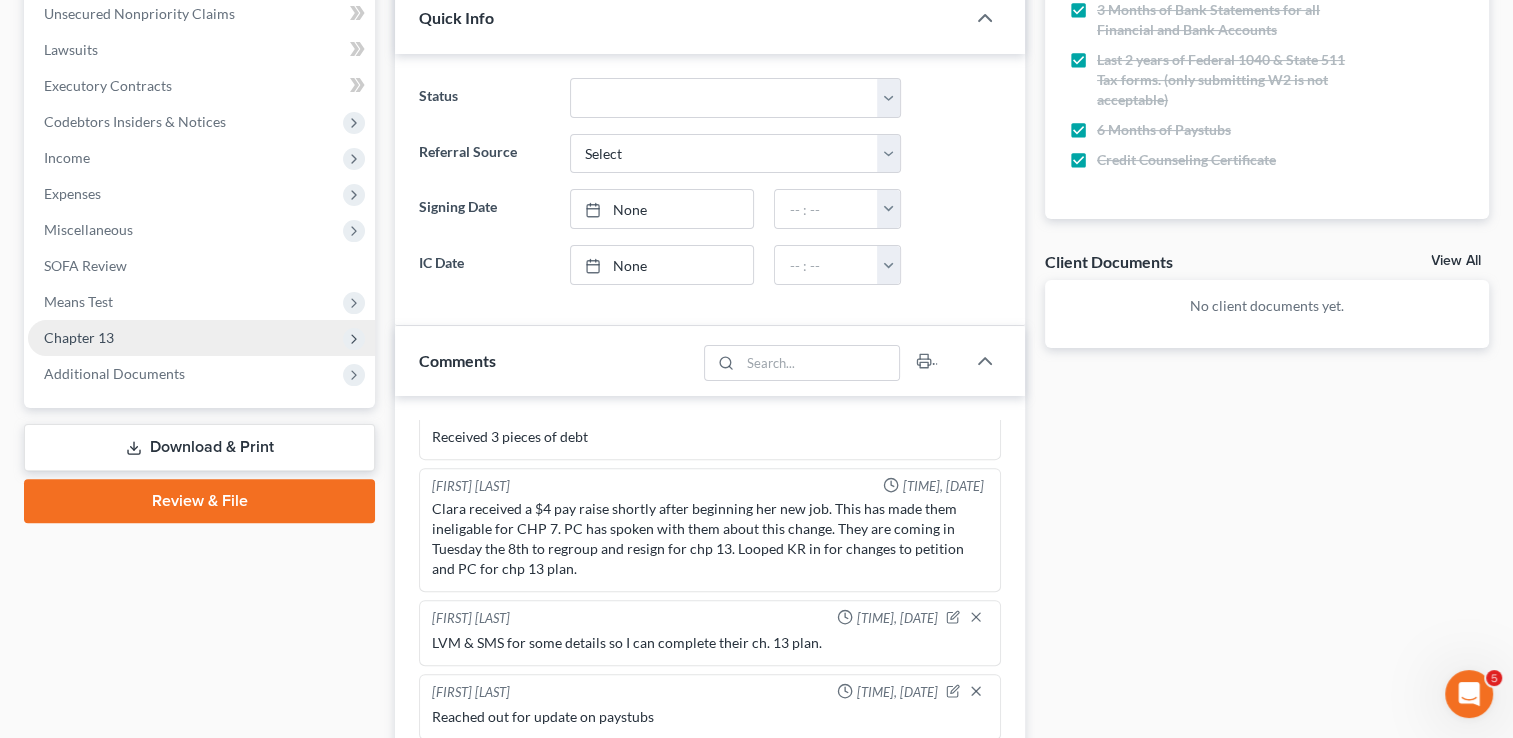 click on "Chapter 13" at bounding box center (201, 338) 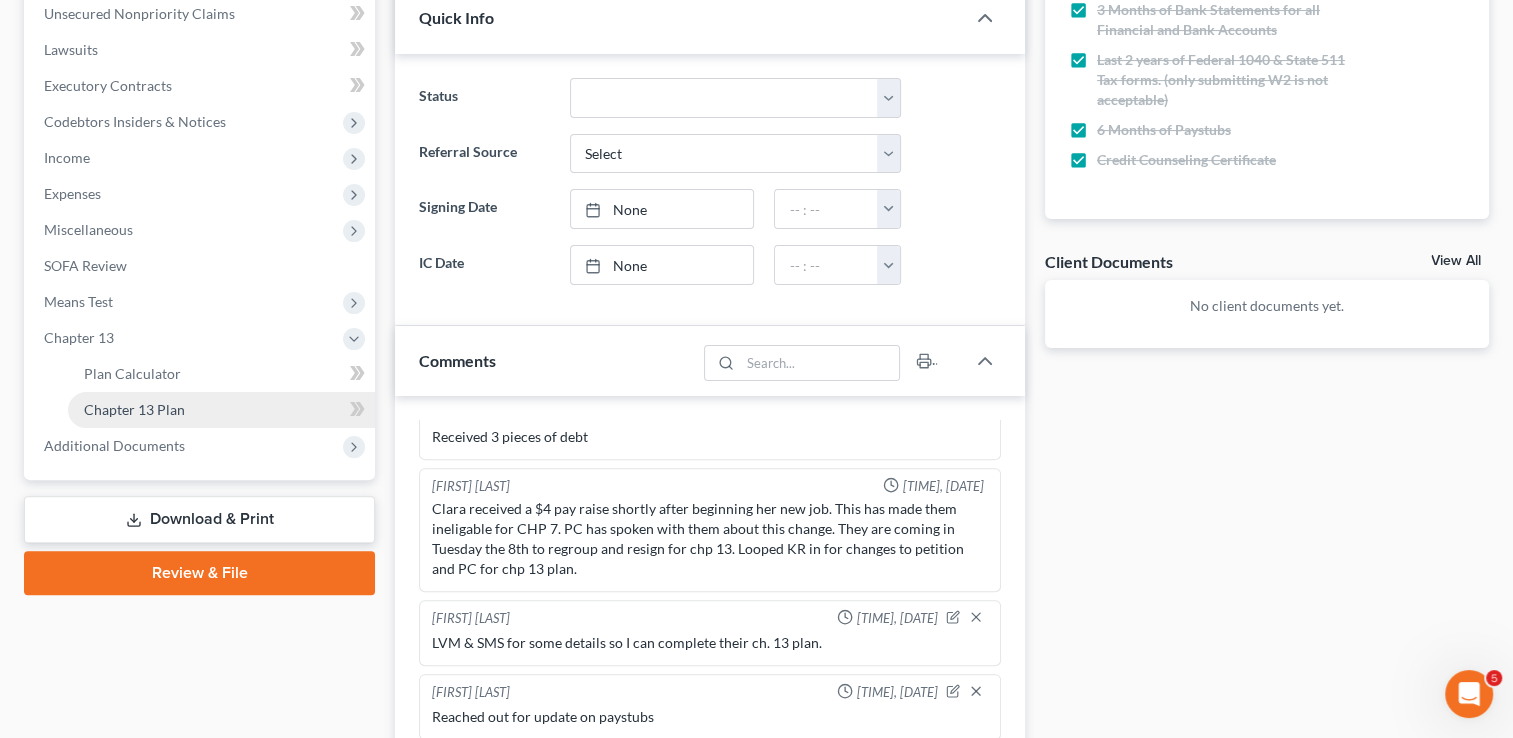 click on "Chapter 13 Plan" at bounding box center [134, 409] 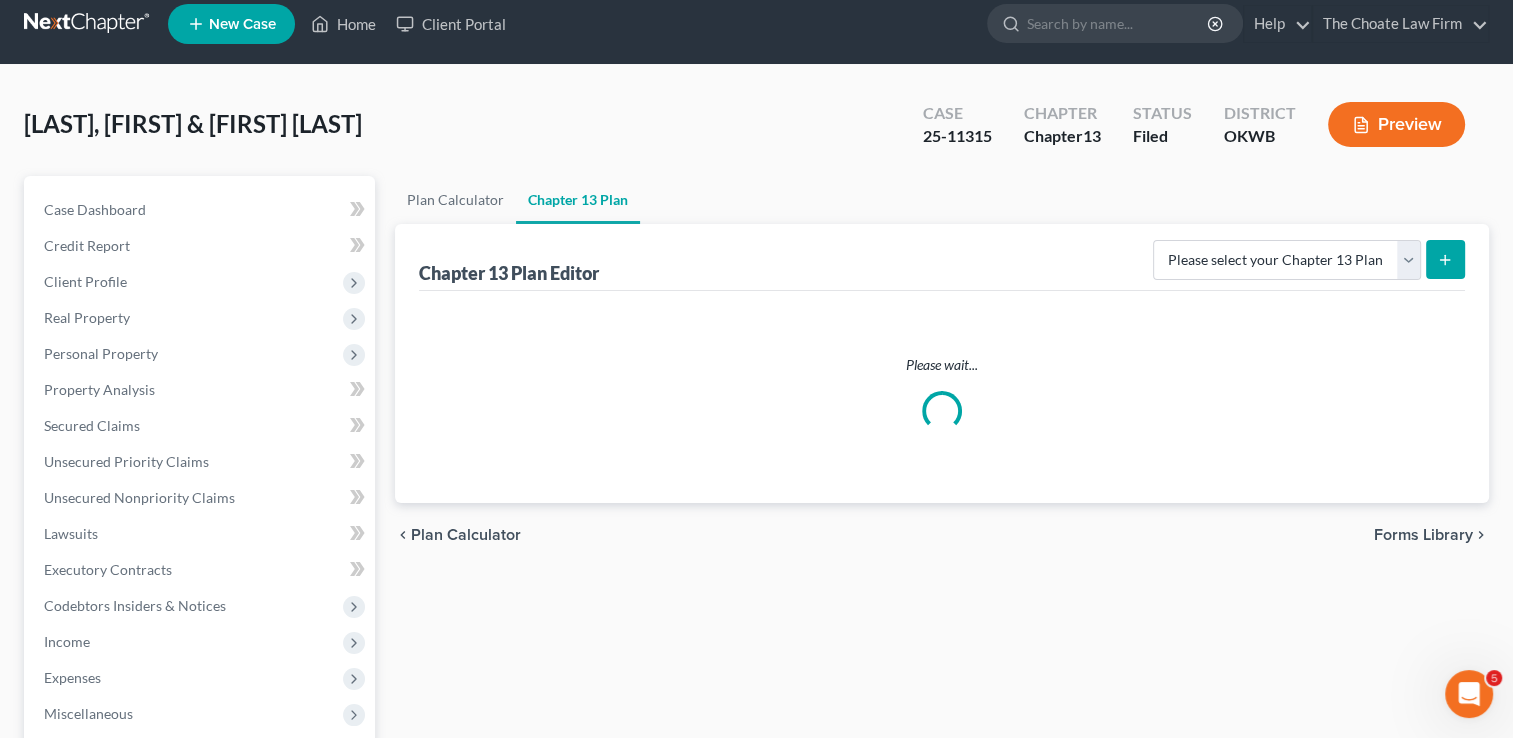 scroll, scrollTop: 0, scrollLeft: 0, axis: both 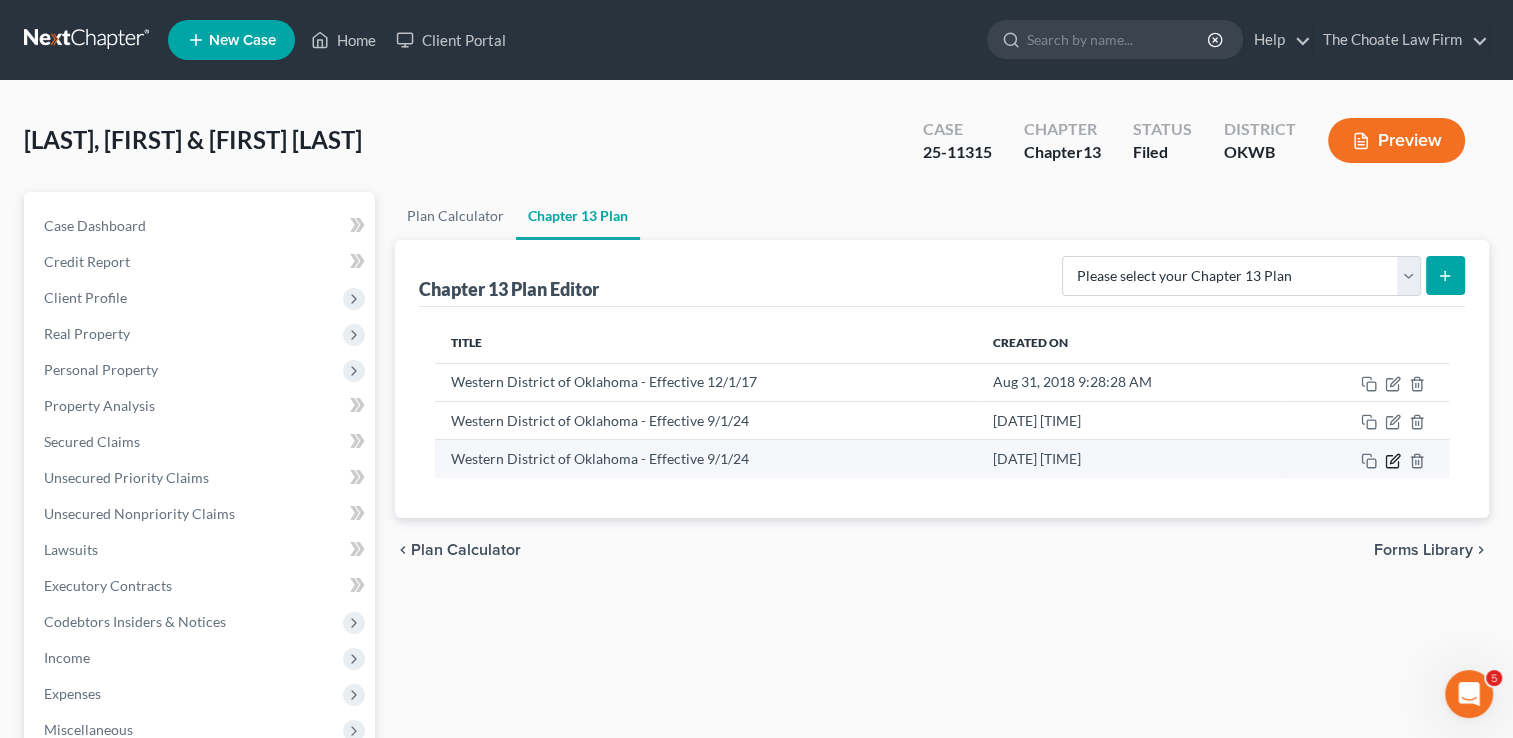 click 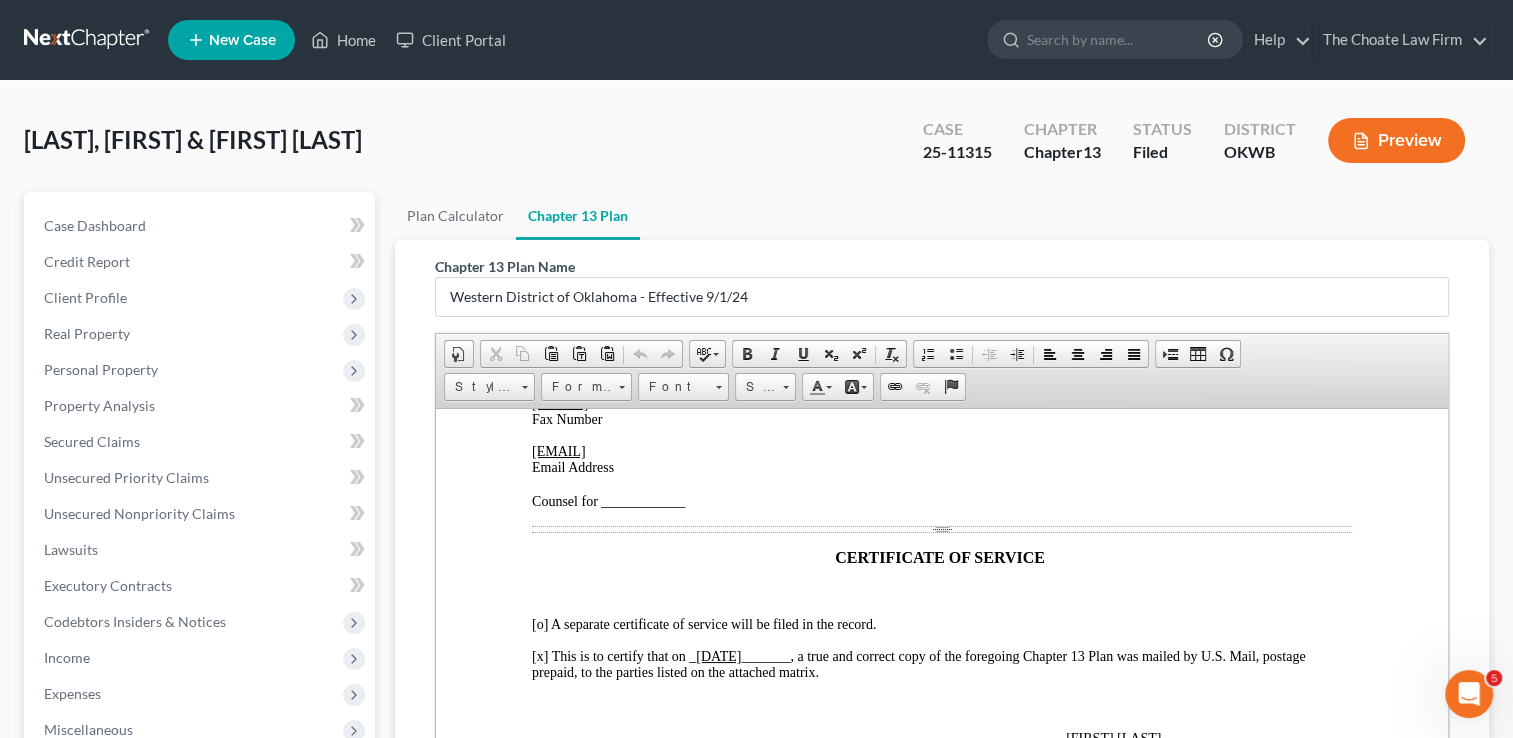 scroll, scrollTop: 5020, scrollLeft: 0, axis: vertical 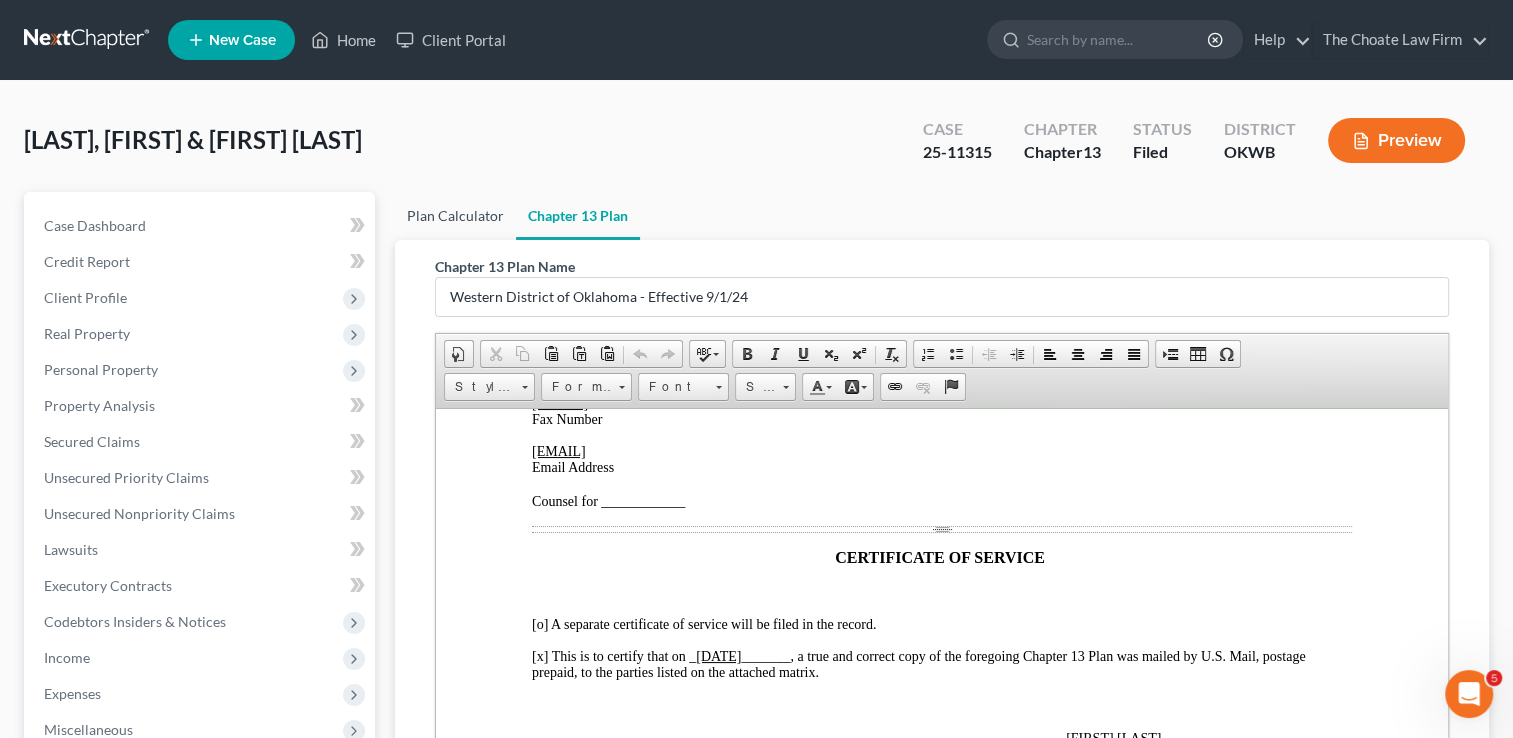 click on "Plan Calculator" at bounding box center (455, 216) 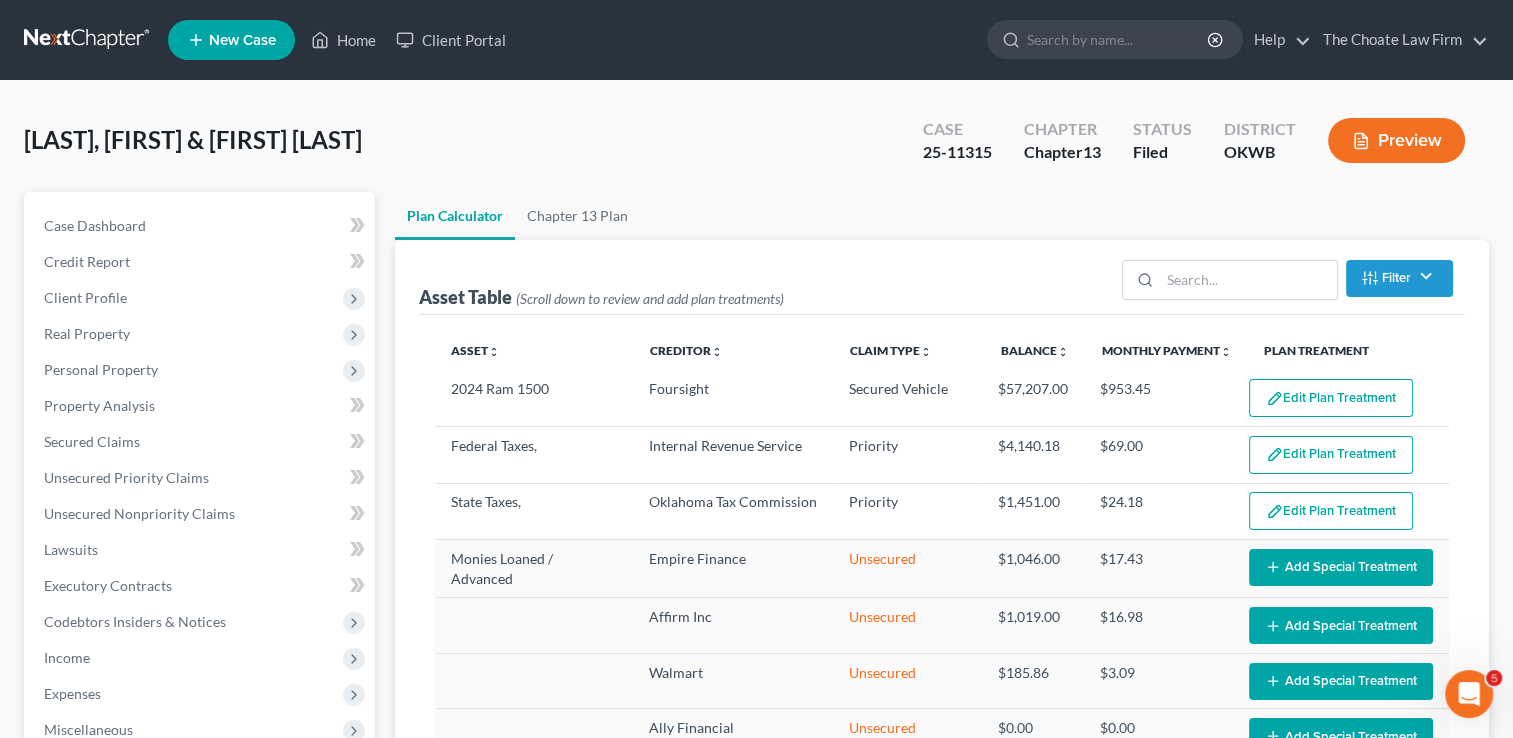 select on "59" 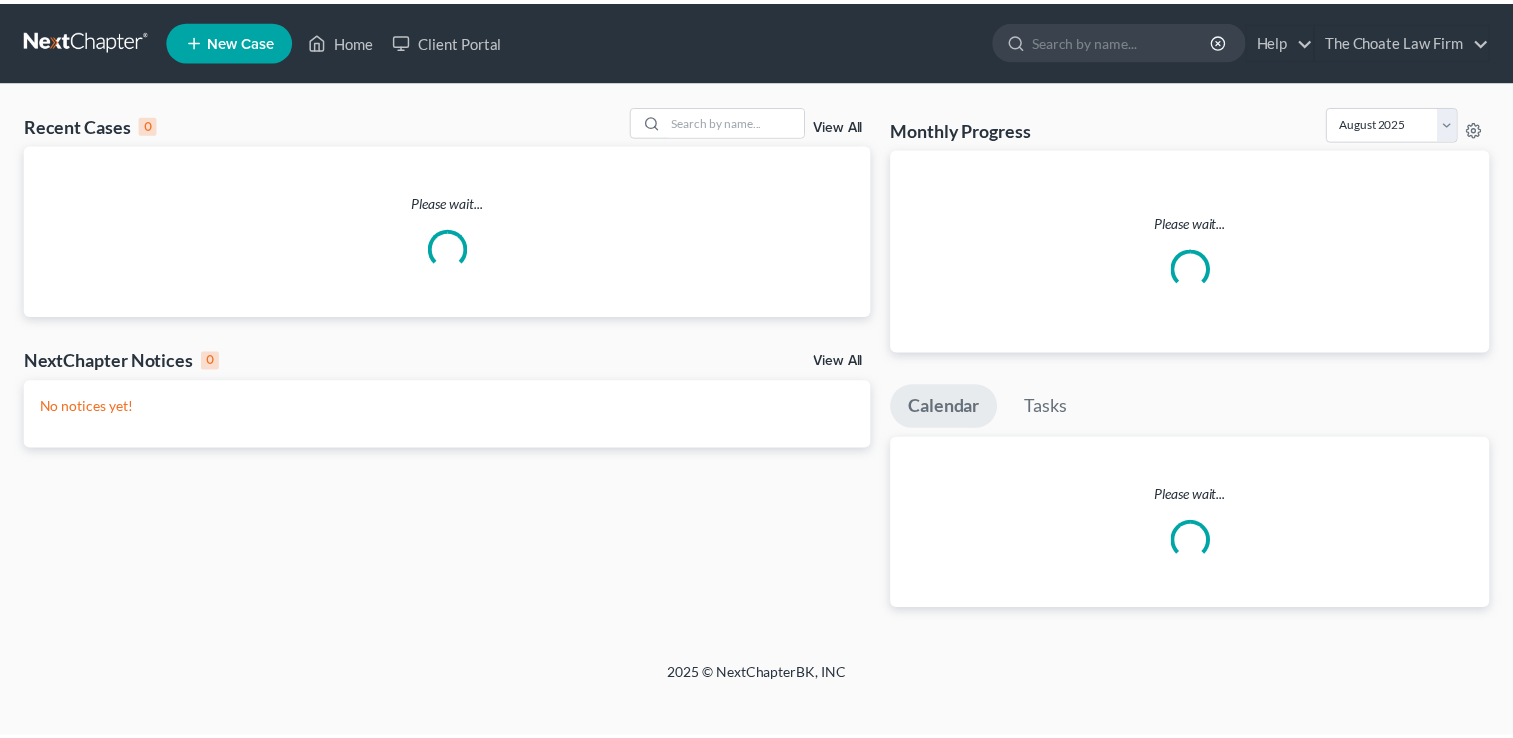 scroll, scrollTop: 0, scrollLeft: 0, axis: both 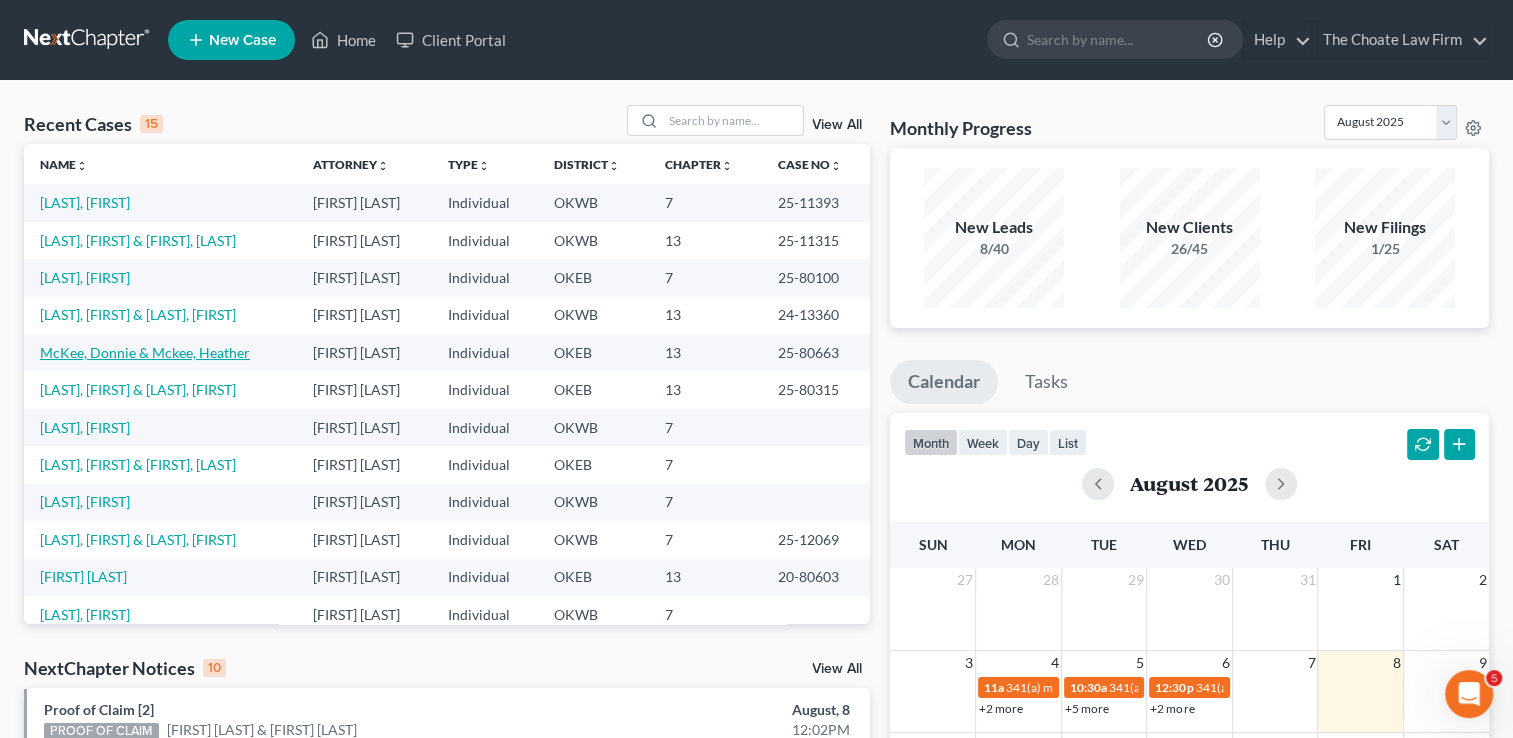 click on "McKee, Donnie & Mckee, Heather" at bounding box center [145, 352] 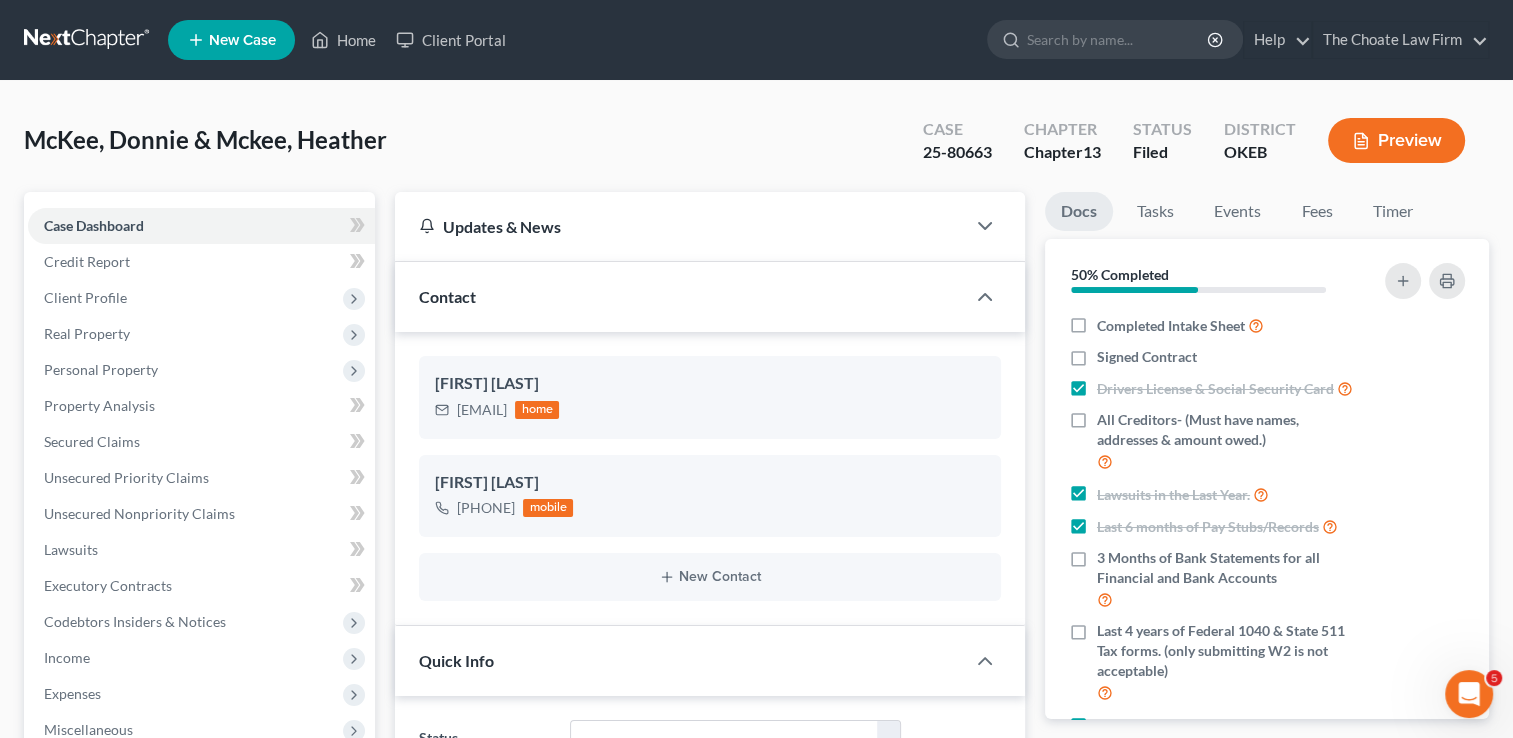 scroll, scrollTop: 1725, scrollLeft: 0, axis: vertical 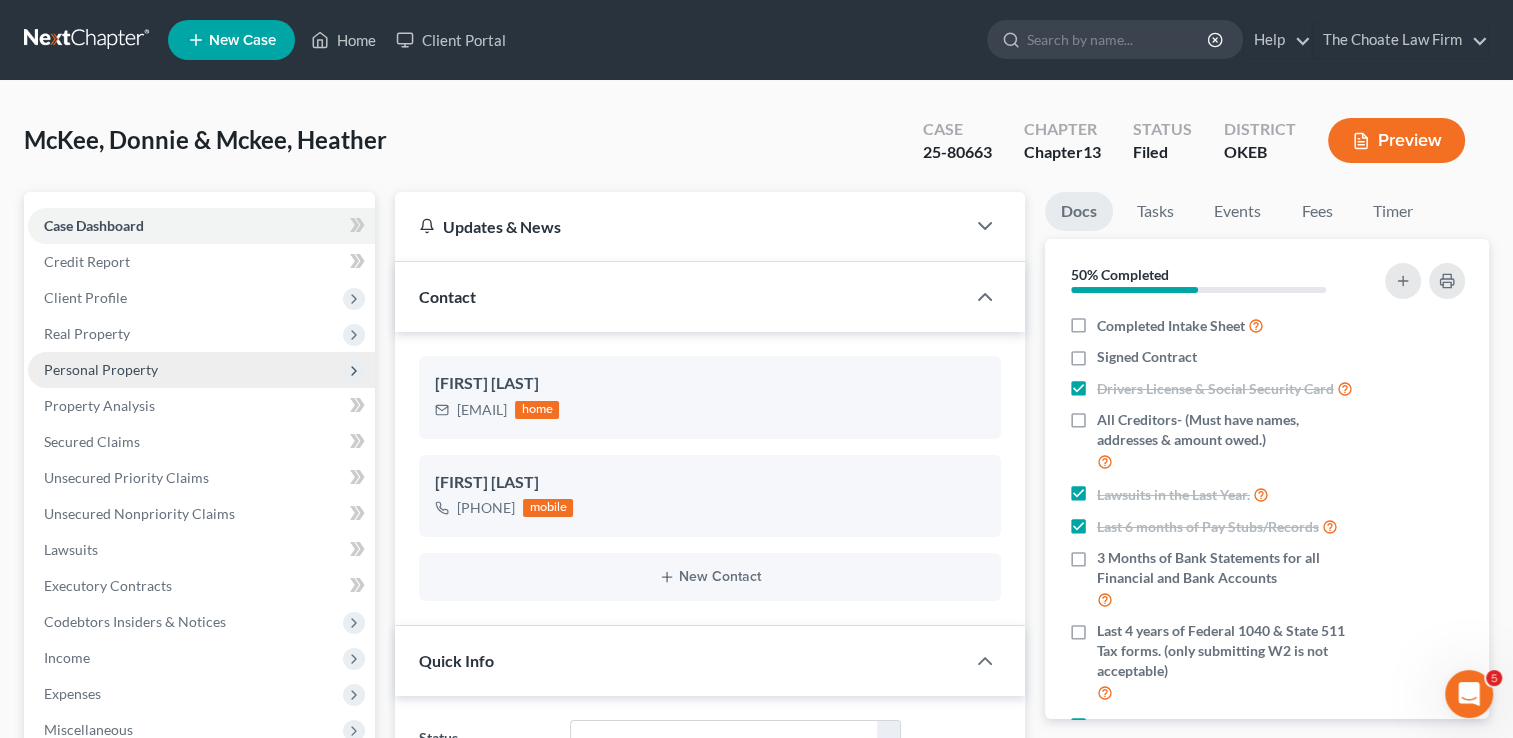 click on "Personal Property" at bounding box center [101, 369] 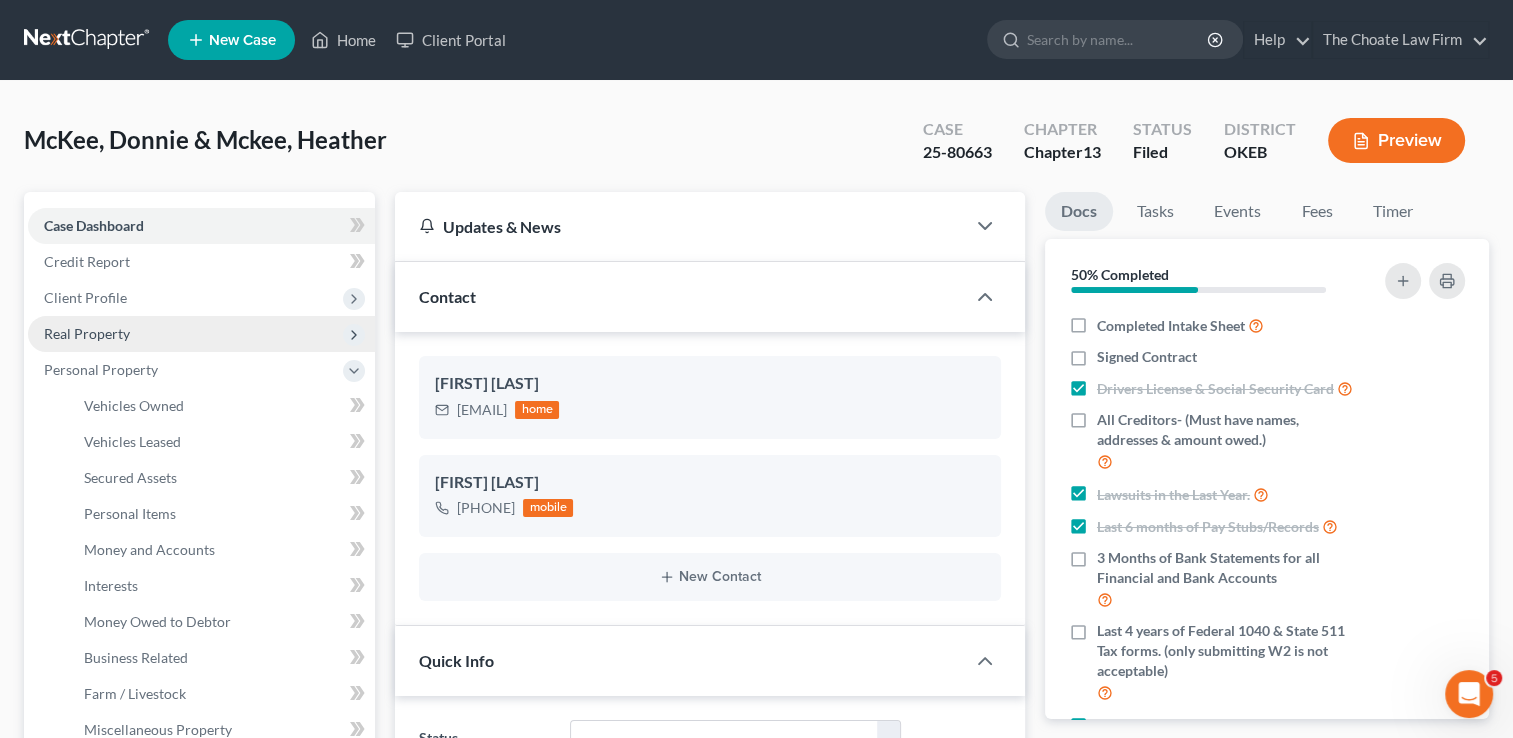 click on "Real Property" at bounding box center [87, 333] 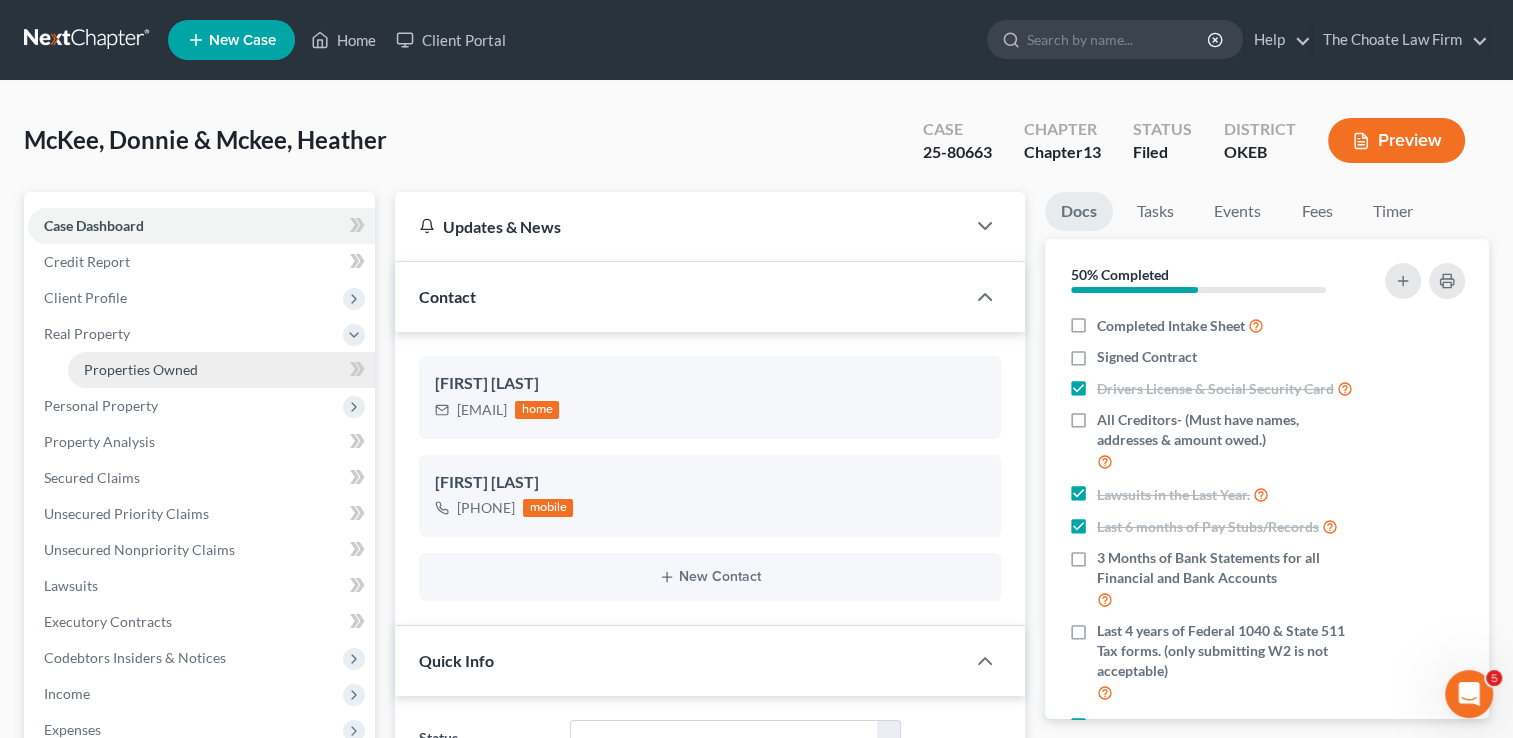 click on "Properties Owned" at bounding box center [141, 369] 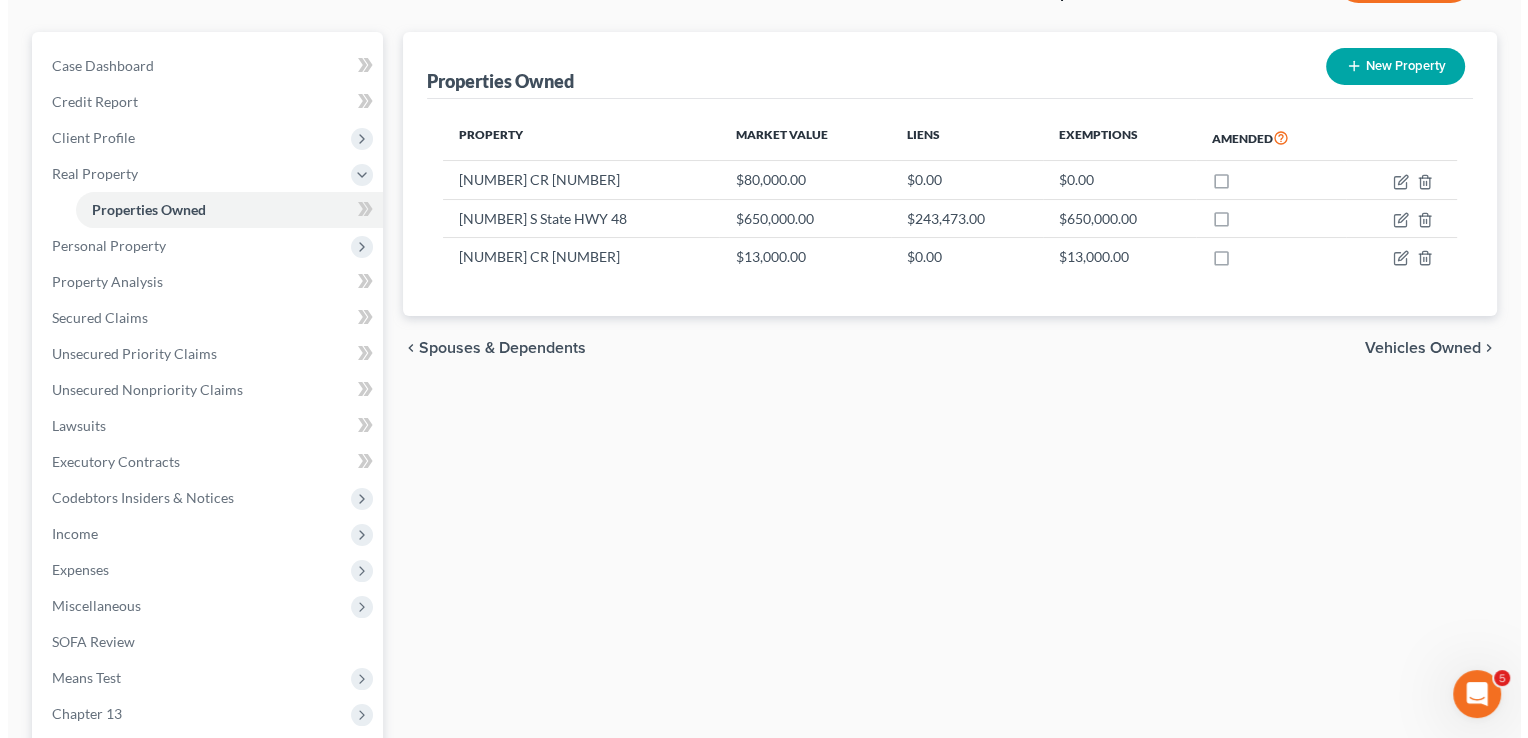 scroll, scrollTop: 0, scrollLeft: 0, axis: both 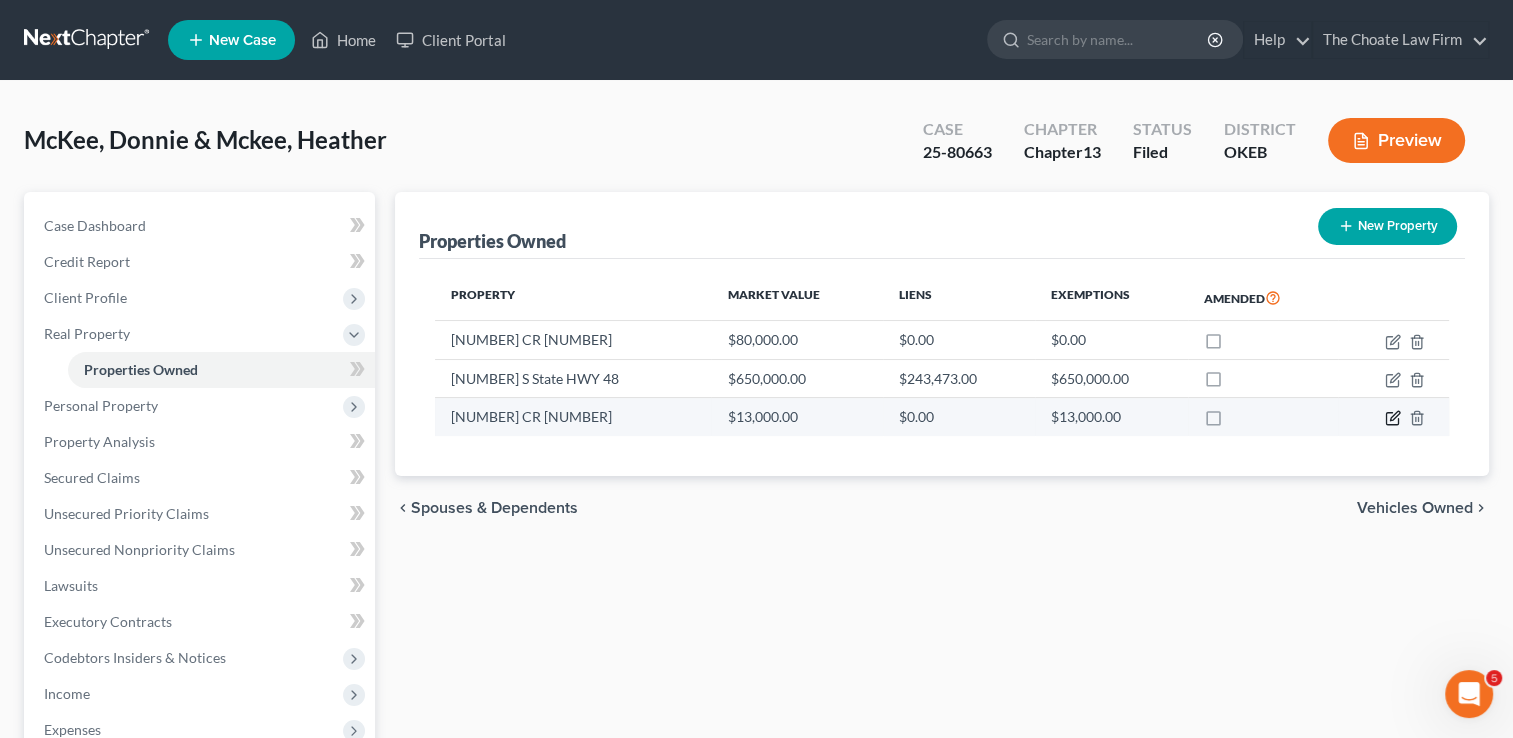 click 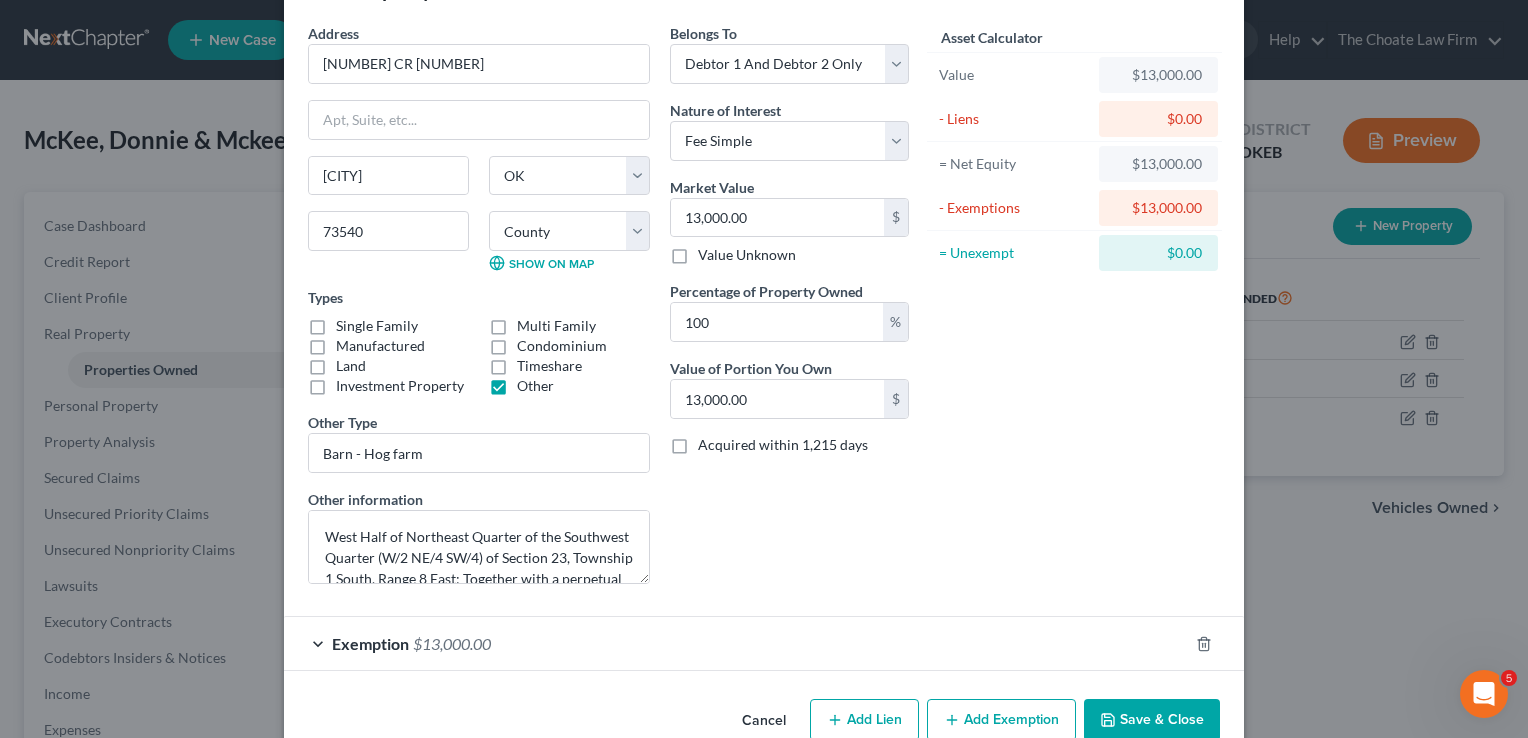 scroll, scrollTop: 108, scrollLeft: 0, axis: vertical 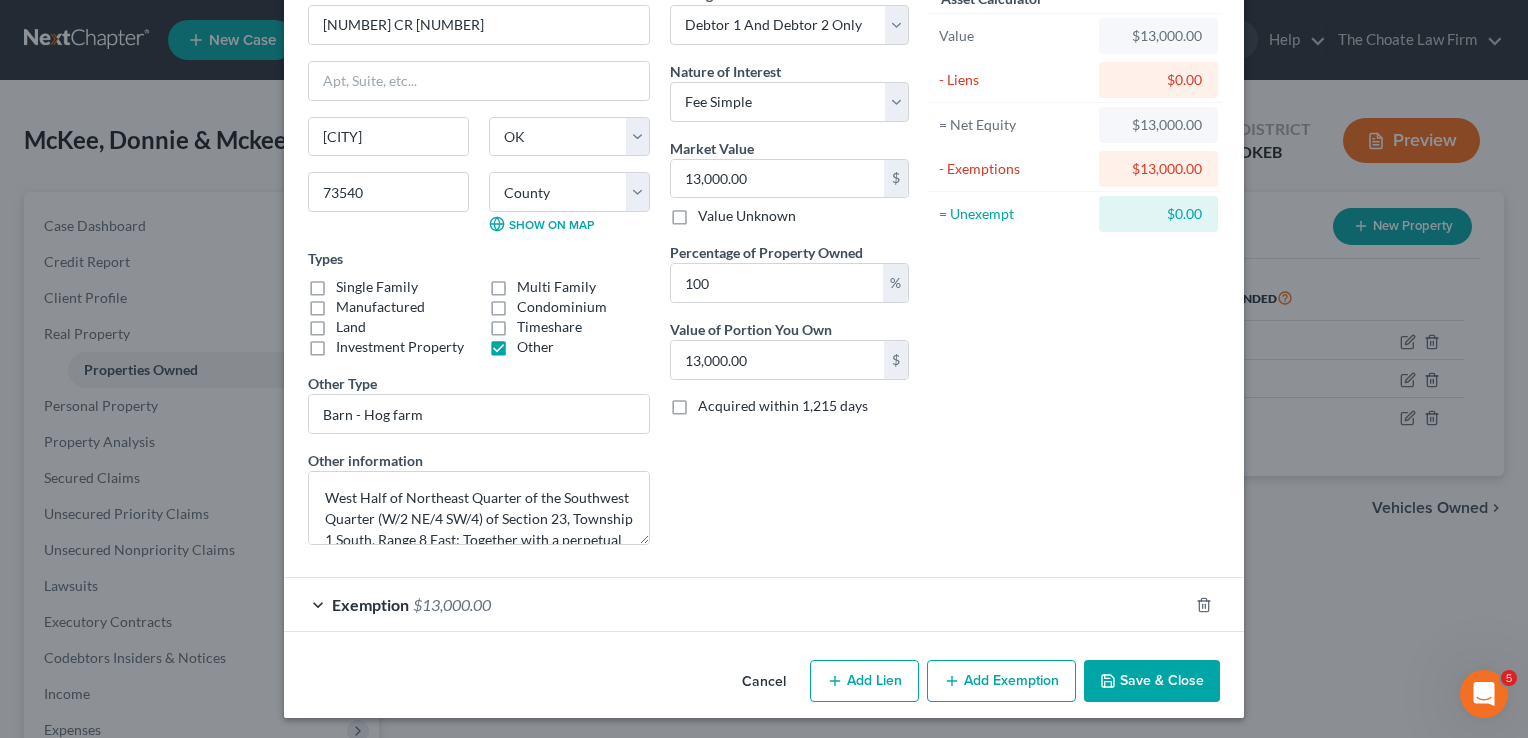 click on "Exemption $13,000.00" at bounding box center [736, 604] 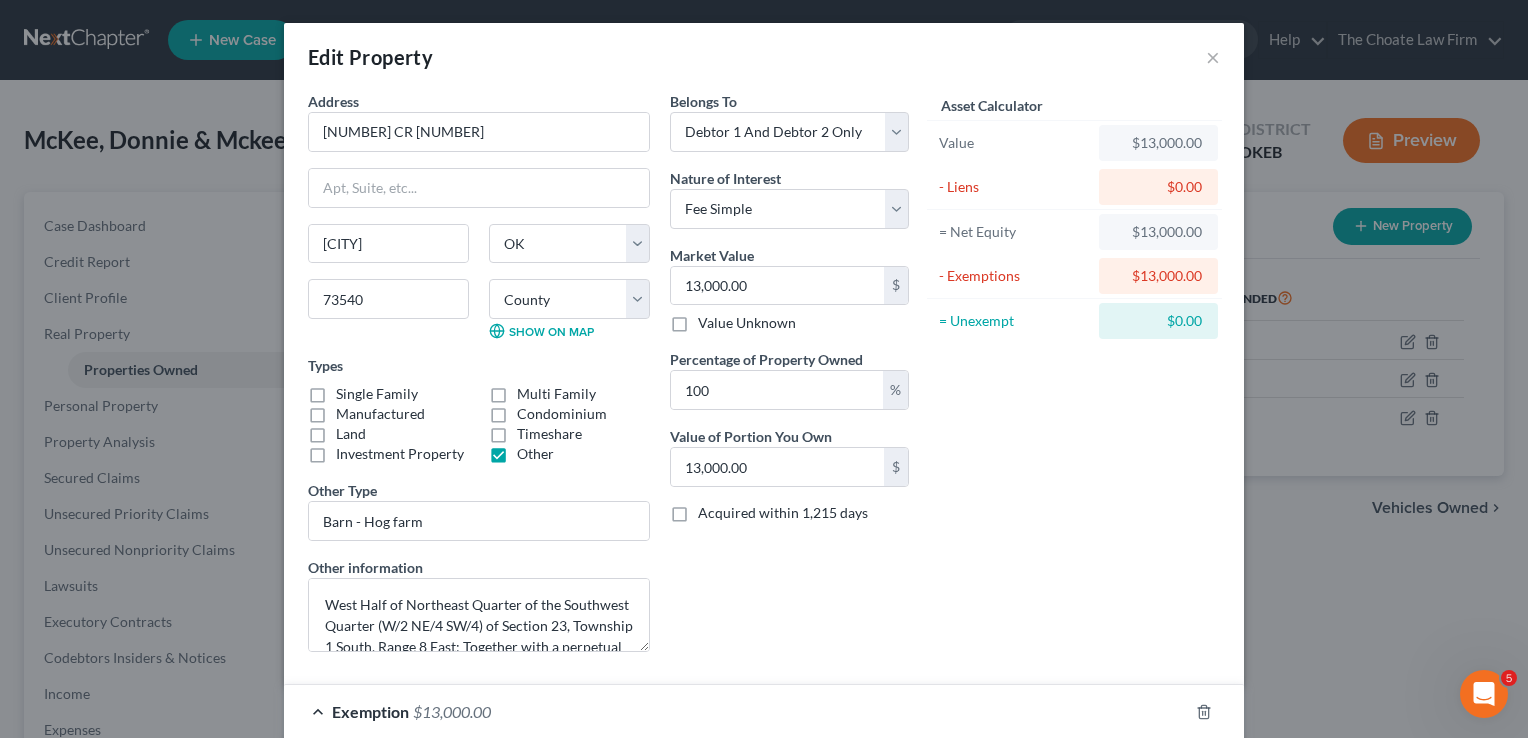 scroll, scrollTop: 0, scrollLeft: 0, axis: both 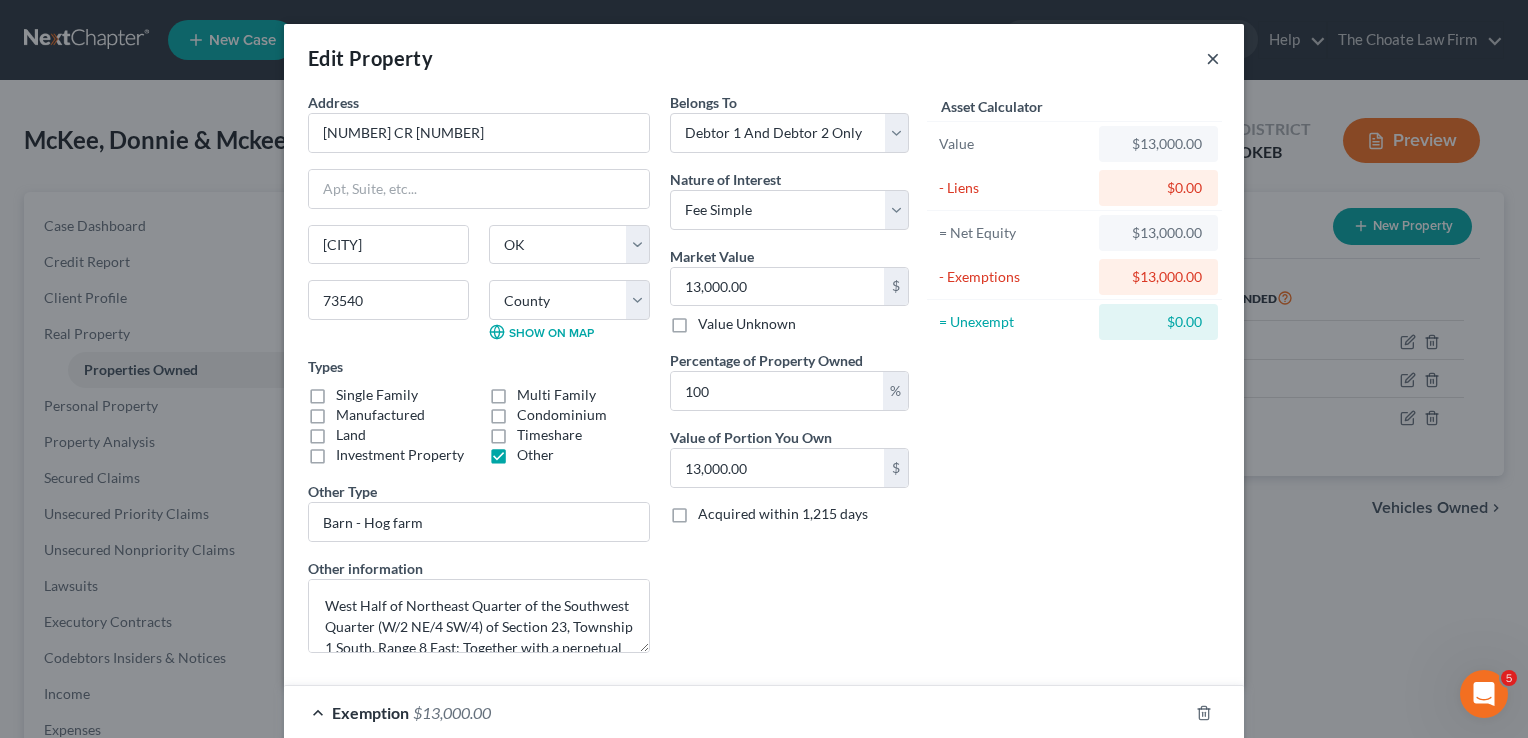 click on "×" at bounding box center (1213, 58) 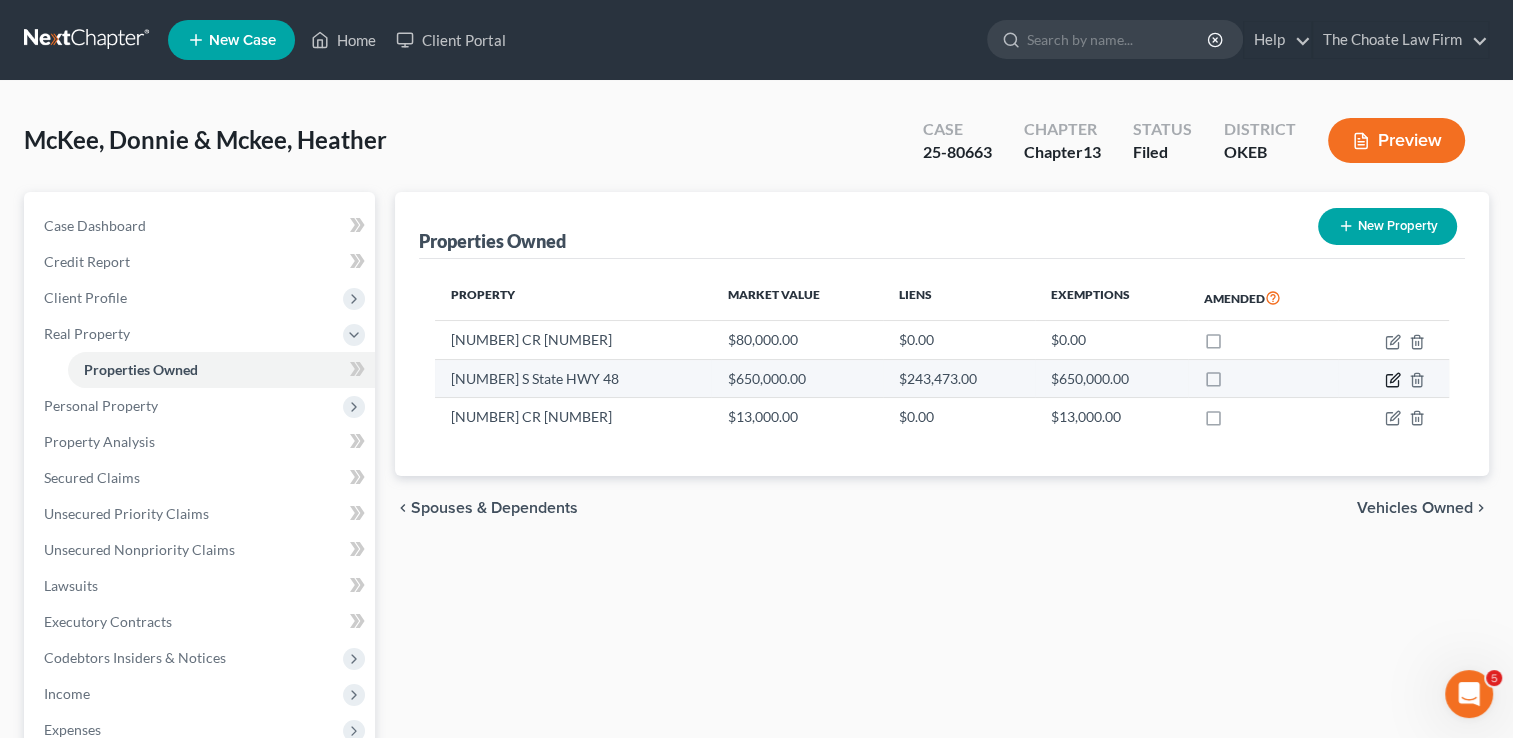 click 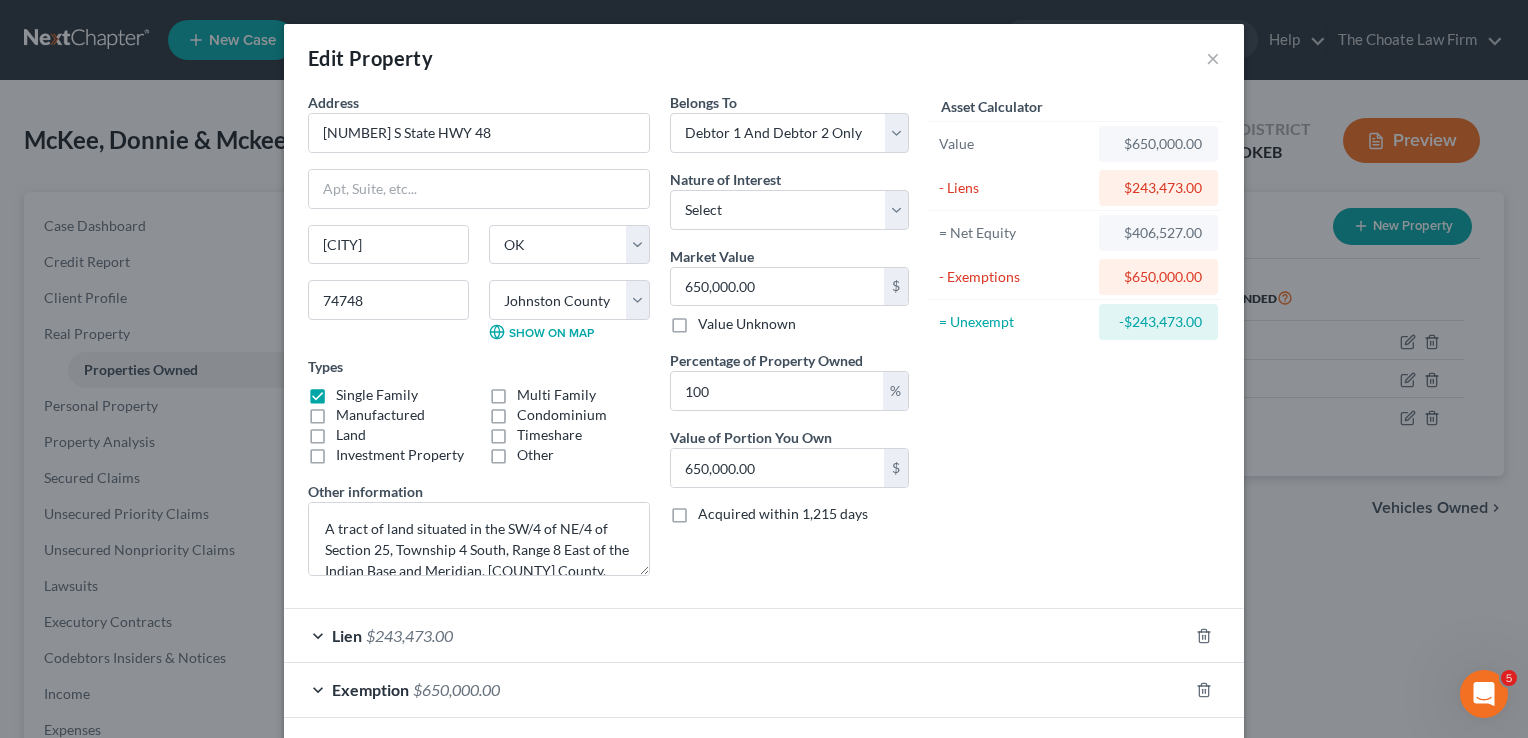 scroll, scrollTop: 86, scrollLeft: 0, axis: vertical 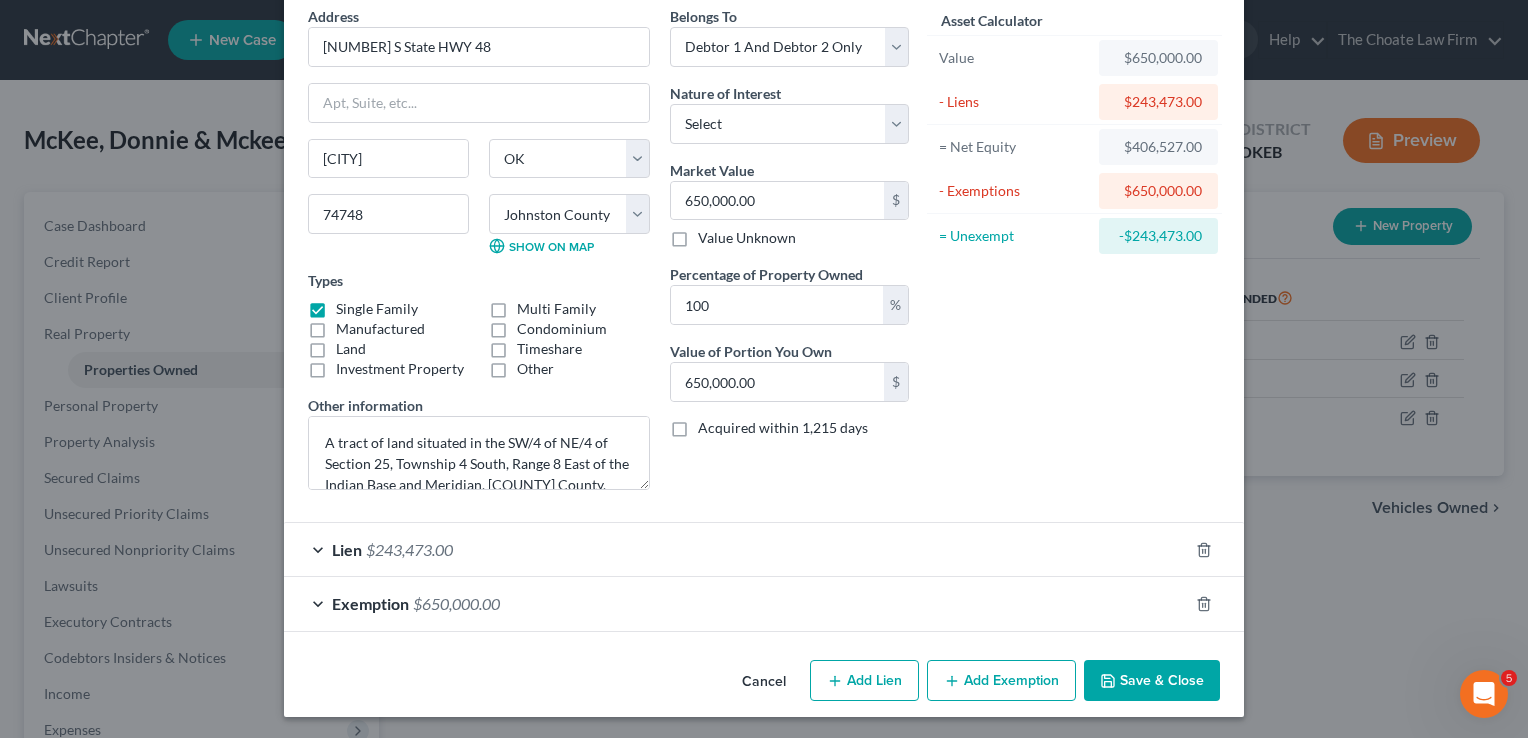 click on "Exemption $650,000.00" at bounding box center (736, 603) 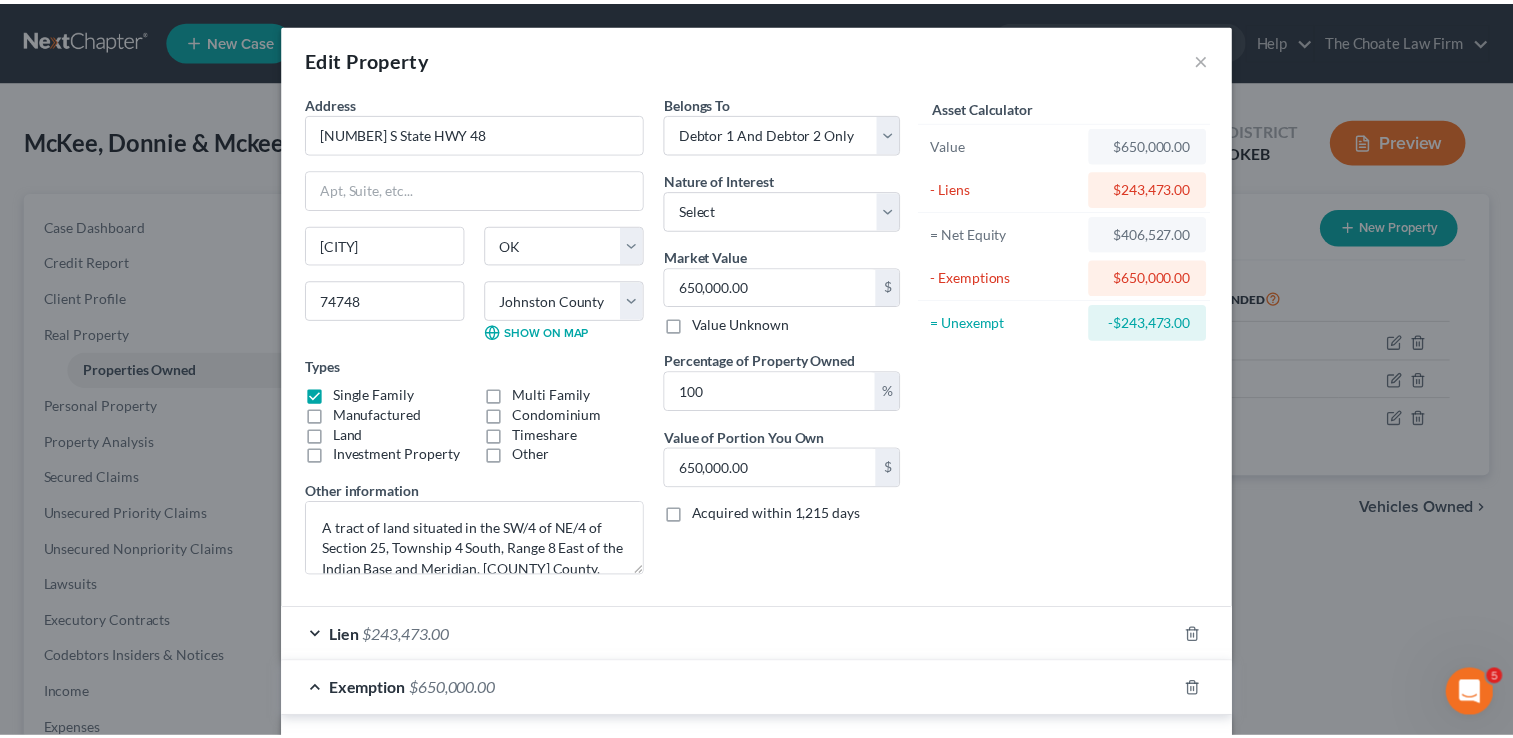 scroll, scrollTop: 0, scrollLeft: 0, axis: both 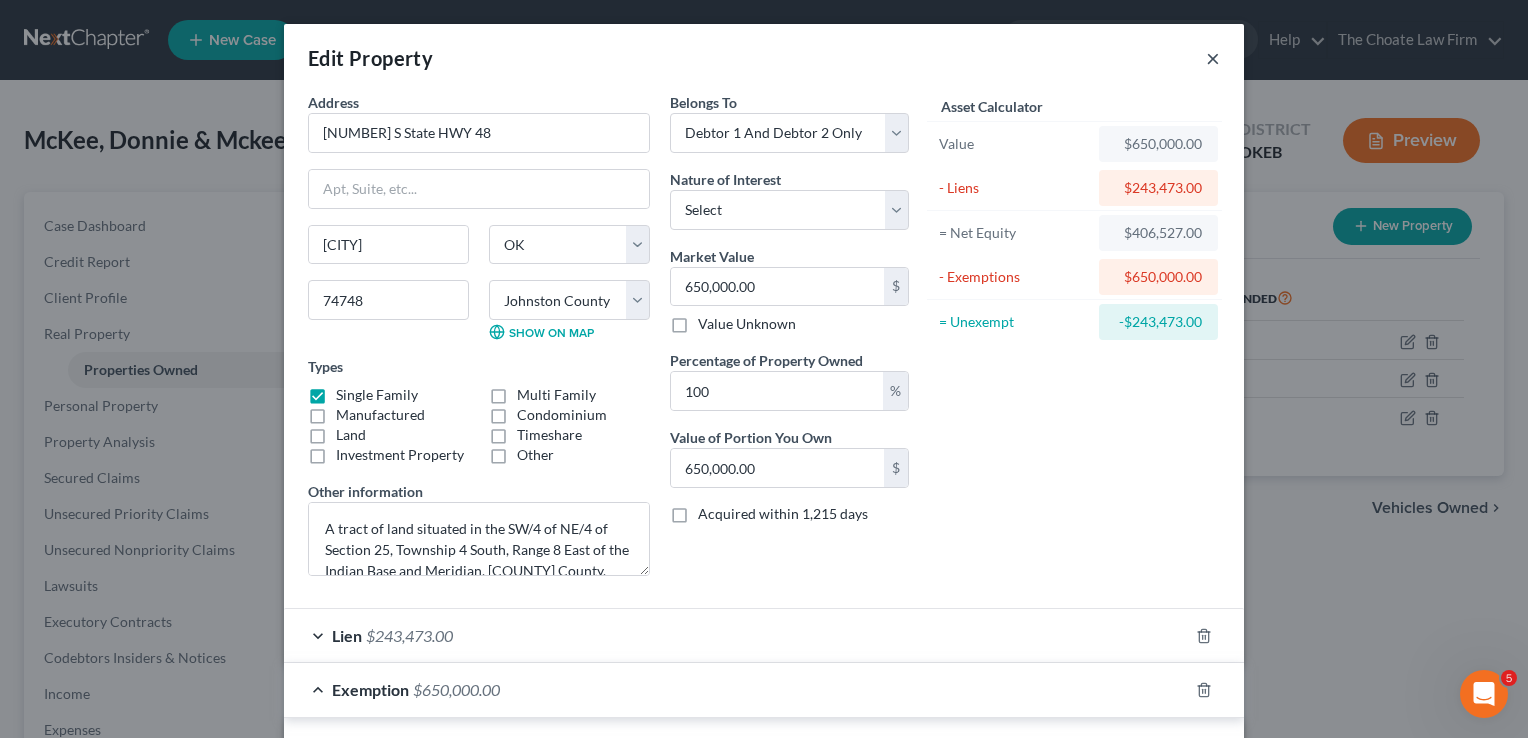 click on "×" at bounding box center (1213, 58) 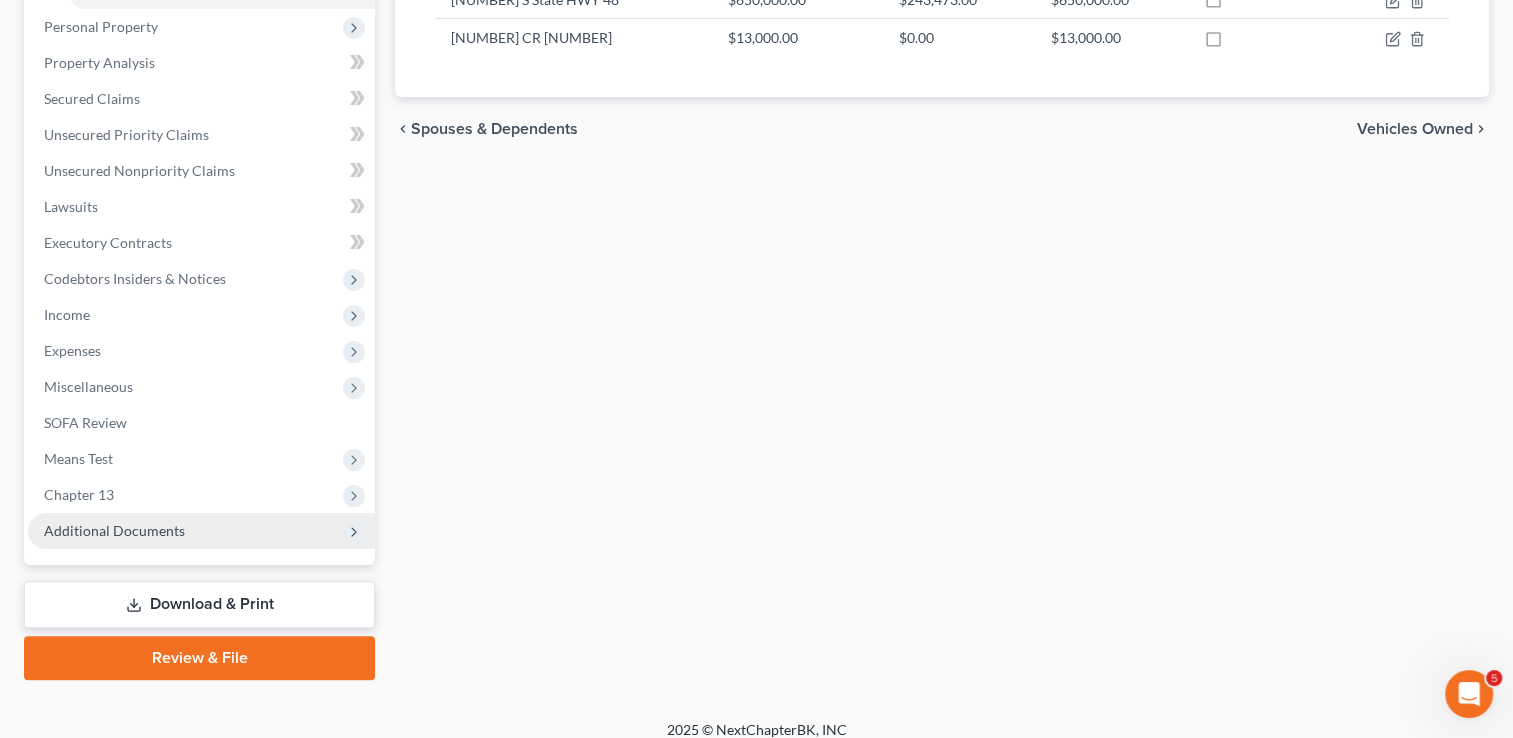 scroll, scrollTop: 395, scrollLeft: 0, axis: vertical 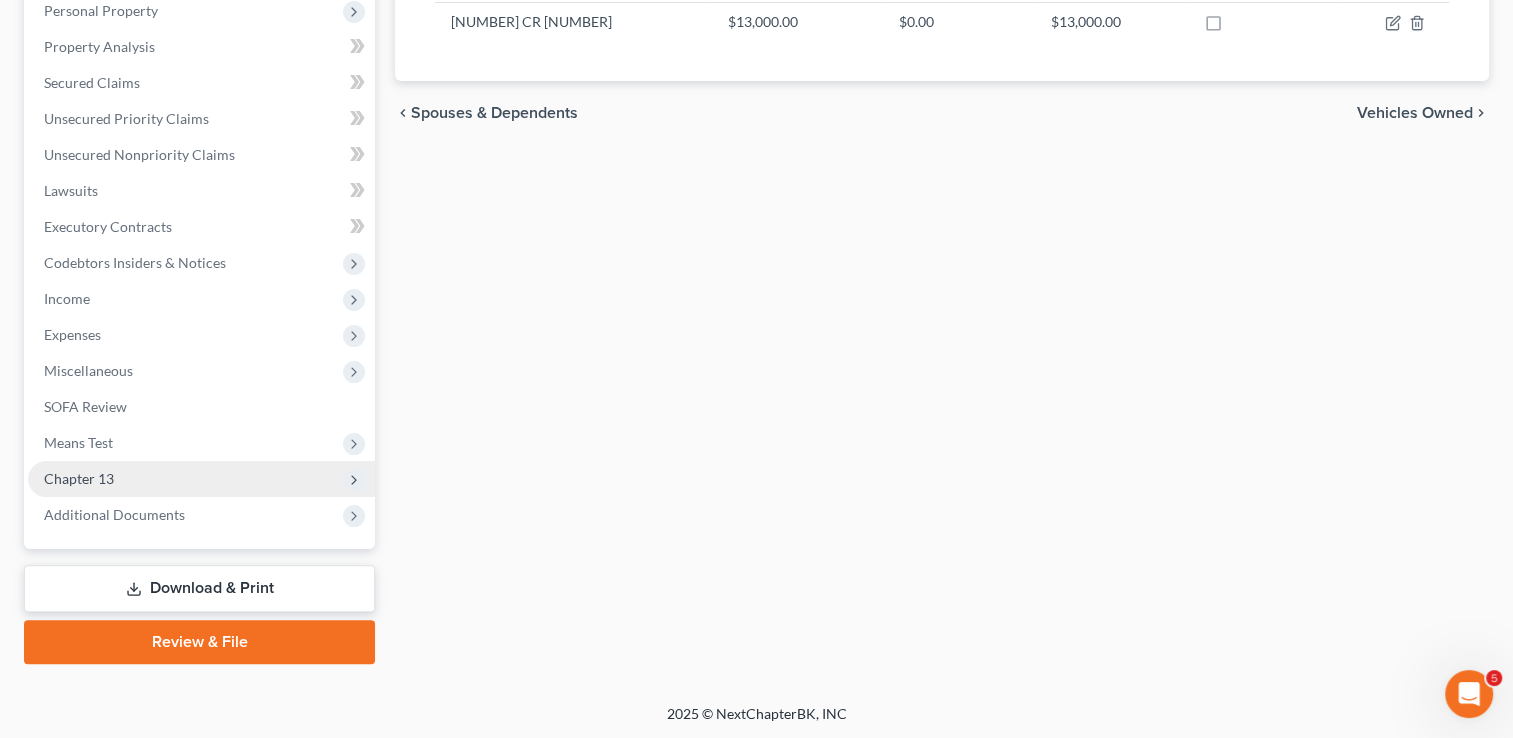 click on "Chapter 13" at bounding box center [79, 478] 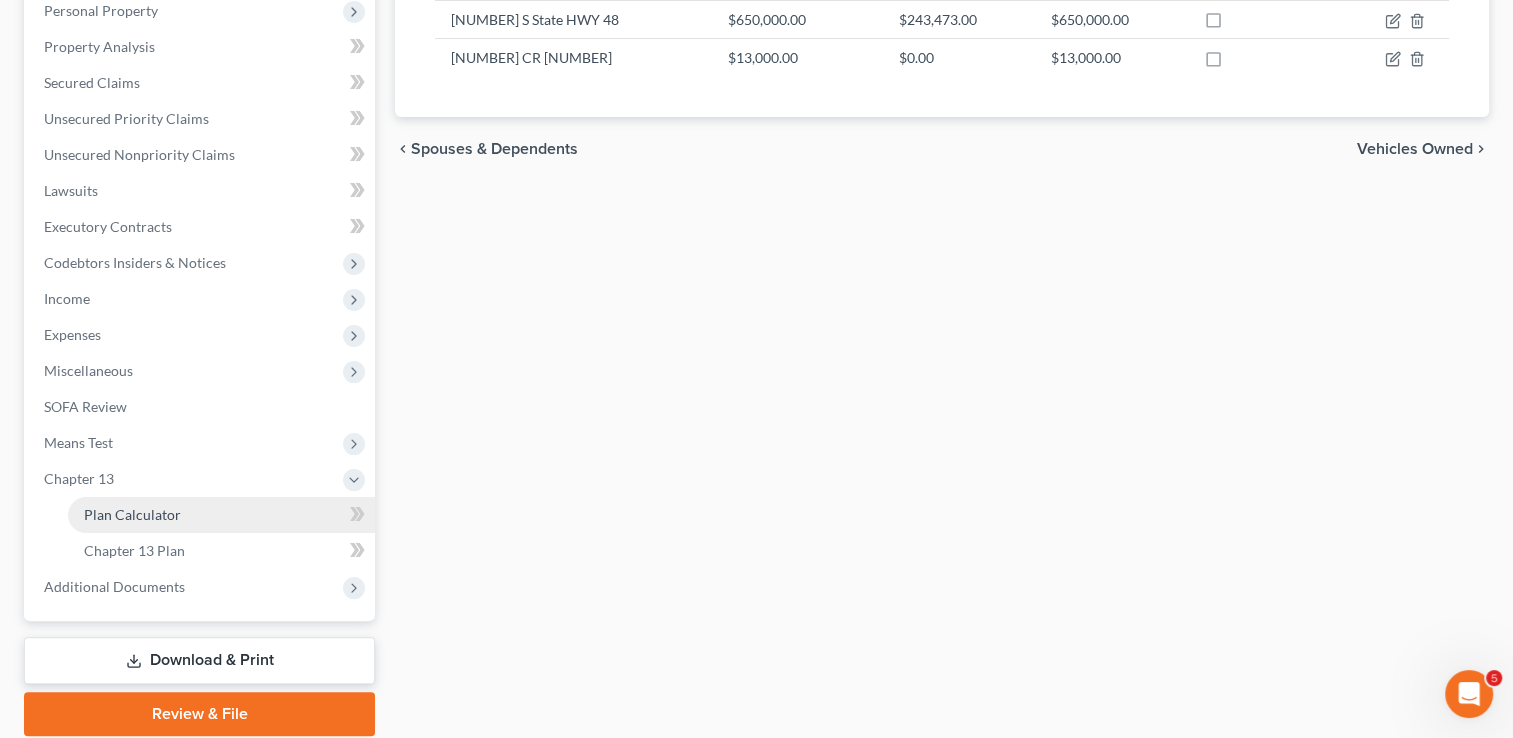 click on "Plan Calculator" at bounding box center (132, 514) 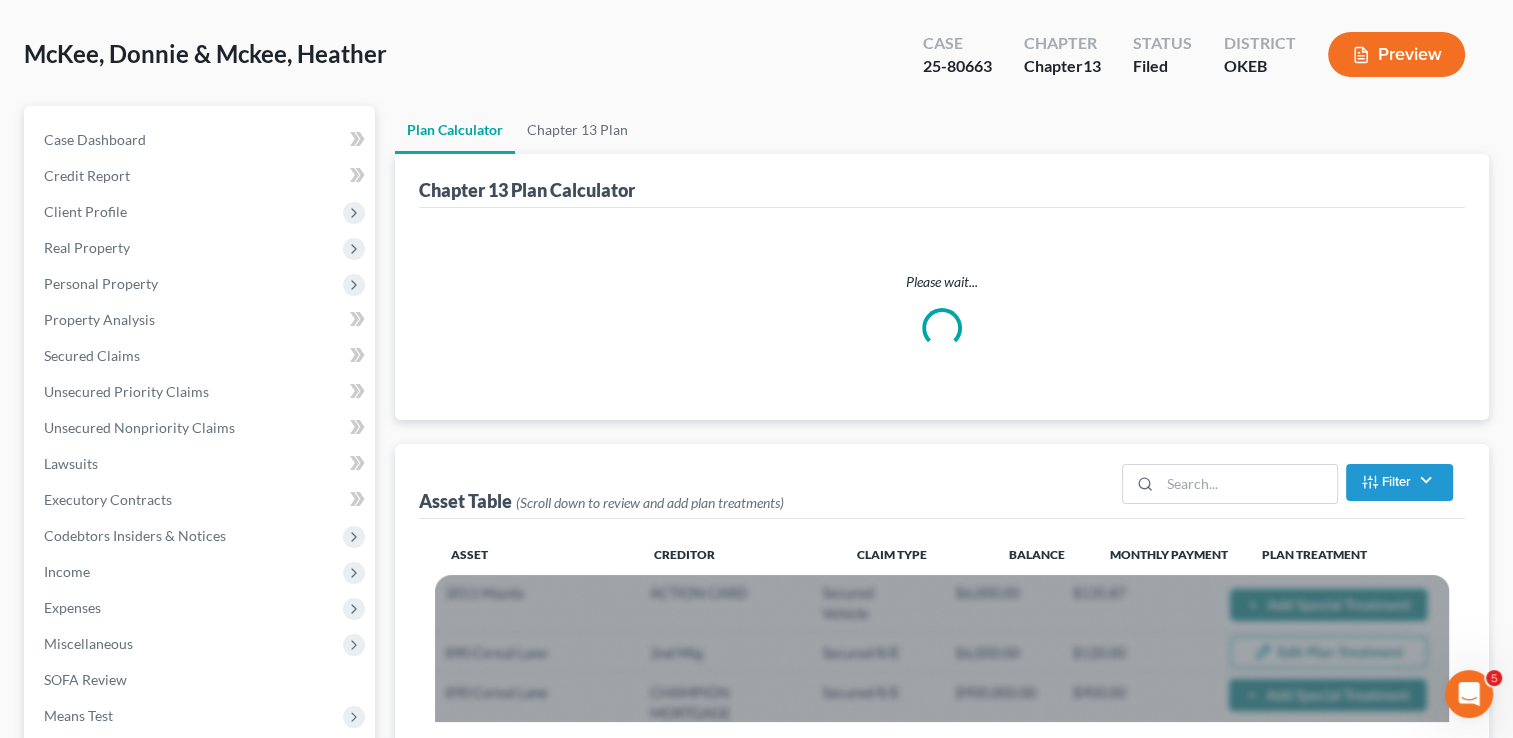 scroll, scrollTop: 0, scrollLeft: 0, axis: both 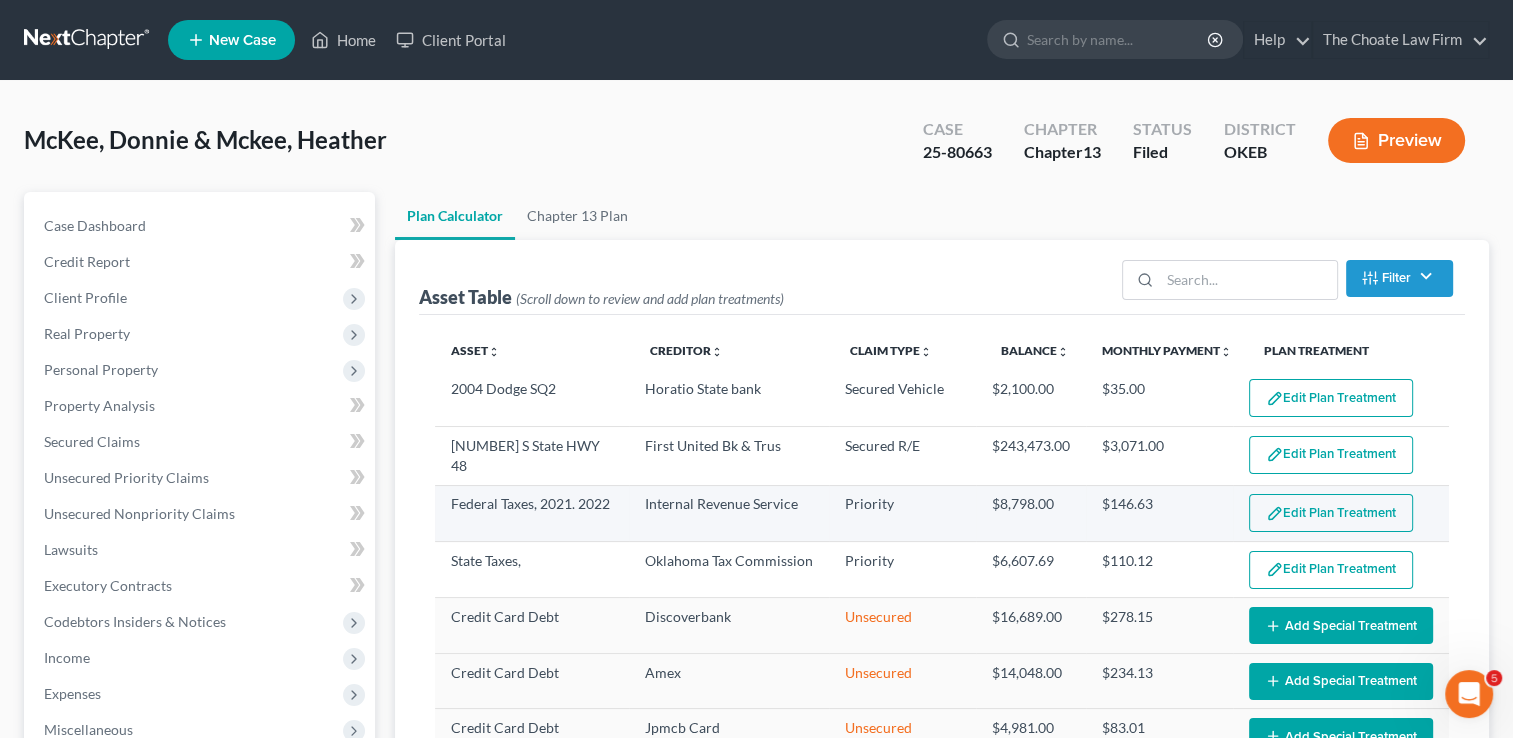 select on "59" 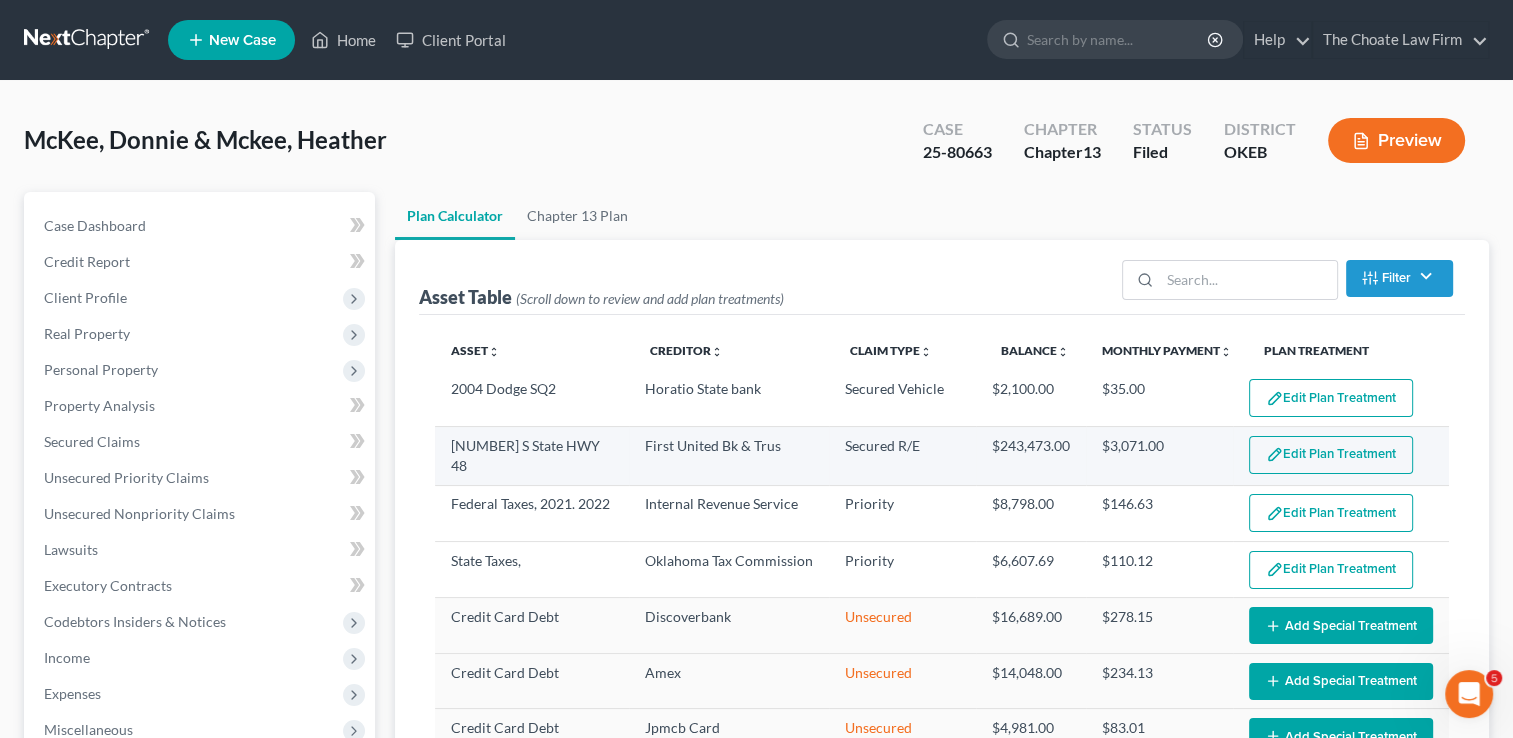 click on "Edit Plan Treatment" at bounding box center (1331, 455) 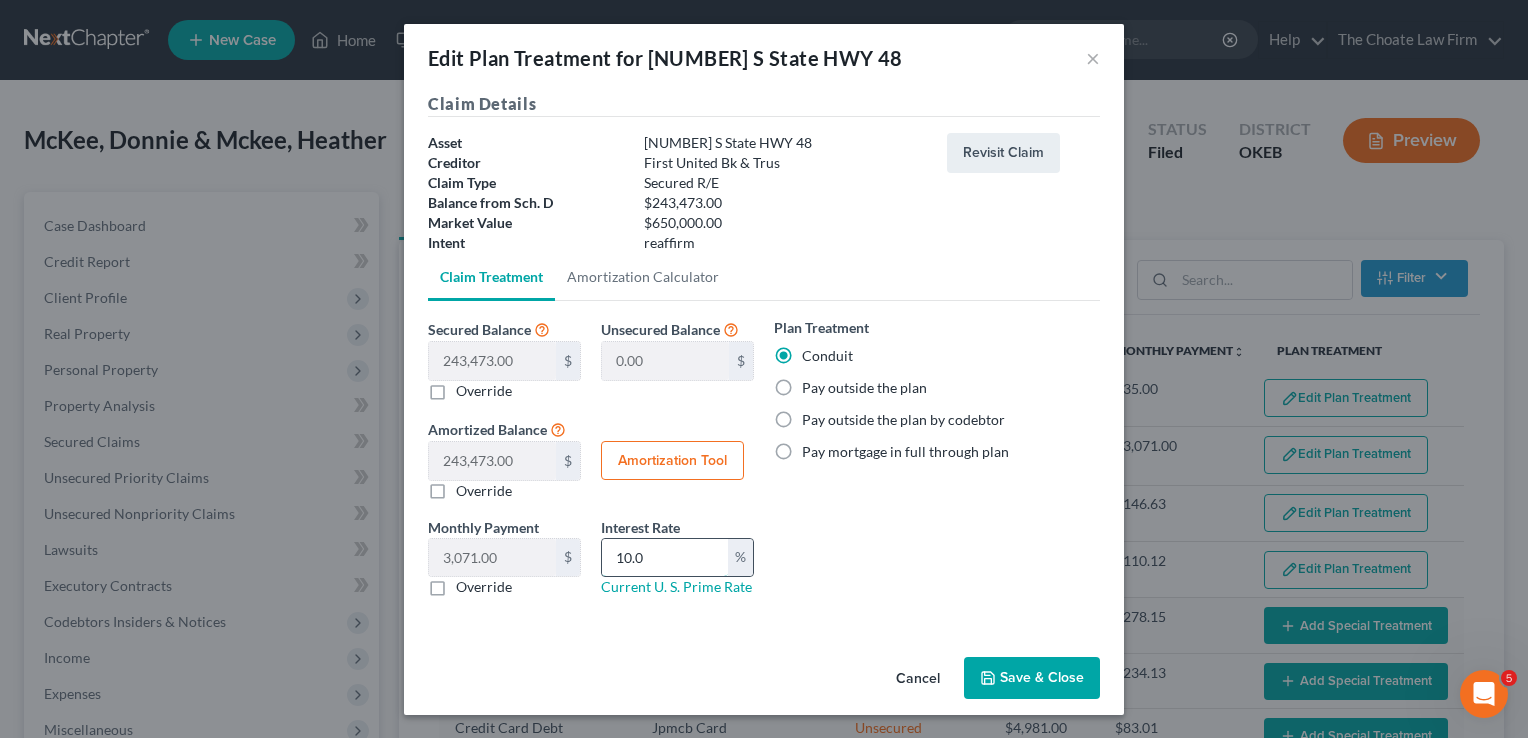 click on "10.0" at bounding box center (665, 558) 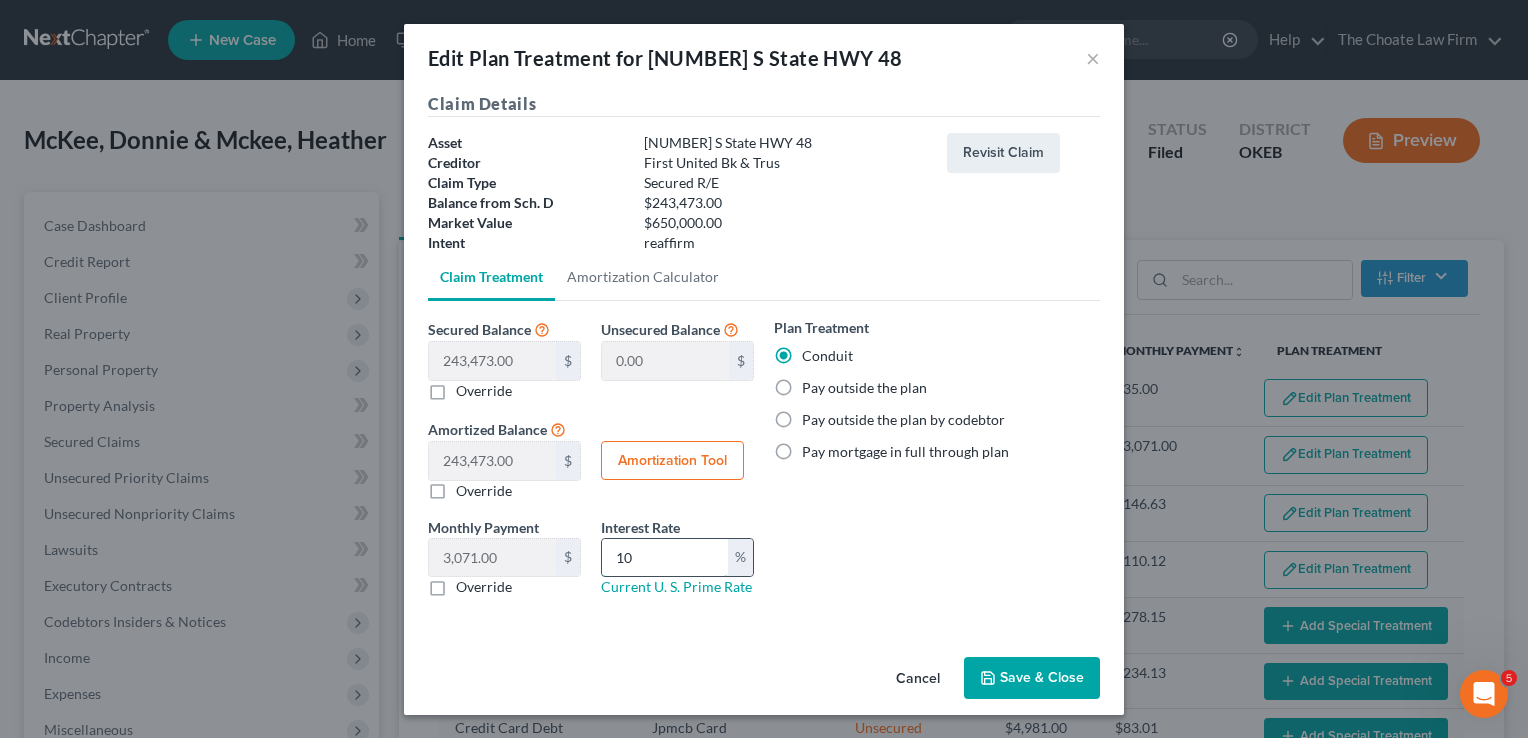type on "1" 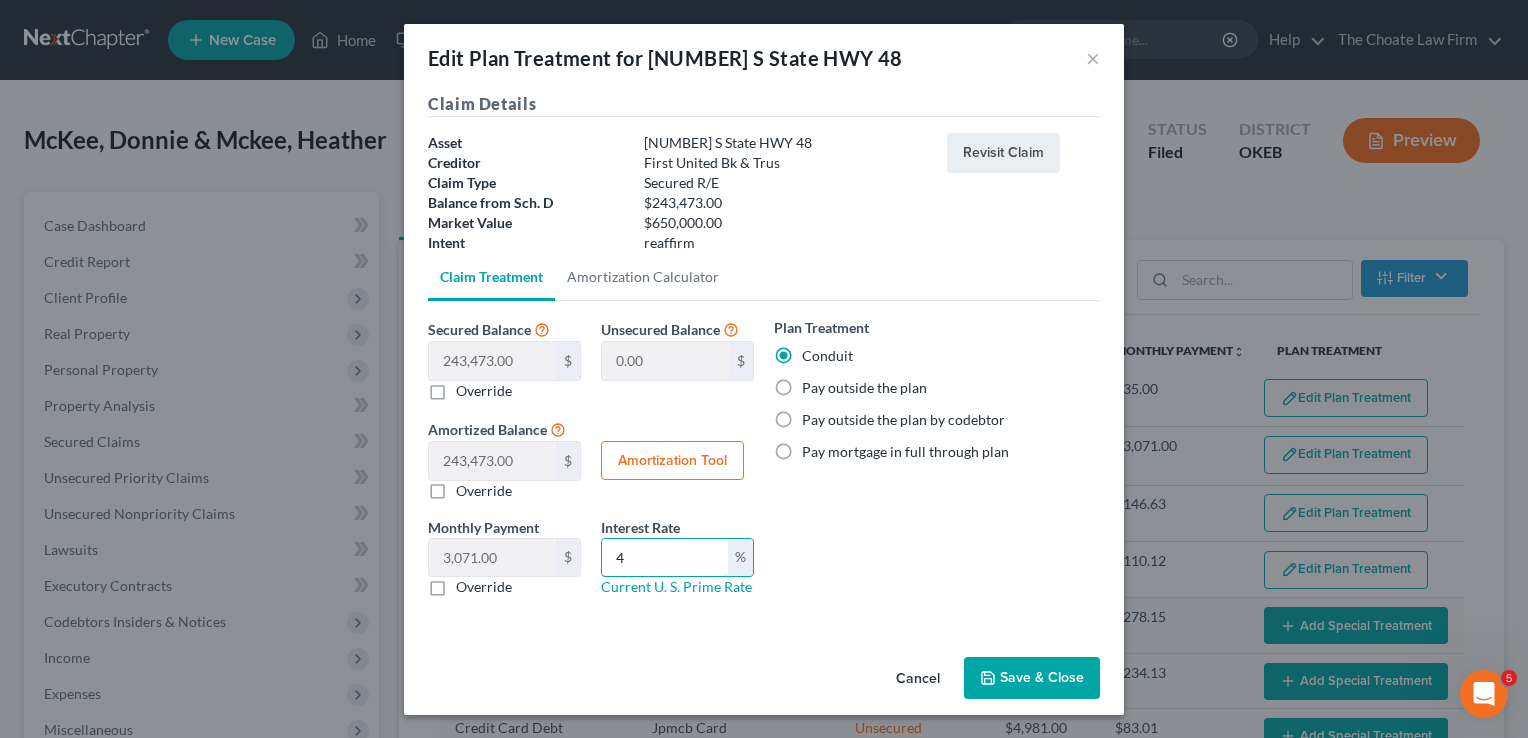 type on "4" 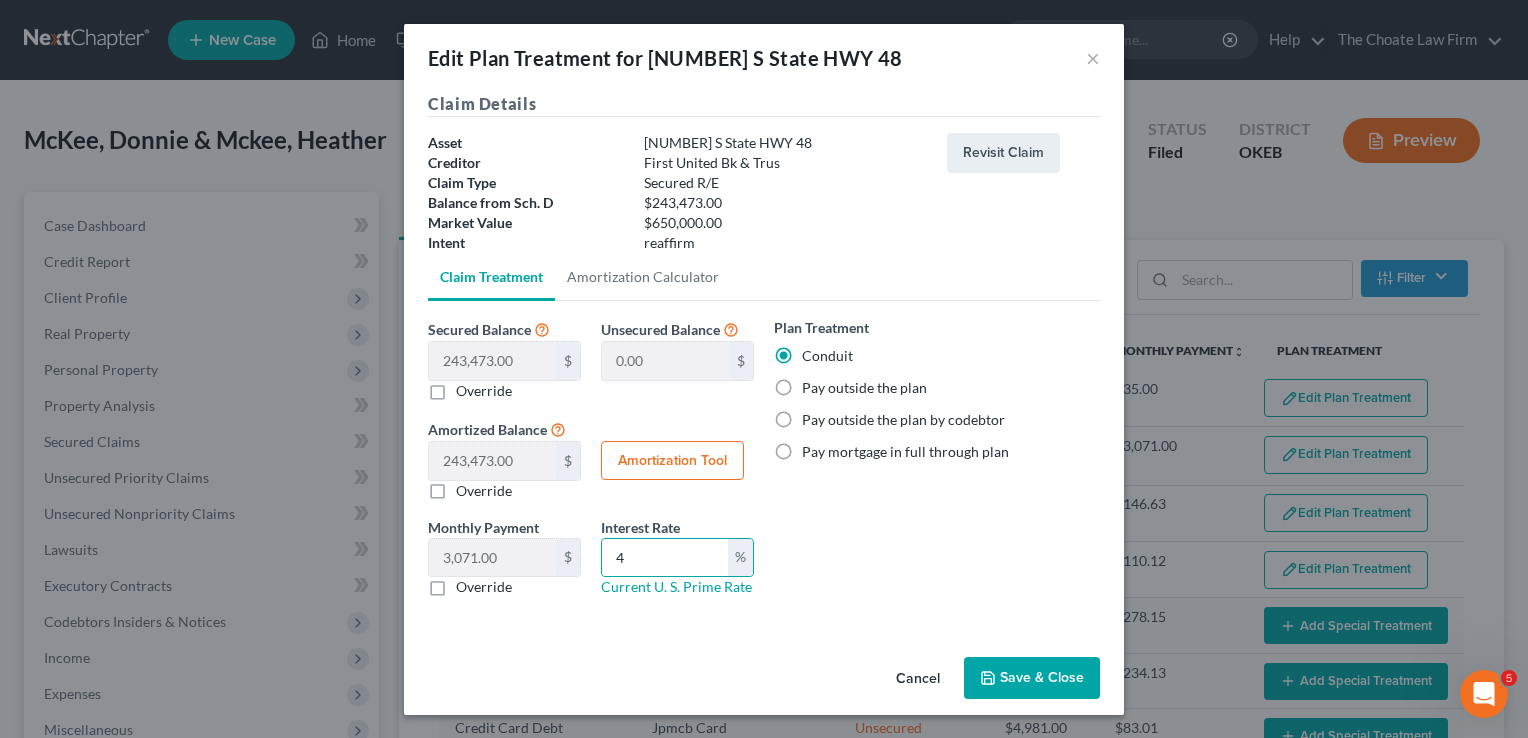 click on "Save & Close" at bounding box center [1032, 678] 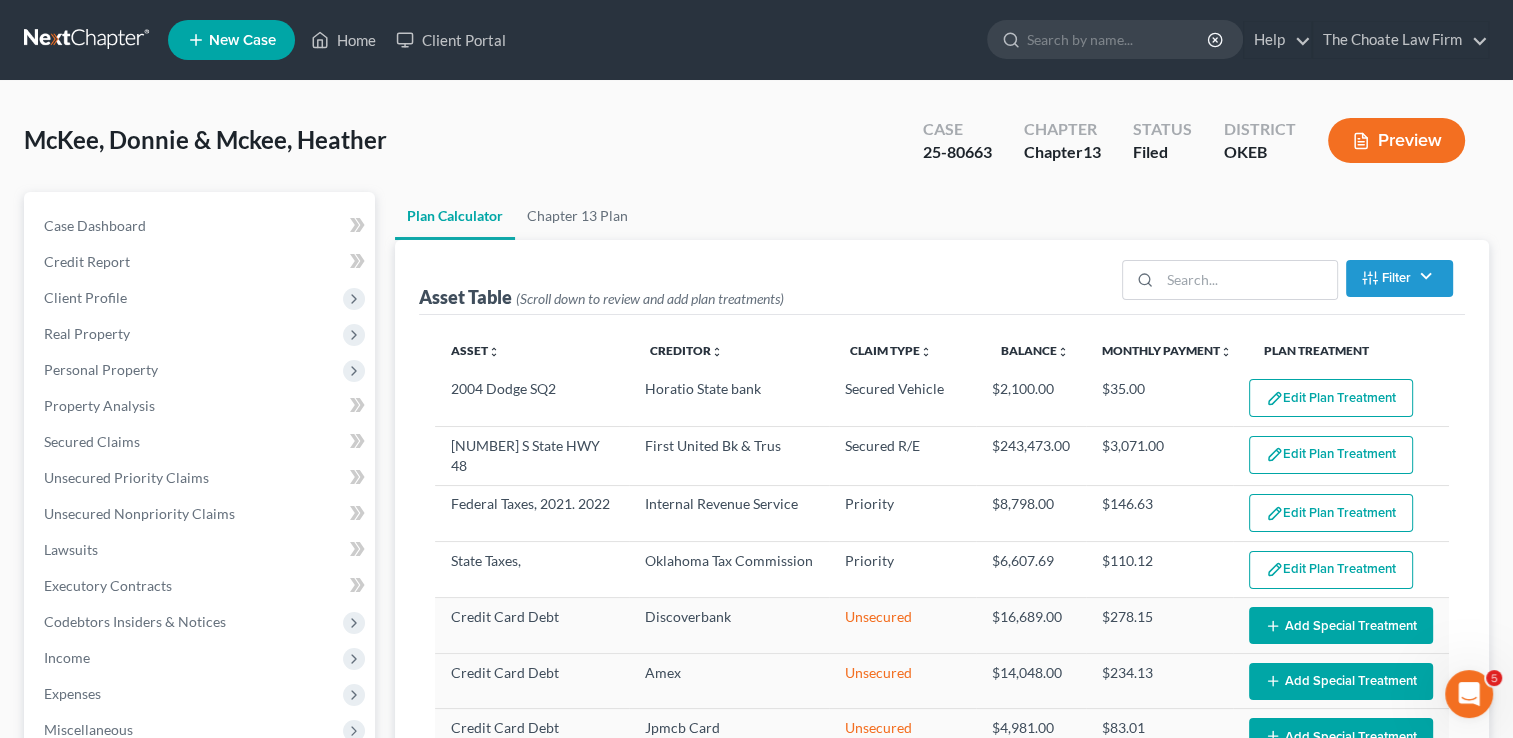 select on "59" 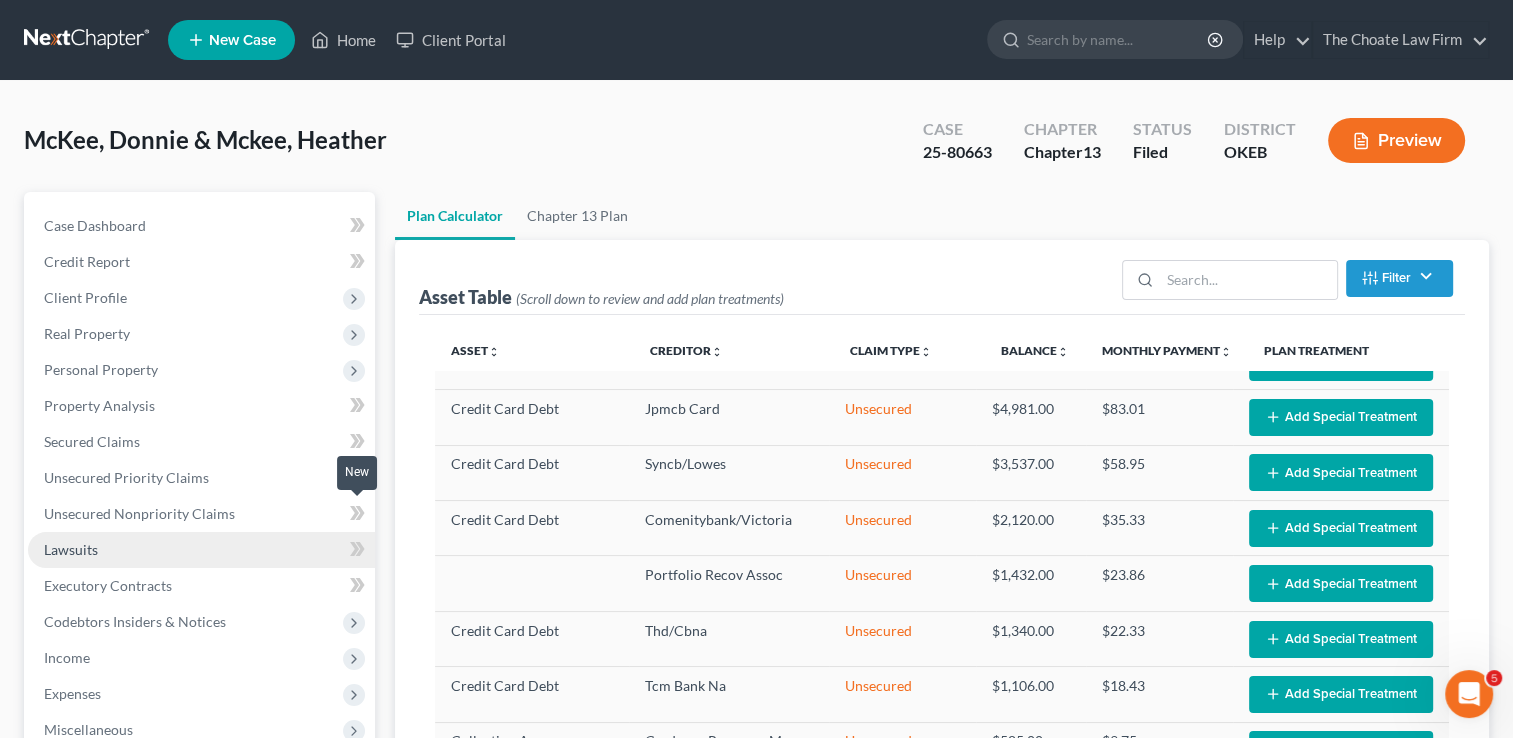 scroll, scrollTop: 488, scrollLeft: 0, axis: vertical 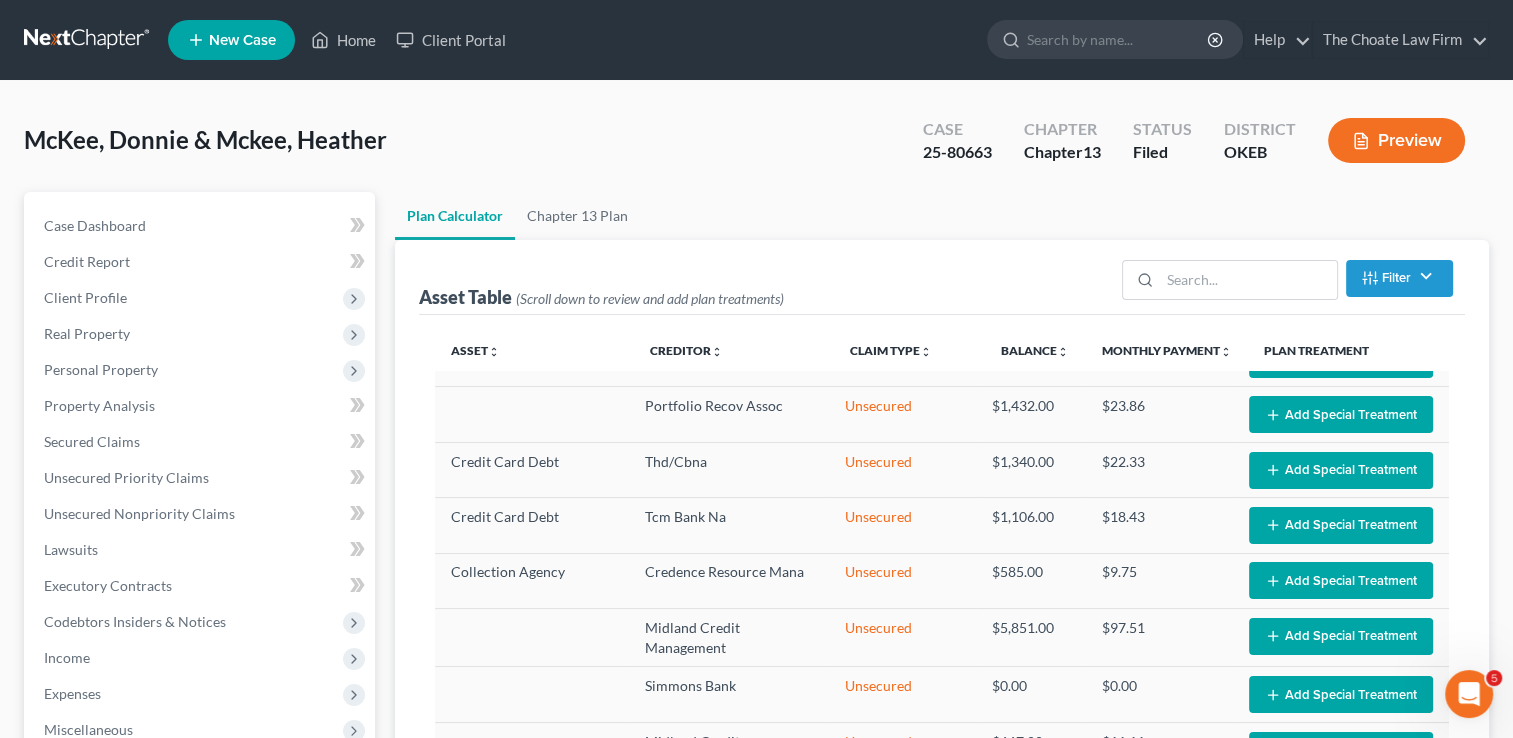 click at bounding box center [88, 40] 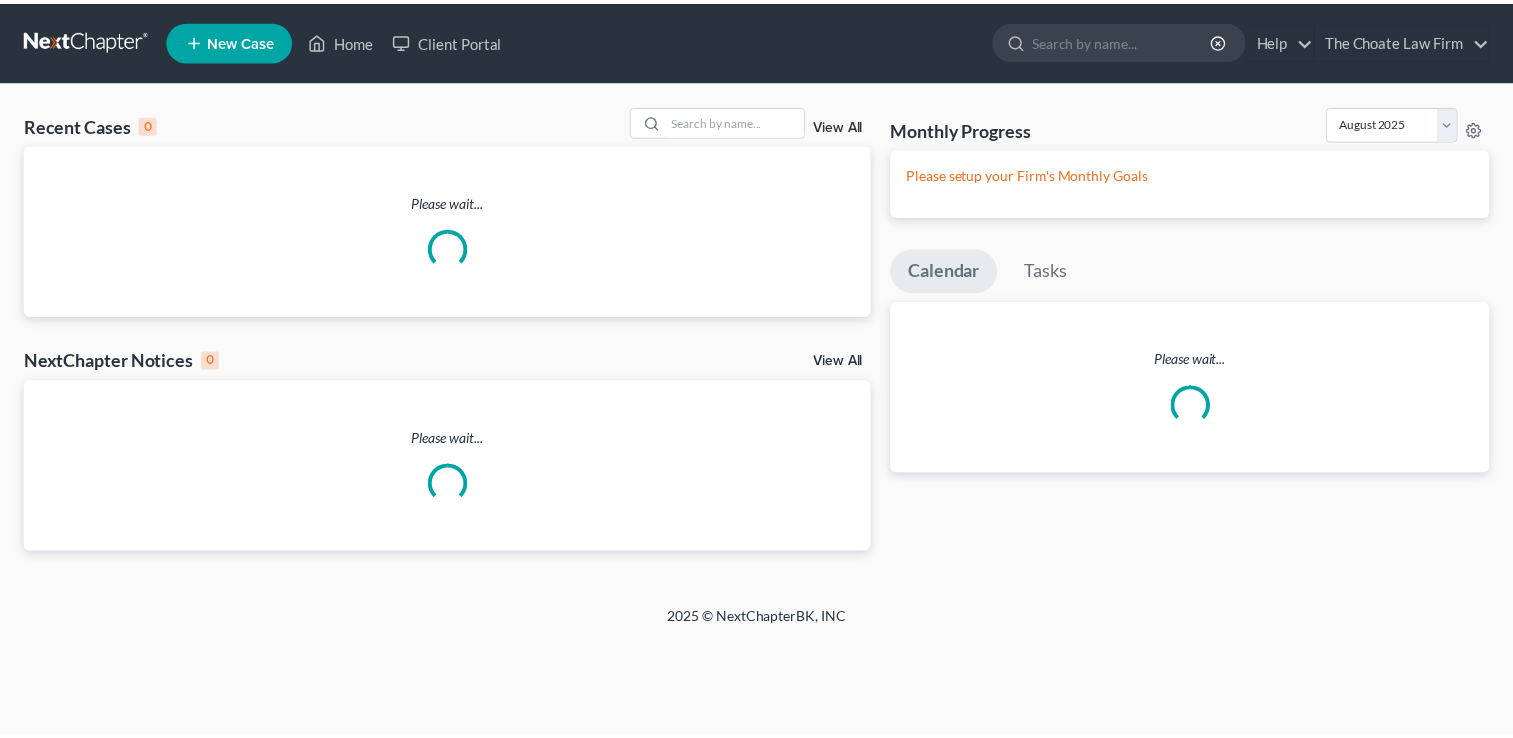 scroll, scrollTop: 0, scrollLeft: 0, axis: both 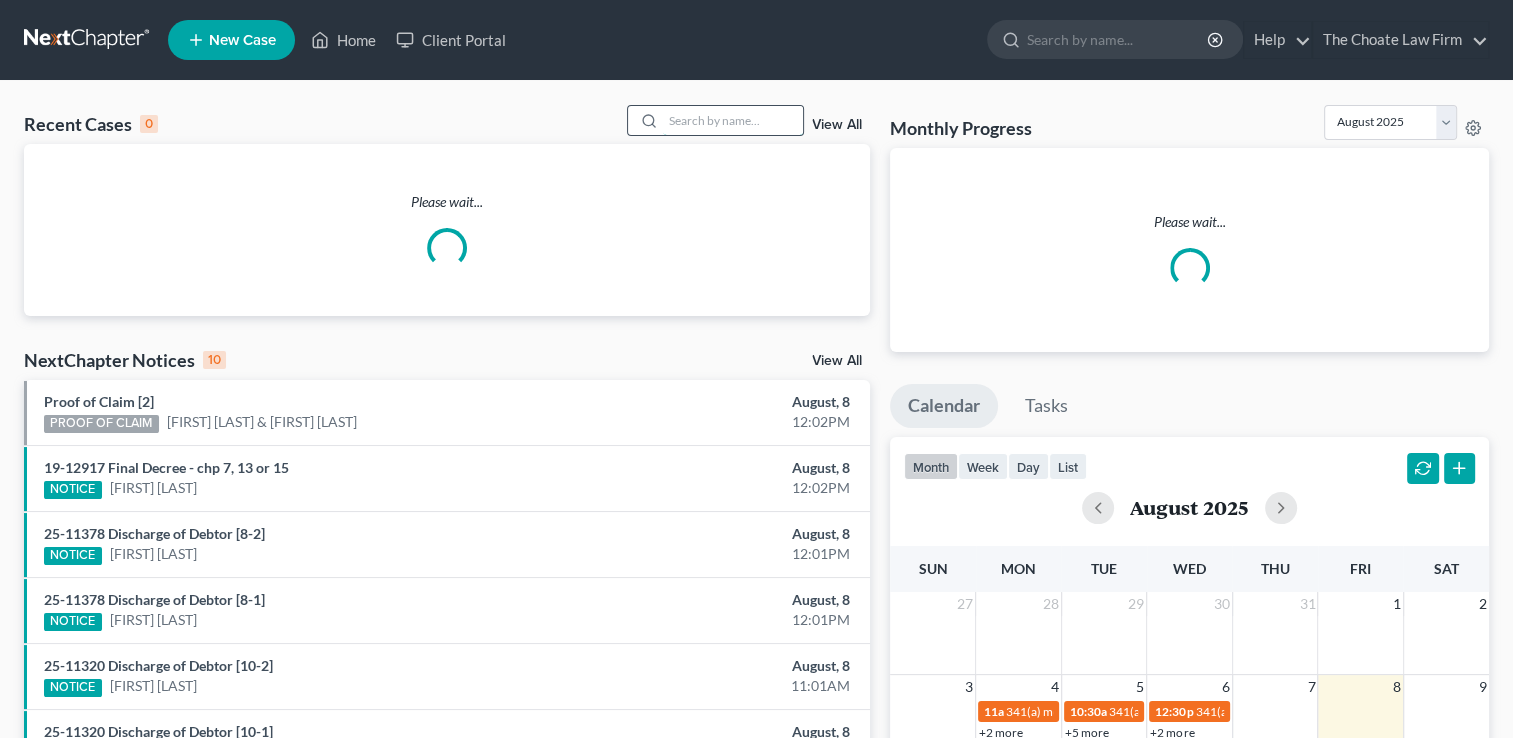 click at bounding box center [733, 120] 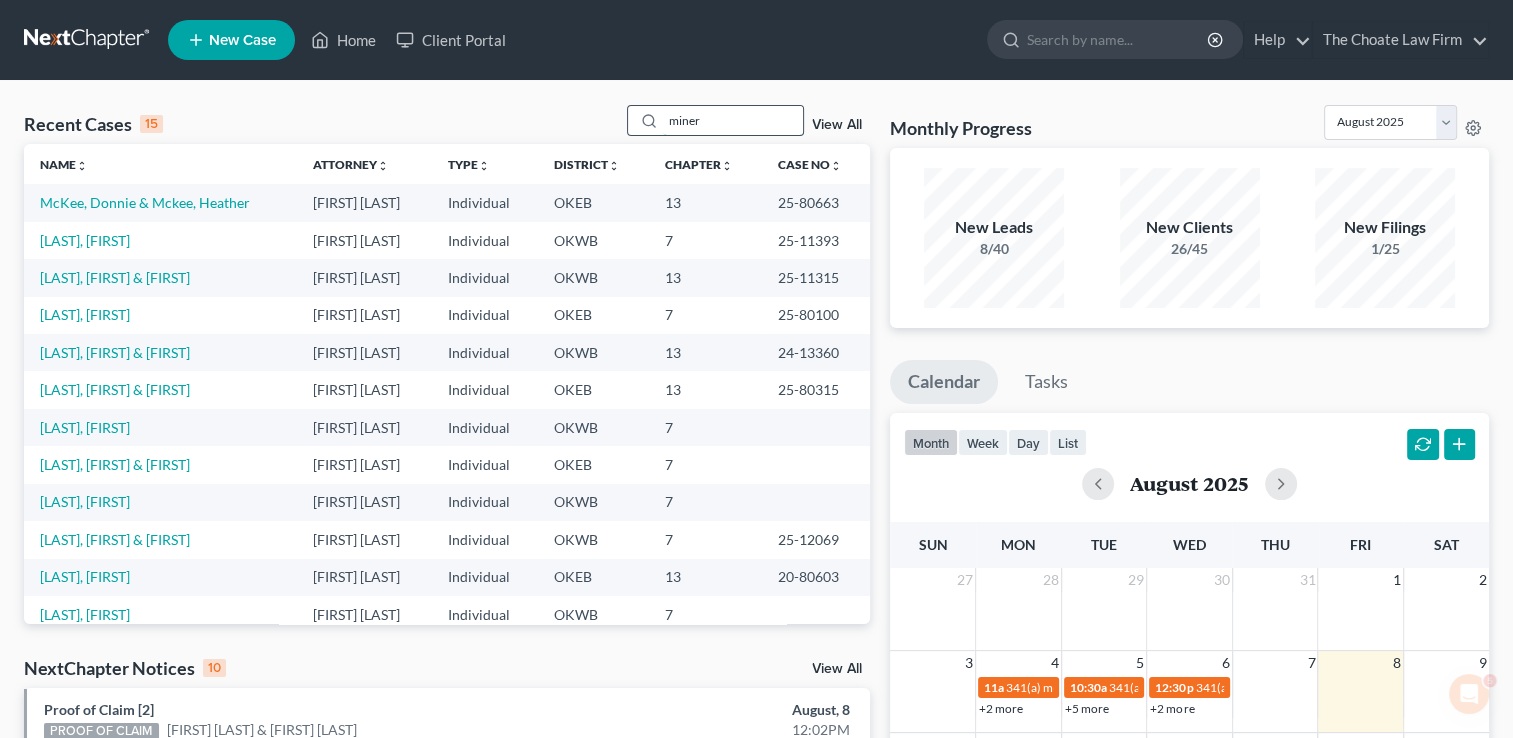 scroll, scrollTop: 0, scrollLeft: 0, axis: both 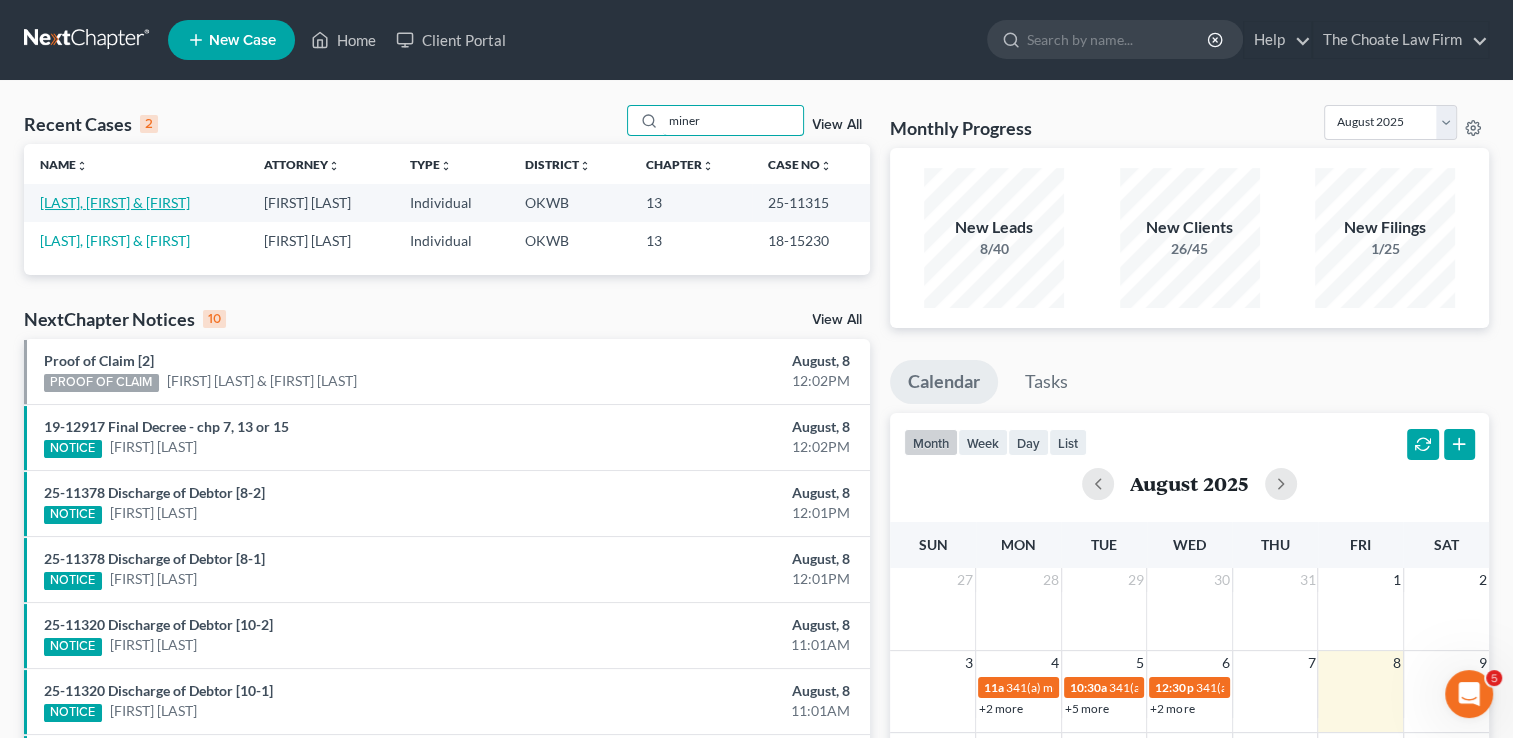 type on "miner" 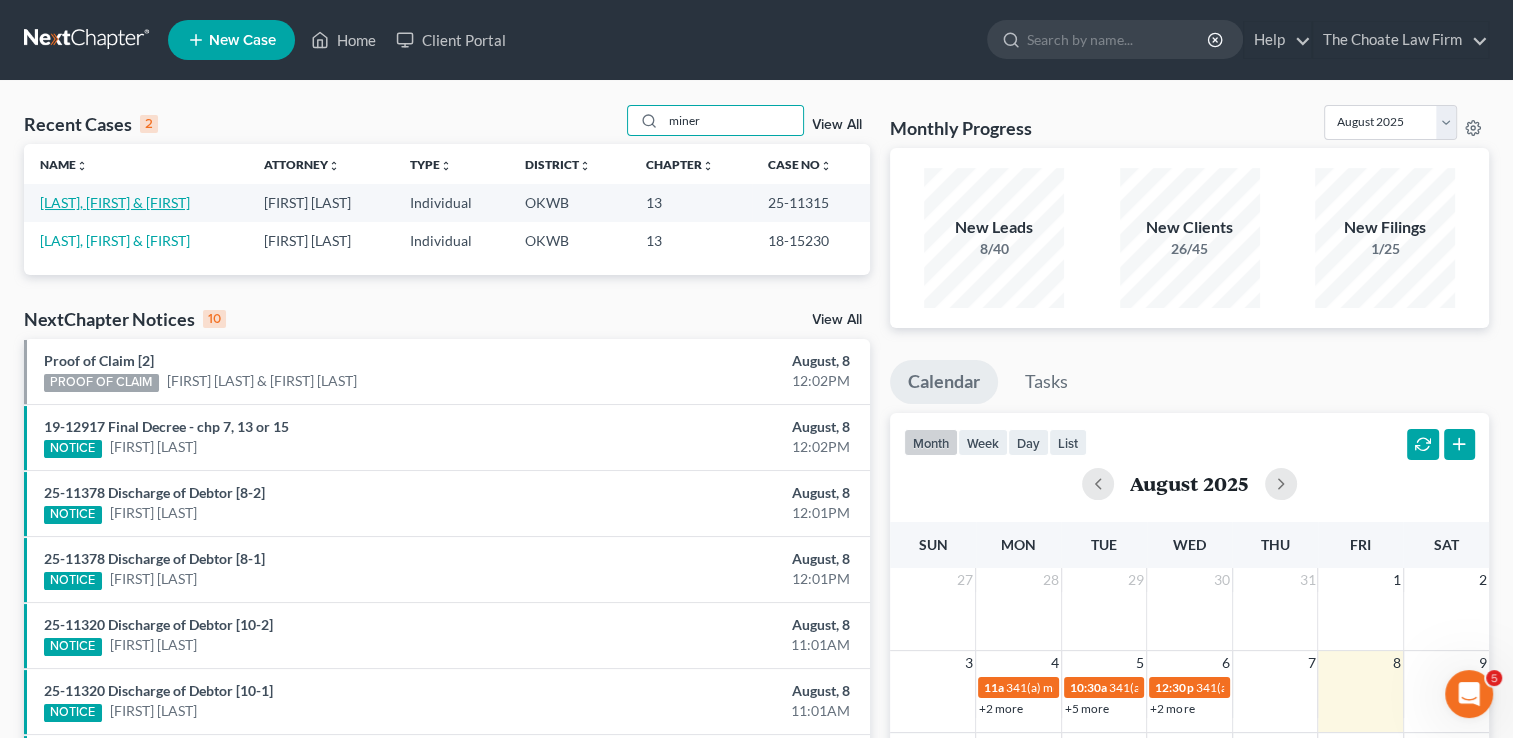 click on "[LAST], [FIRST] & [FIRST]" at bounding box center (115, 202) 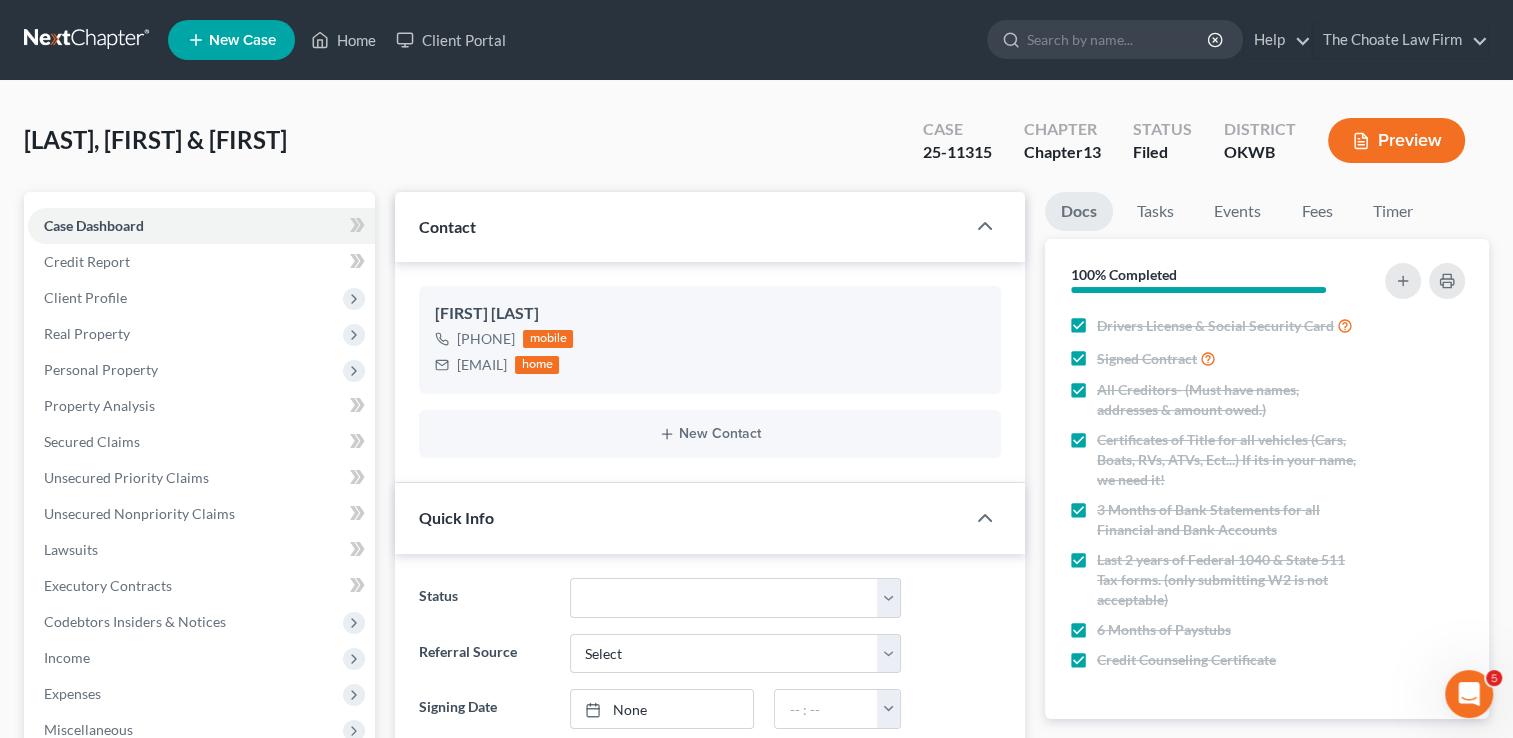 scroll, scrollTop: 2247, scrollLeft: 0, axis: vertical 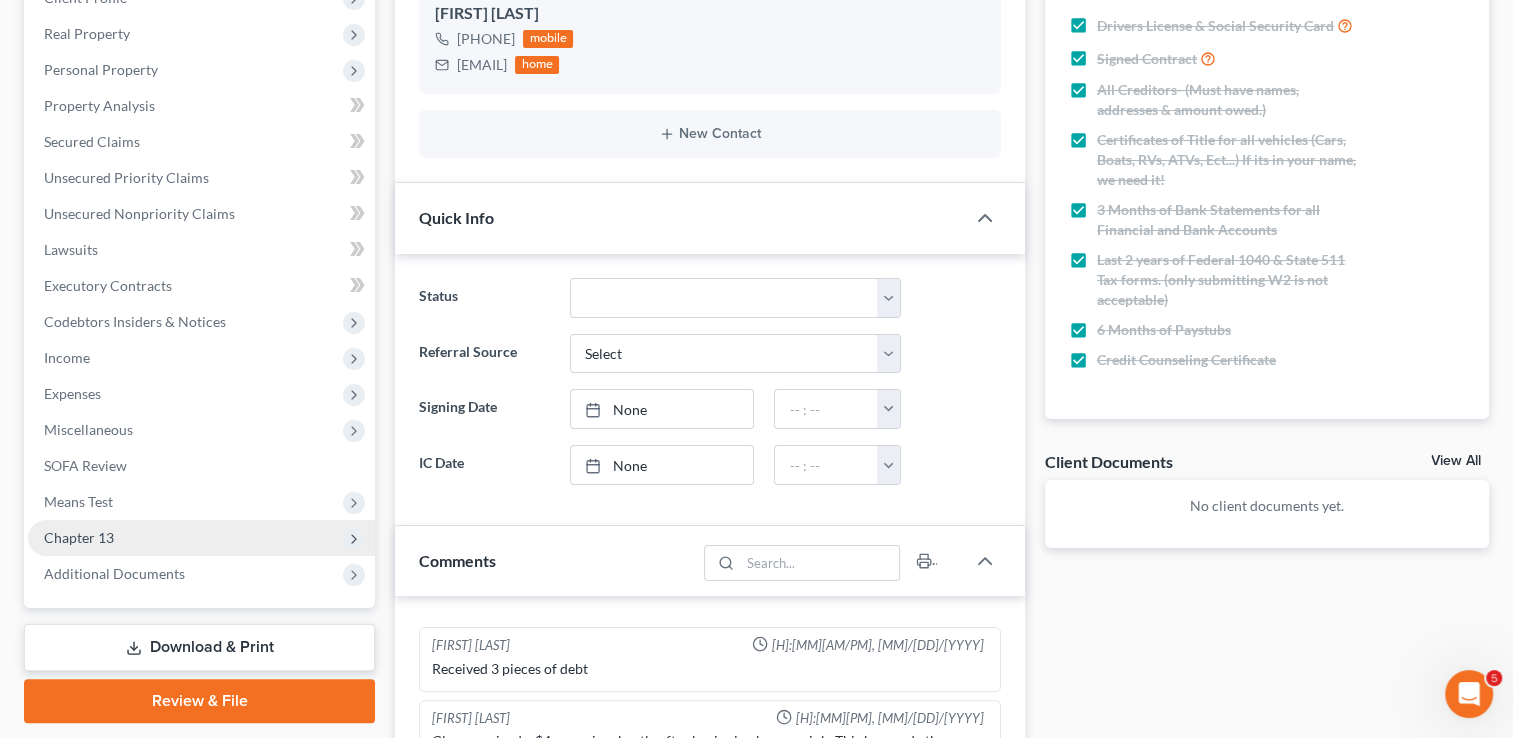 click on "Chapter 13" at bounding box center [79, 537] 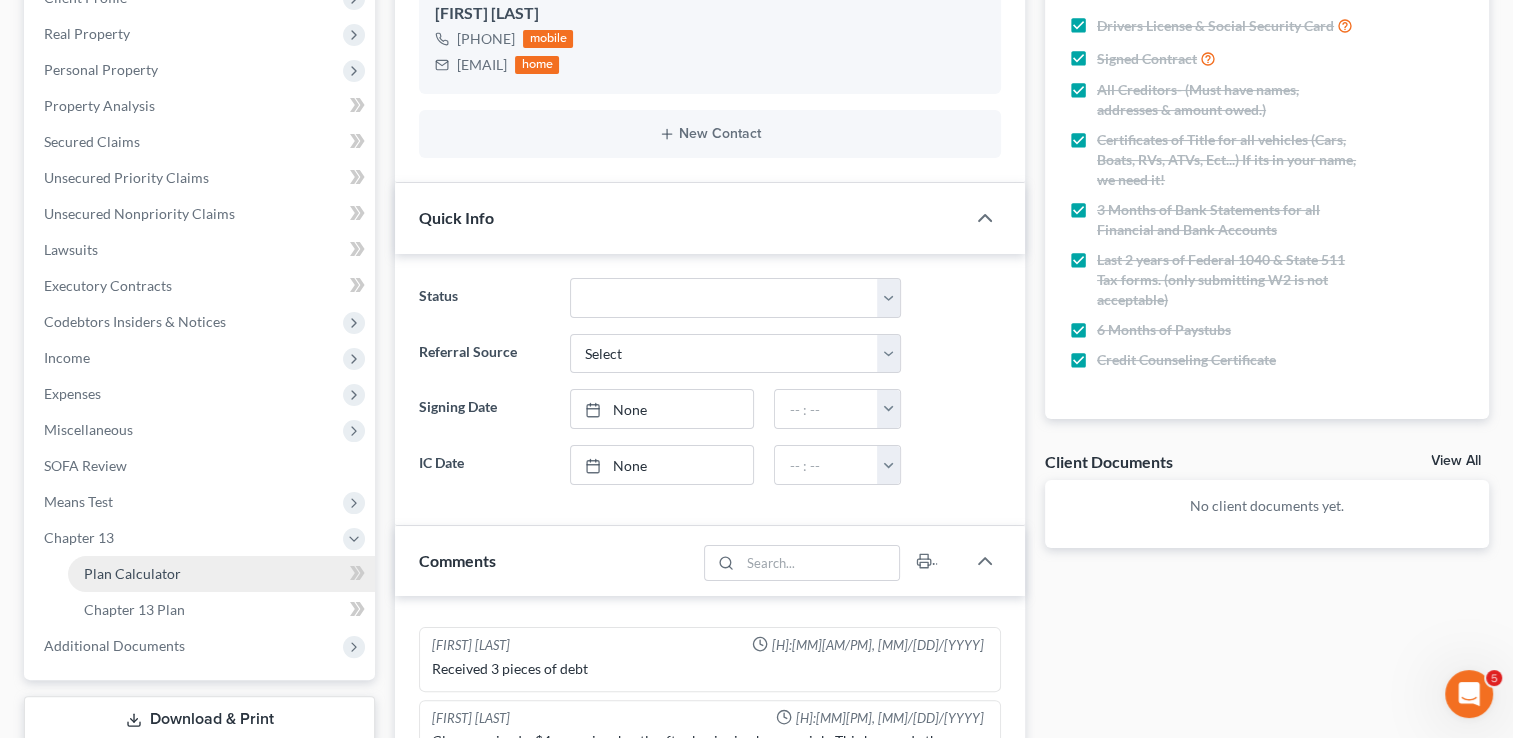 click on "Plan Calculator" at bounding box center [132, 573] 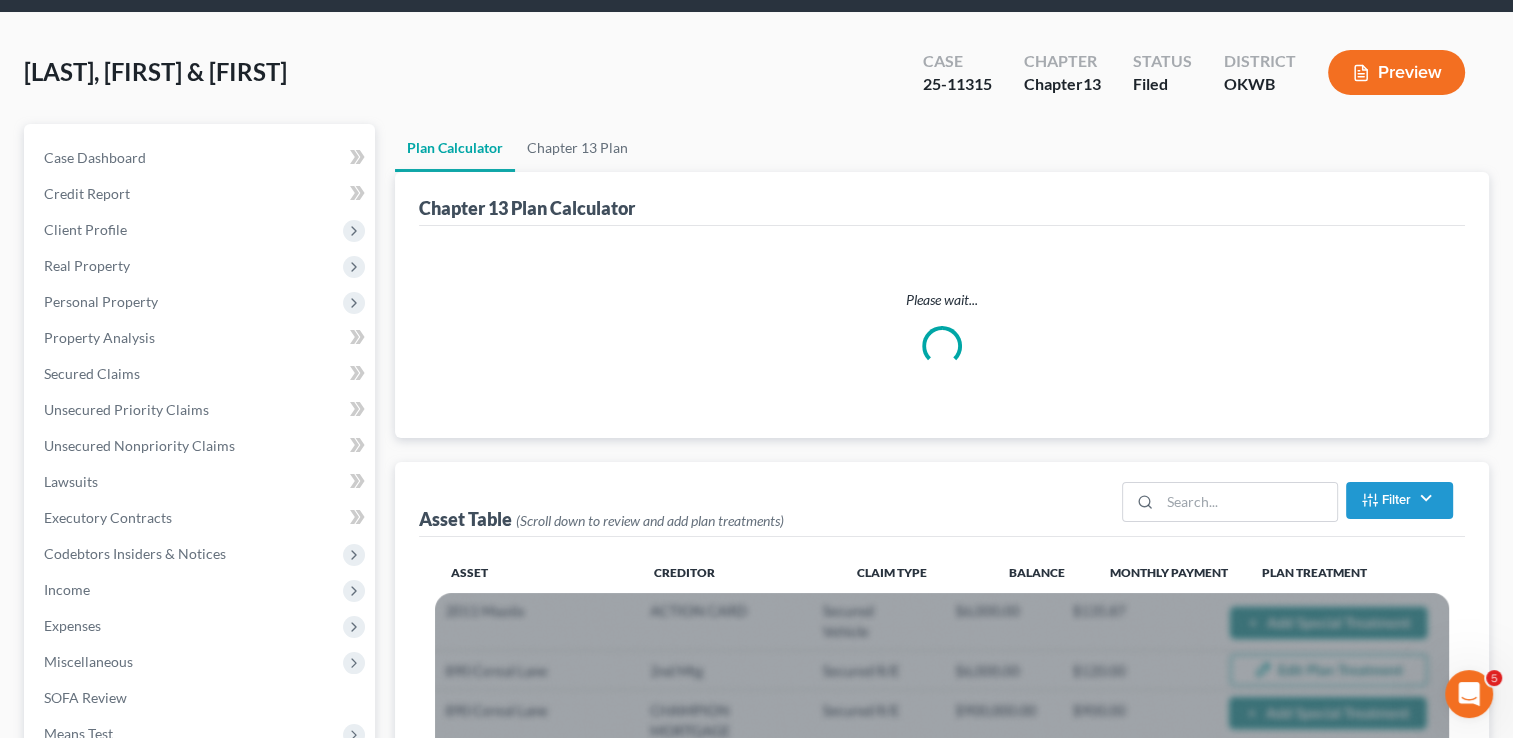 scroll, scrollTop: 0, scrollLeft: 0, axis: both 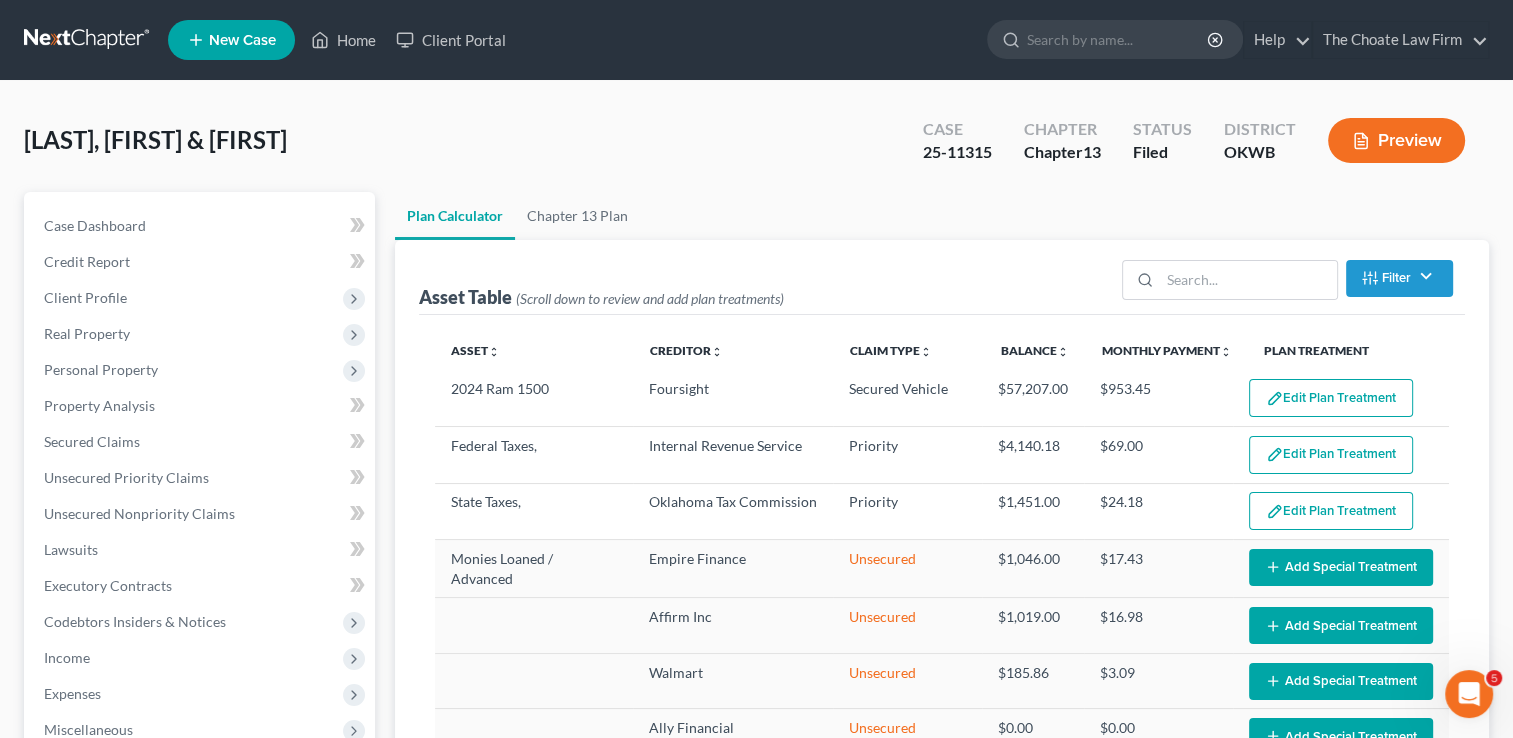 select on "59" 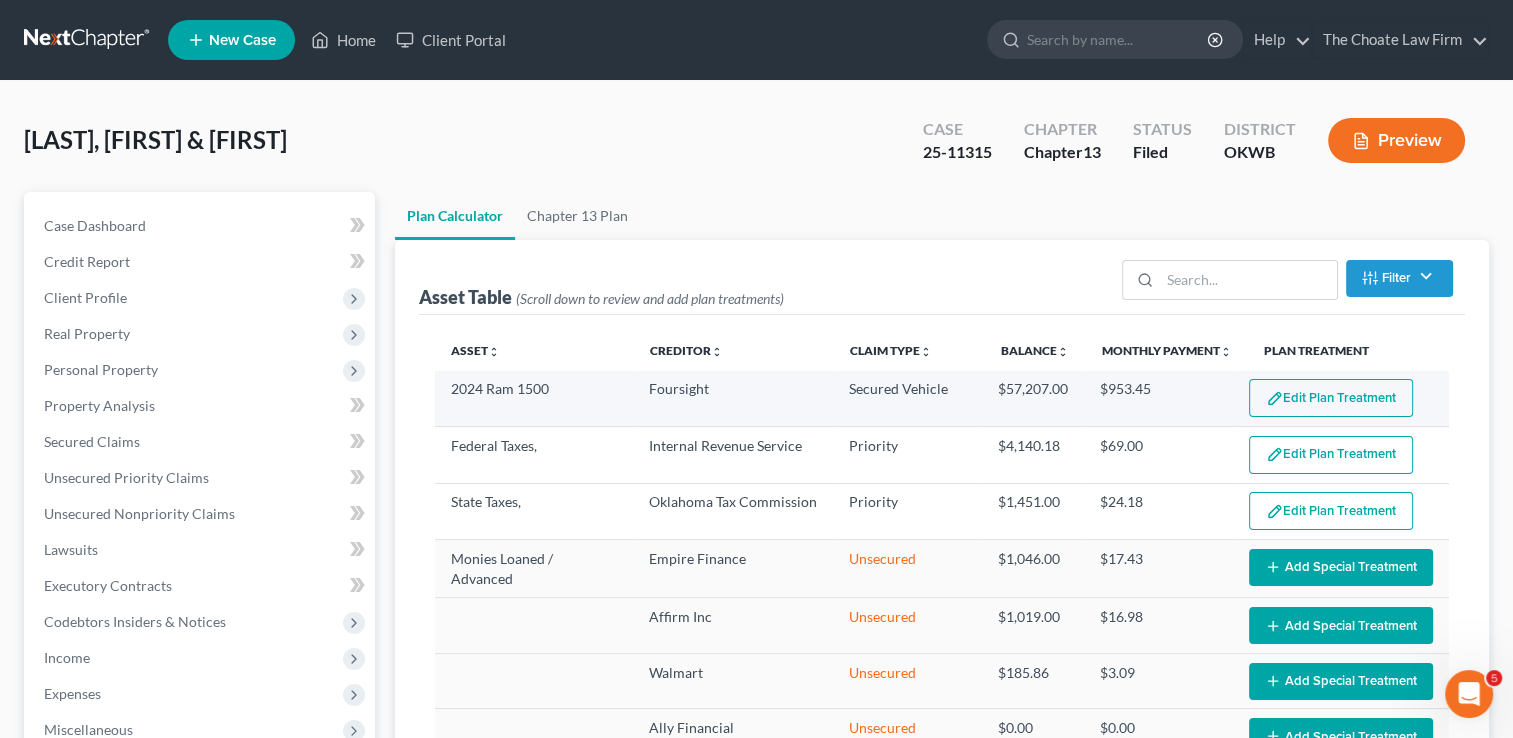 click on "Edit Plan Treatment" at bounding box center [1331, 398] 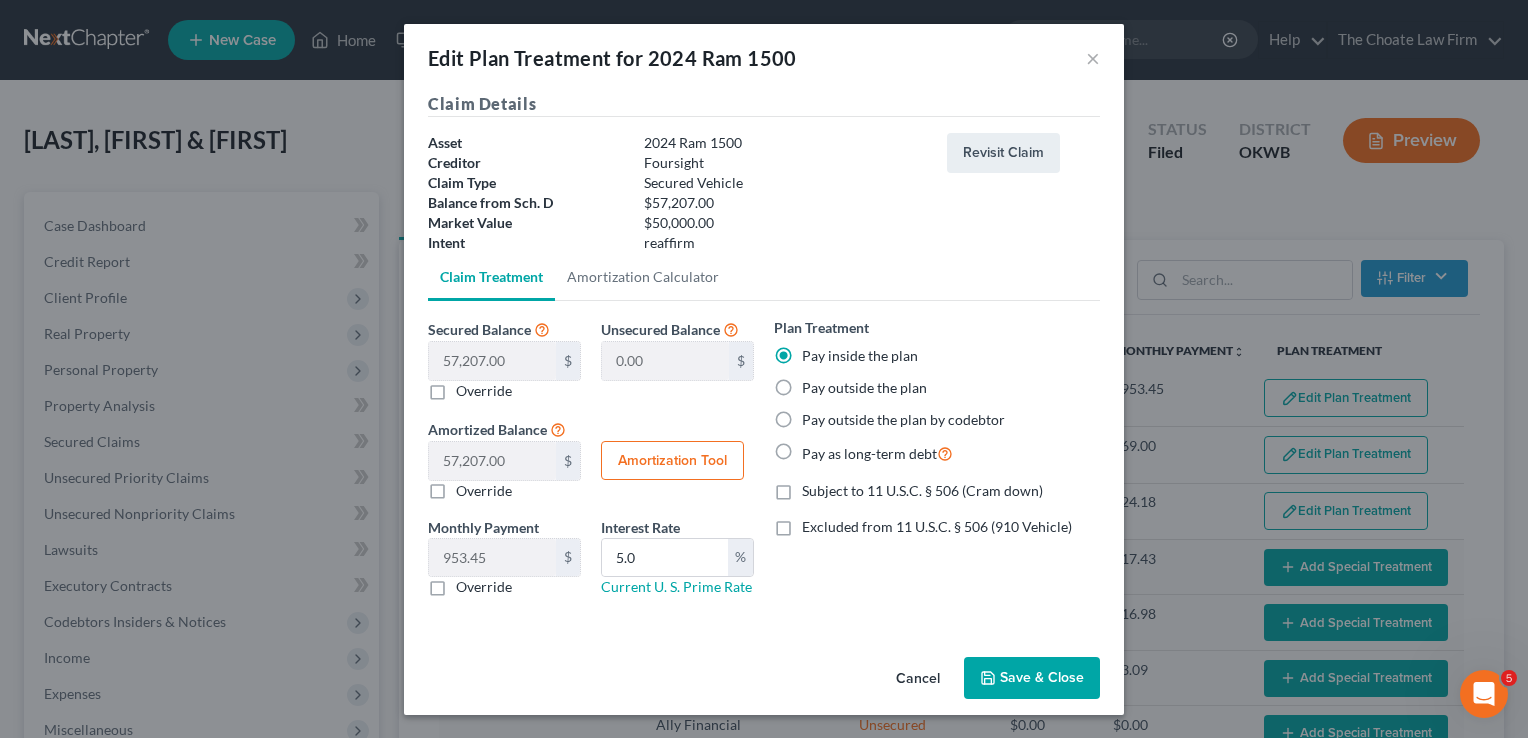 click on "Pay outside the plan" at bounding box center [864, 388] 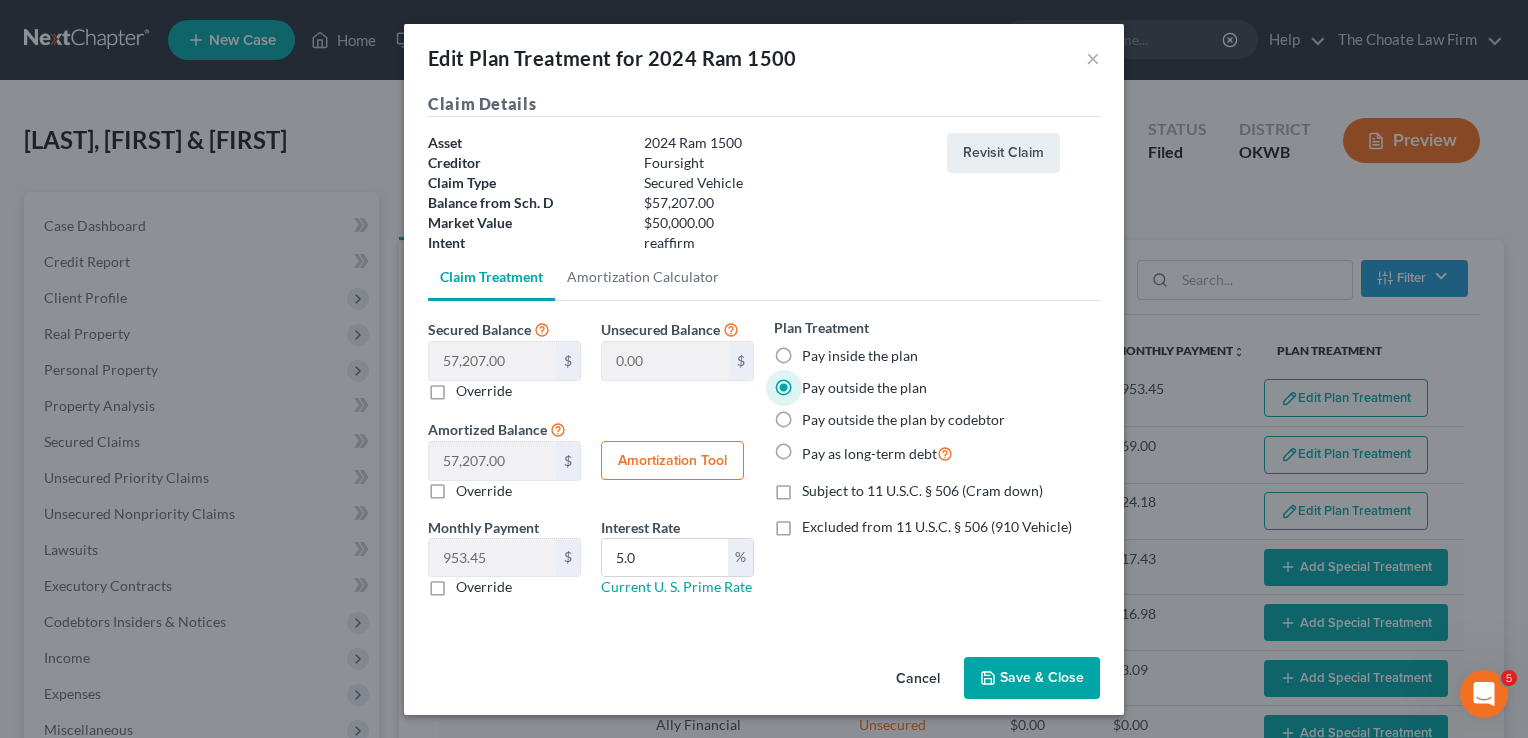 click on "Save & Close" at bounding box center (1032, 678) 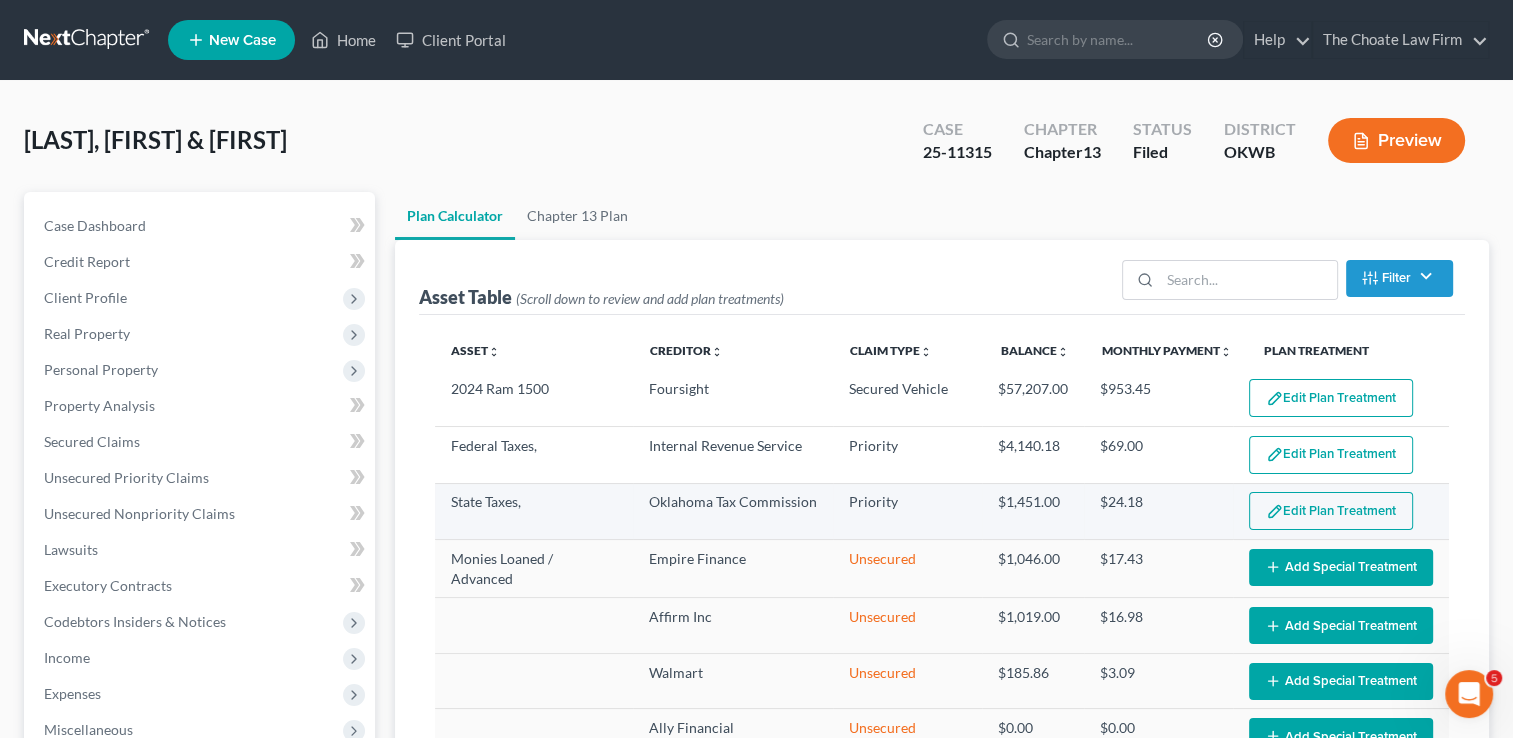 select on "59" 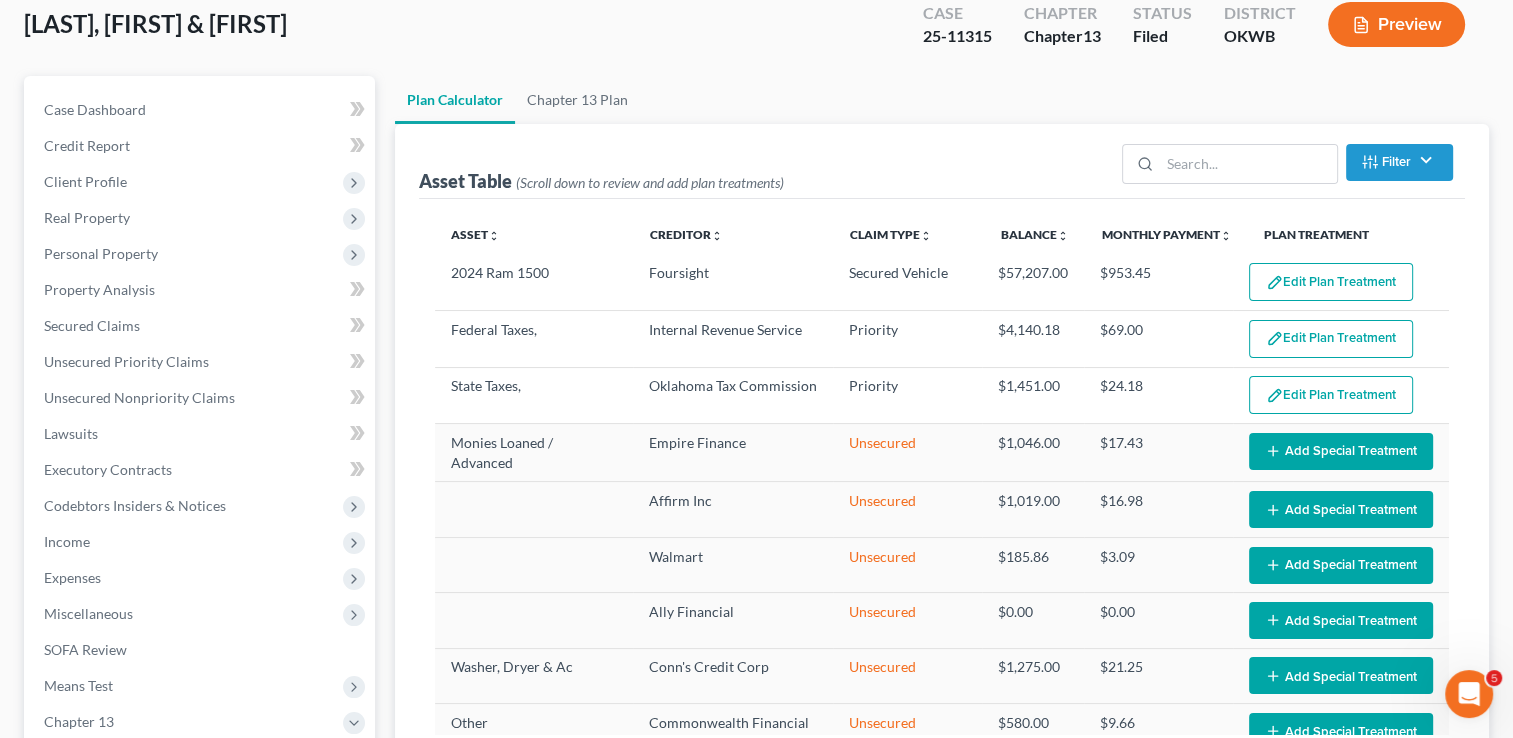 scroll, scrollTop: 100, scrollLeft: 0, axis: vertical 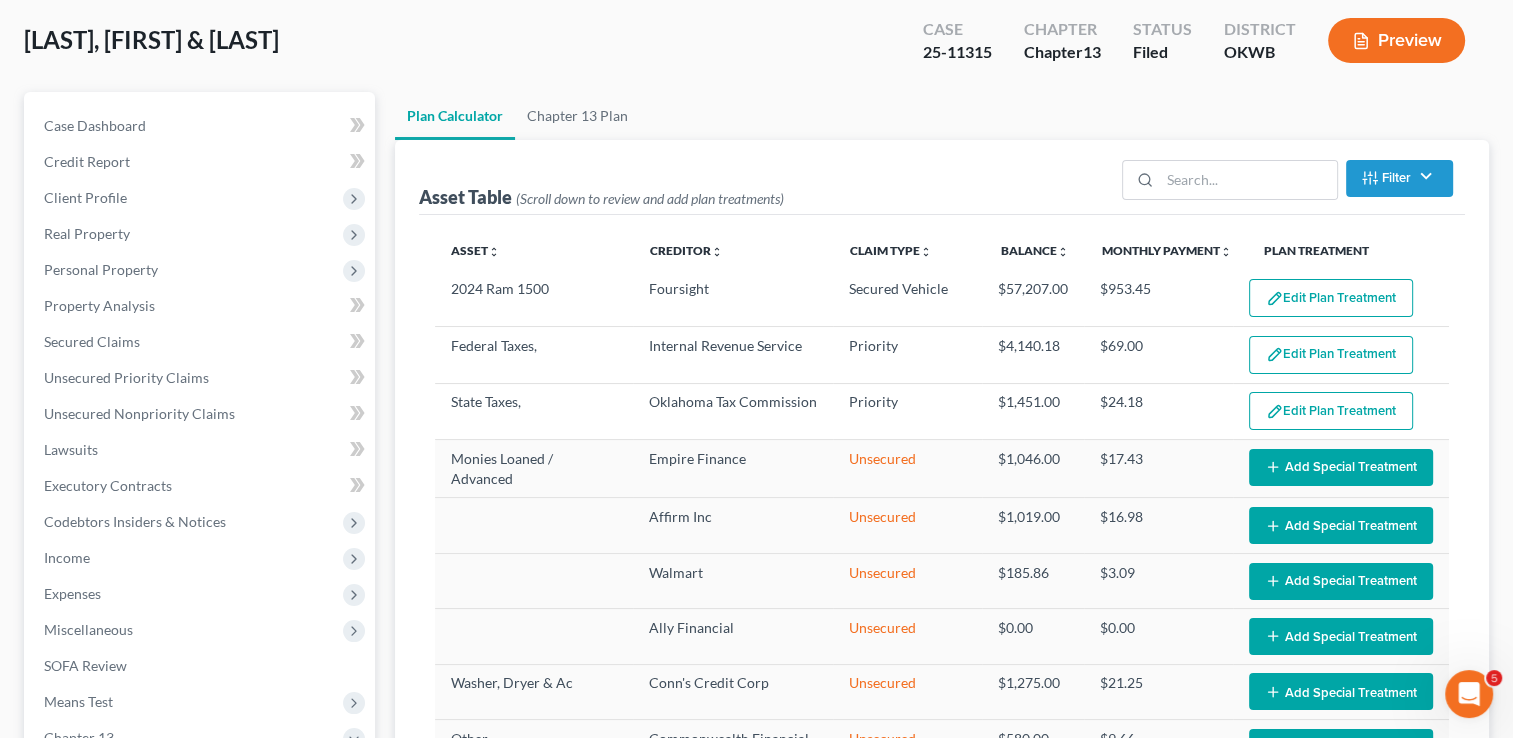 select on "59" 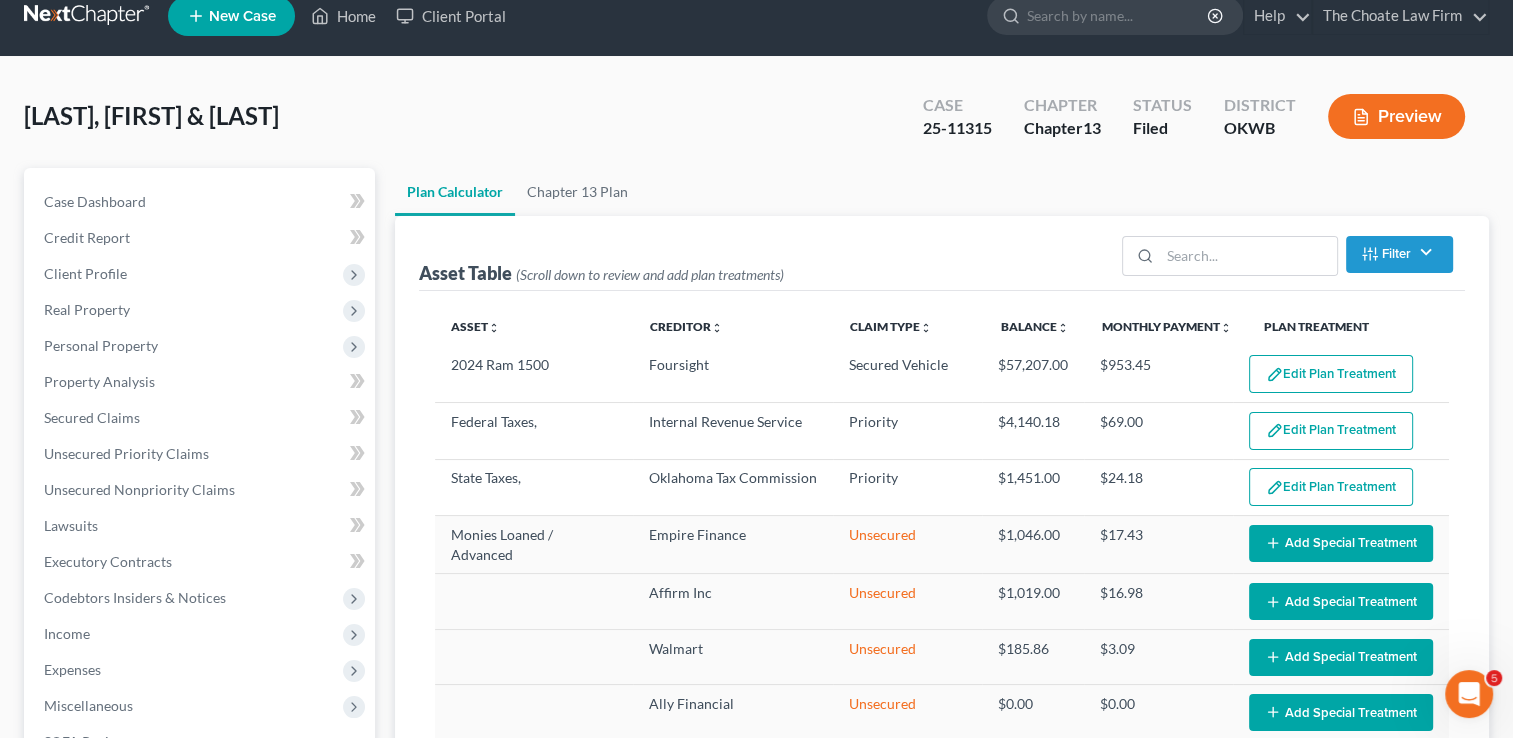 scroll, scrollTop: 4, scrollLeft: 0, axis: vertical 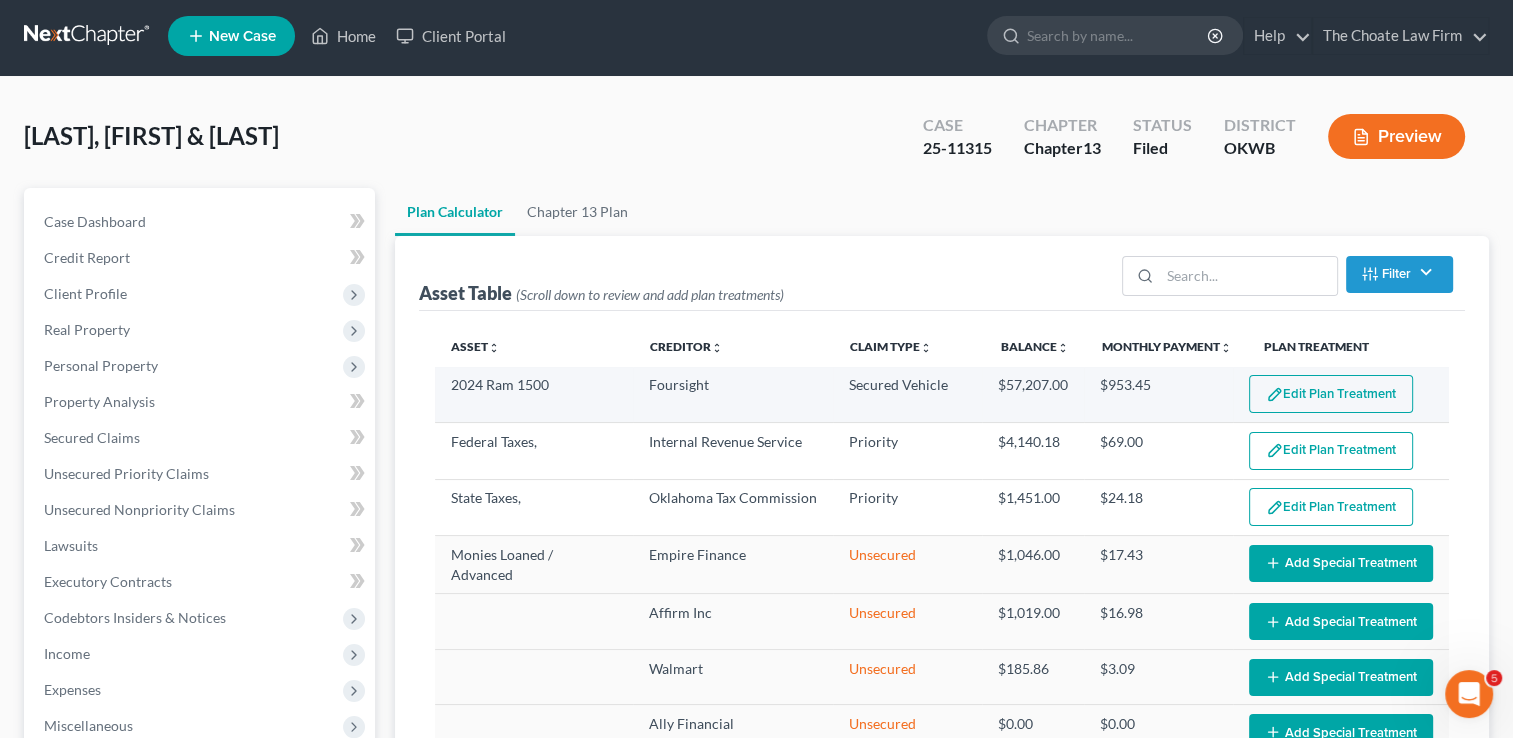 click on "Edit Plan Treatment" at bounding box center (1331, 394) 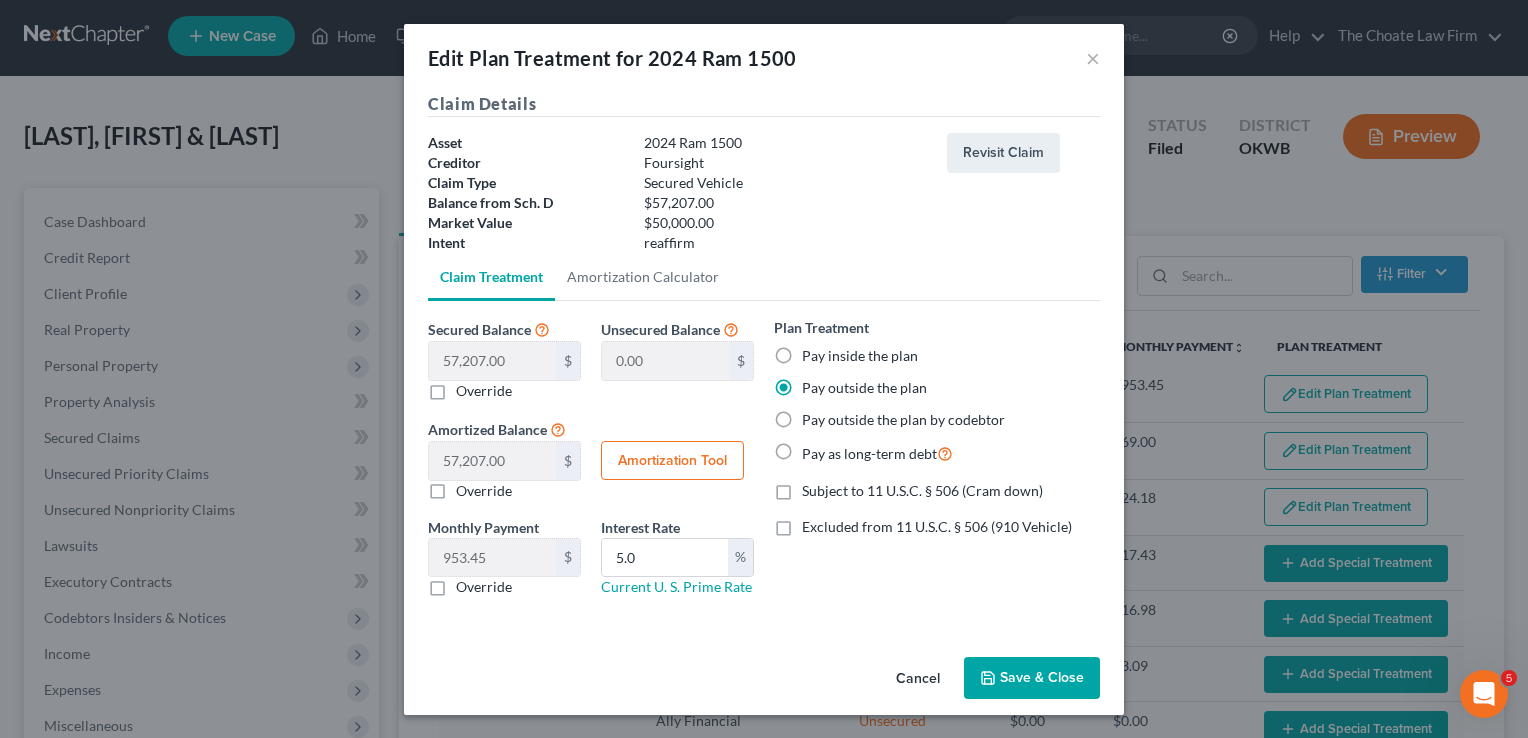 click on "Pay inside the plan" at bounding box center [860, 356] 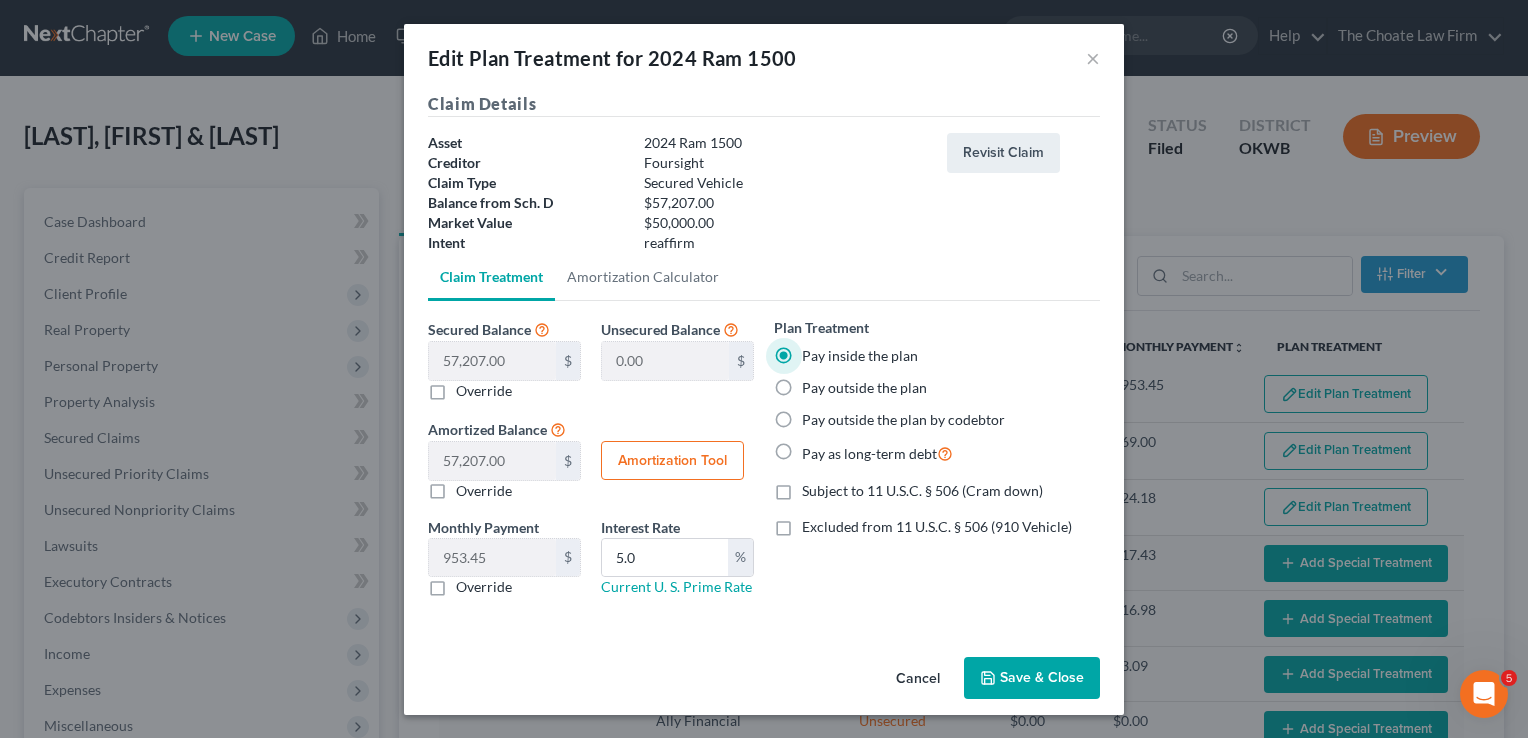 click on "Save & Close" at bounding box center [1032, 678] 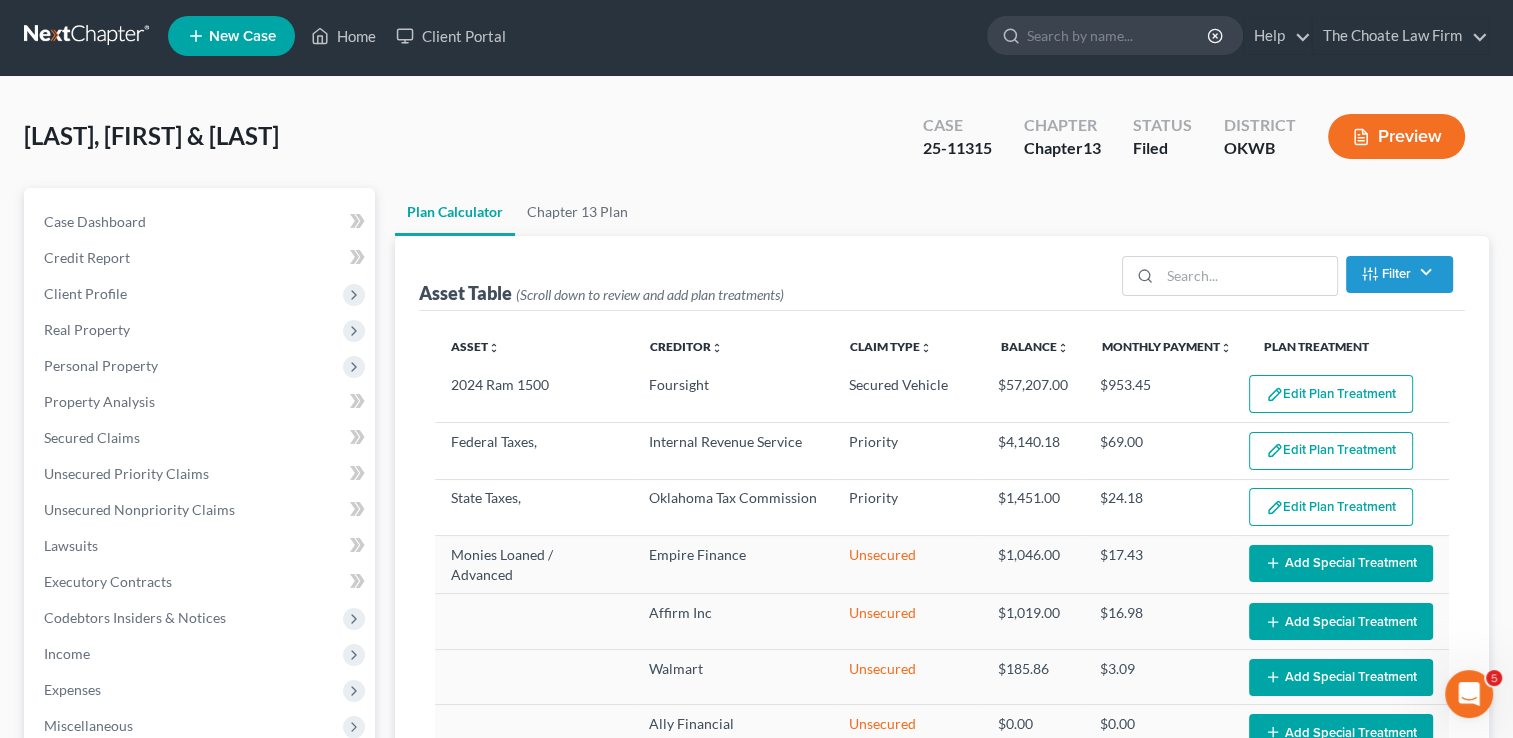 select on "59" 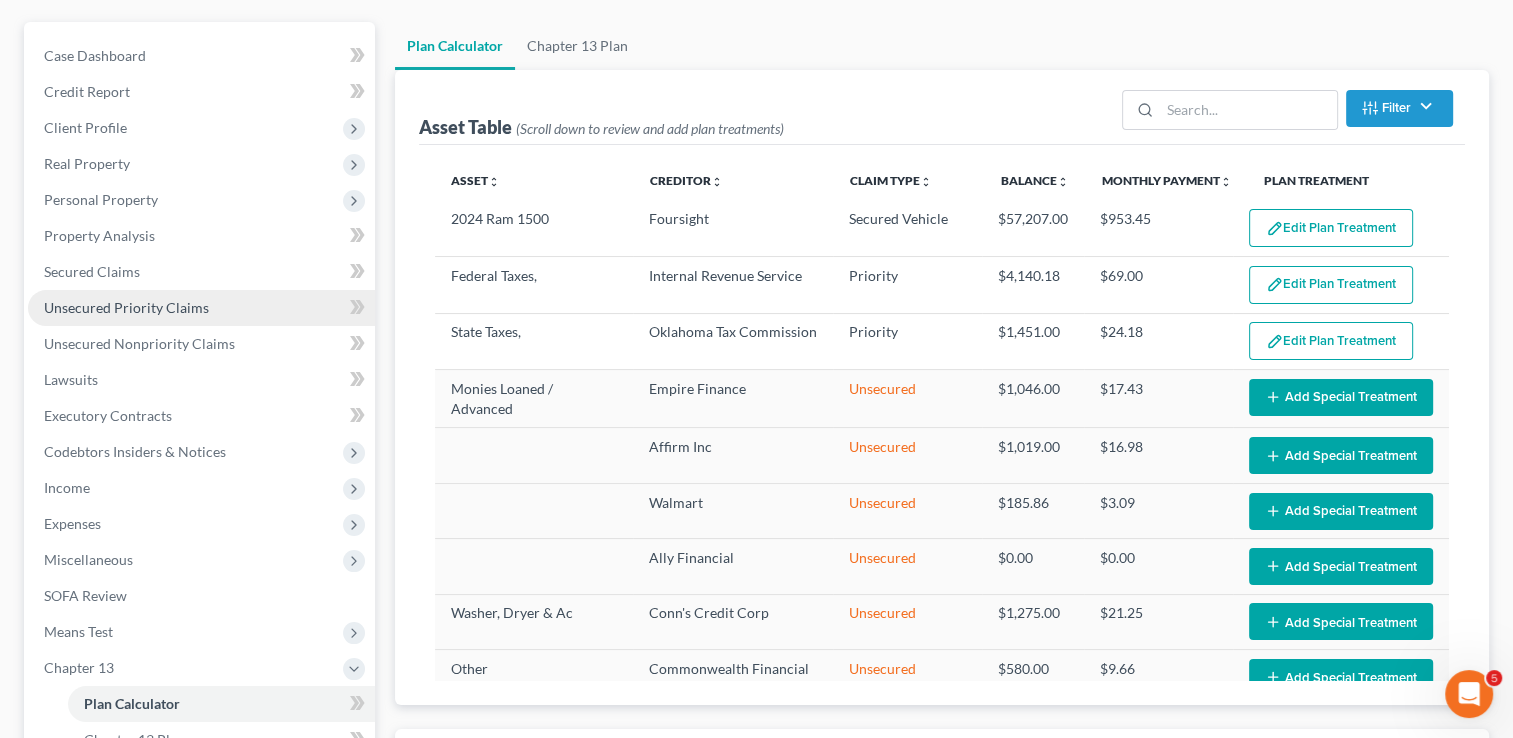 scroll, scrollTop: 0, scrollLeft: 0, axis: both 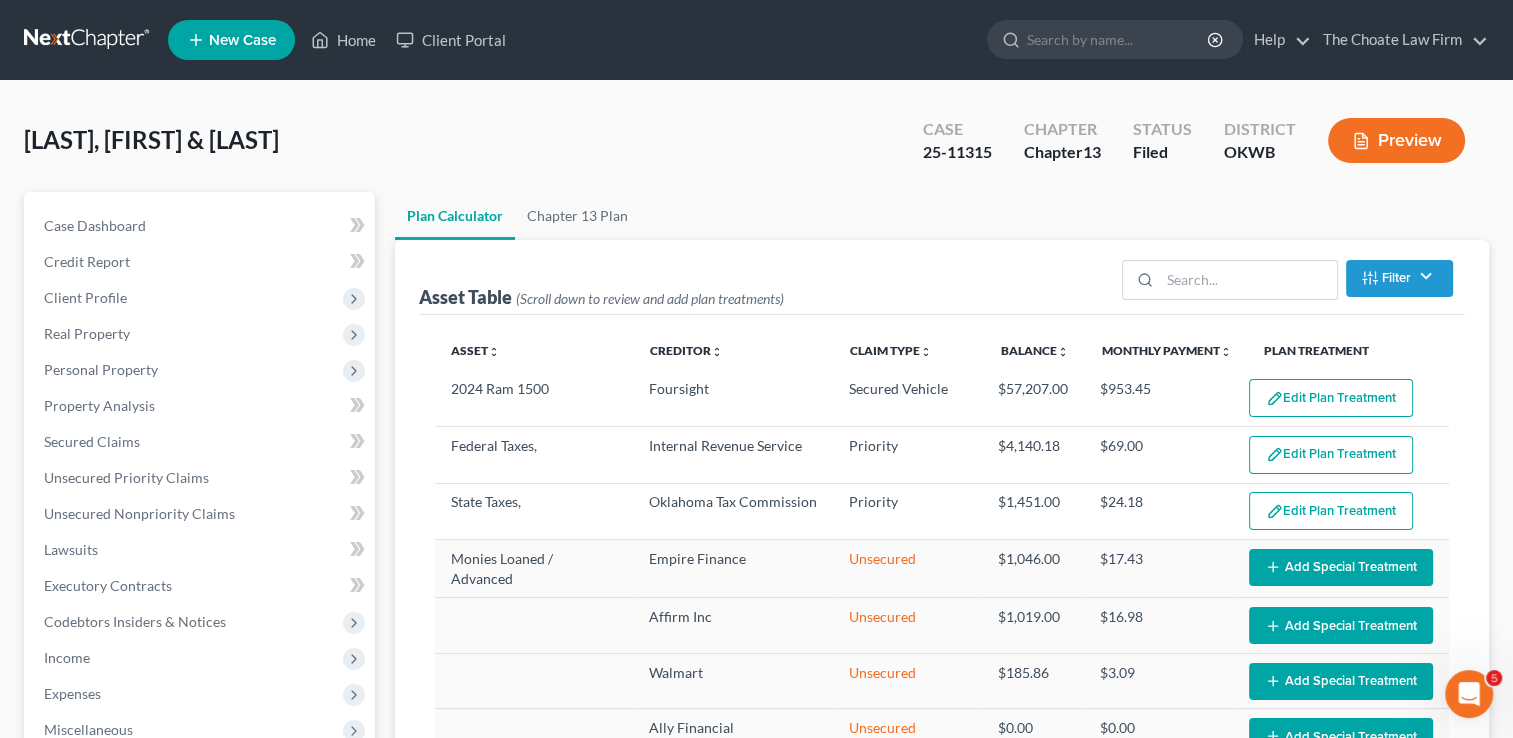 click at bounding box center (88, 40) 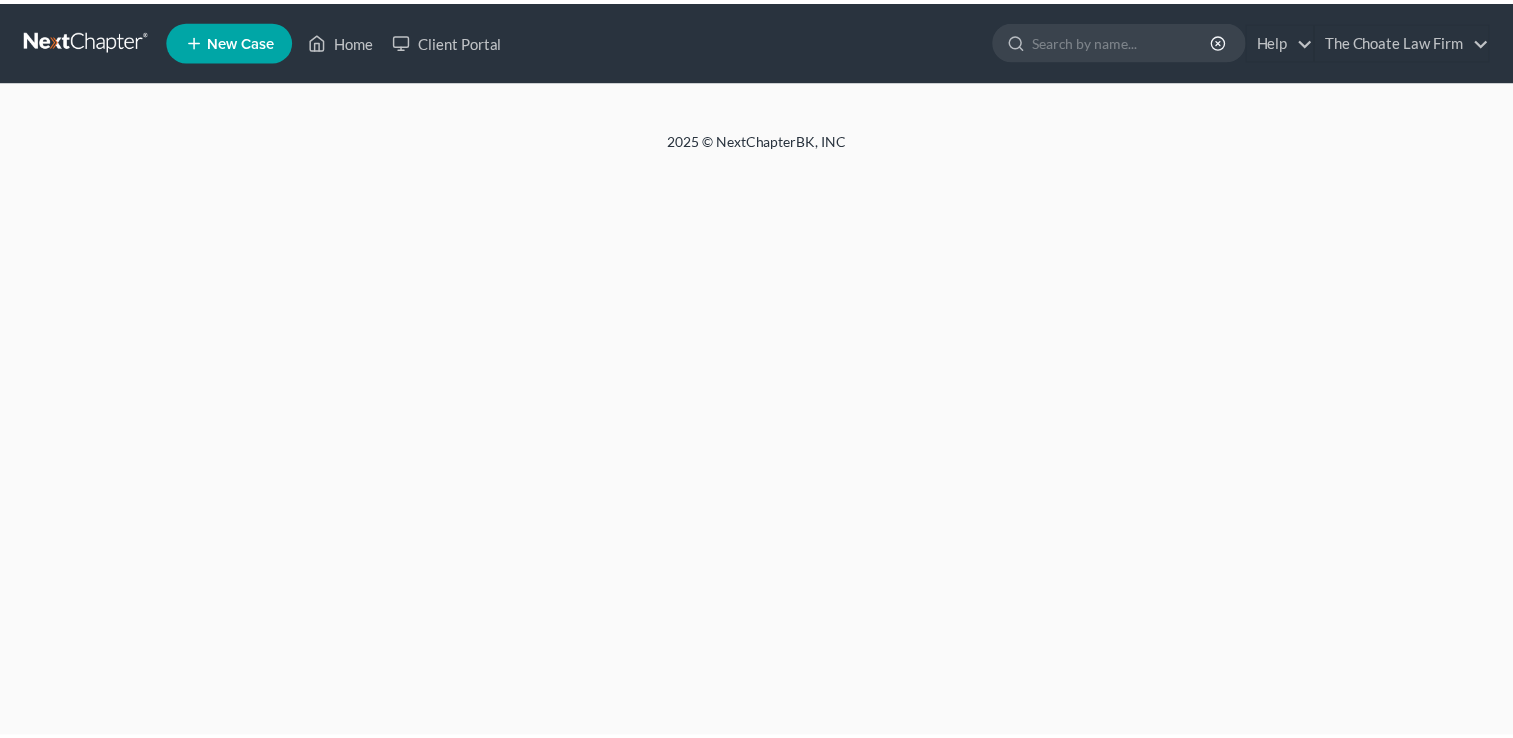 scroll, scrollTop: 0, scrollLeft: 0, axis: both 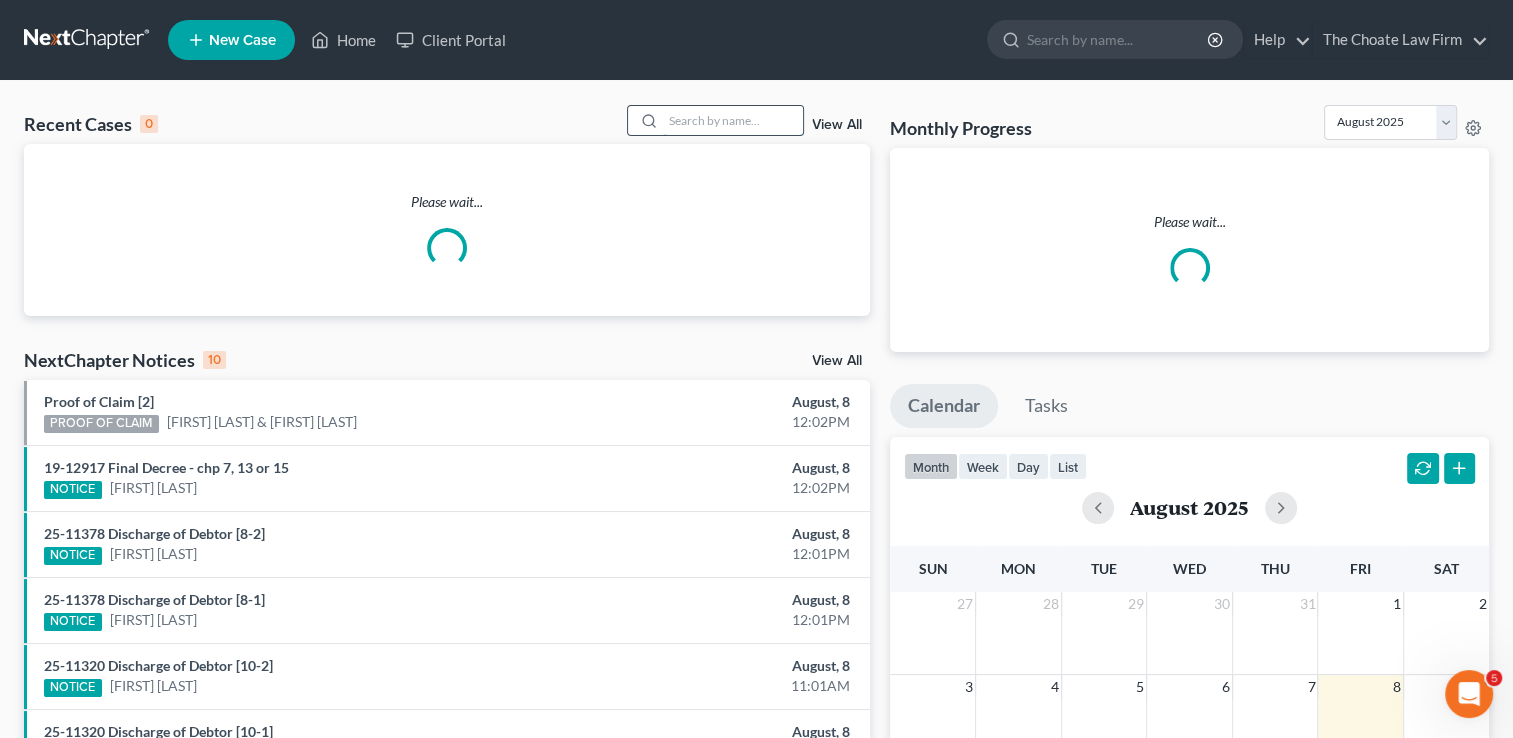click at bounding box center [733, 120] 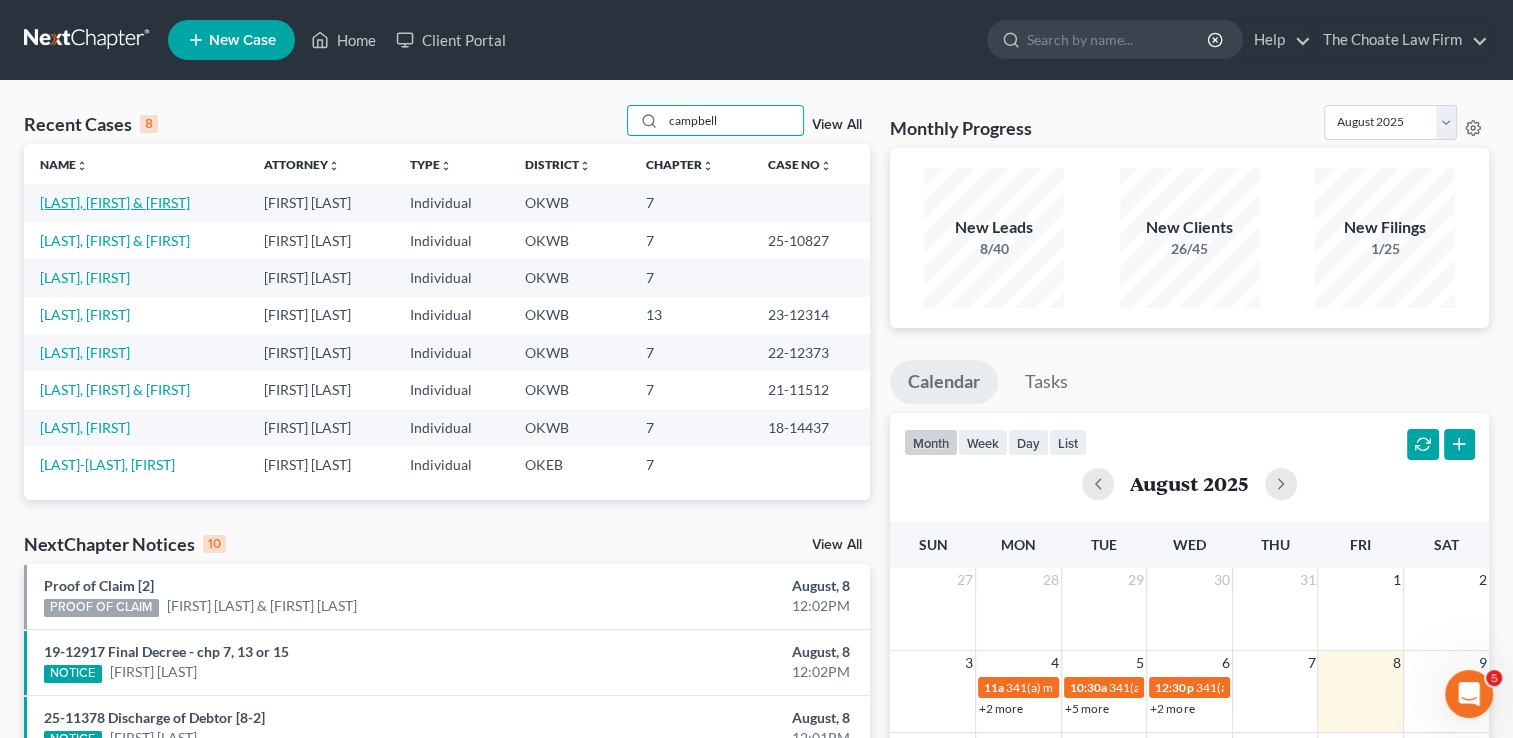 type on "campbell" 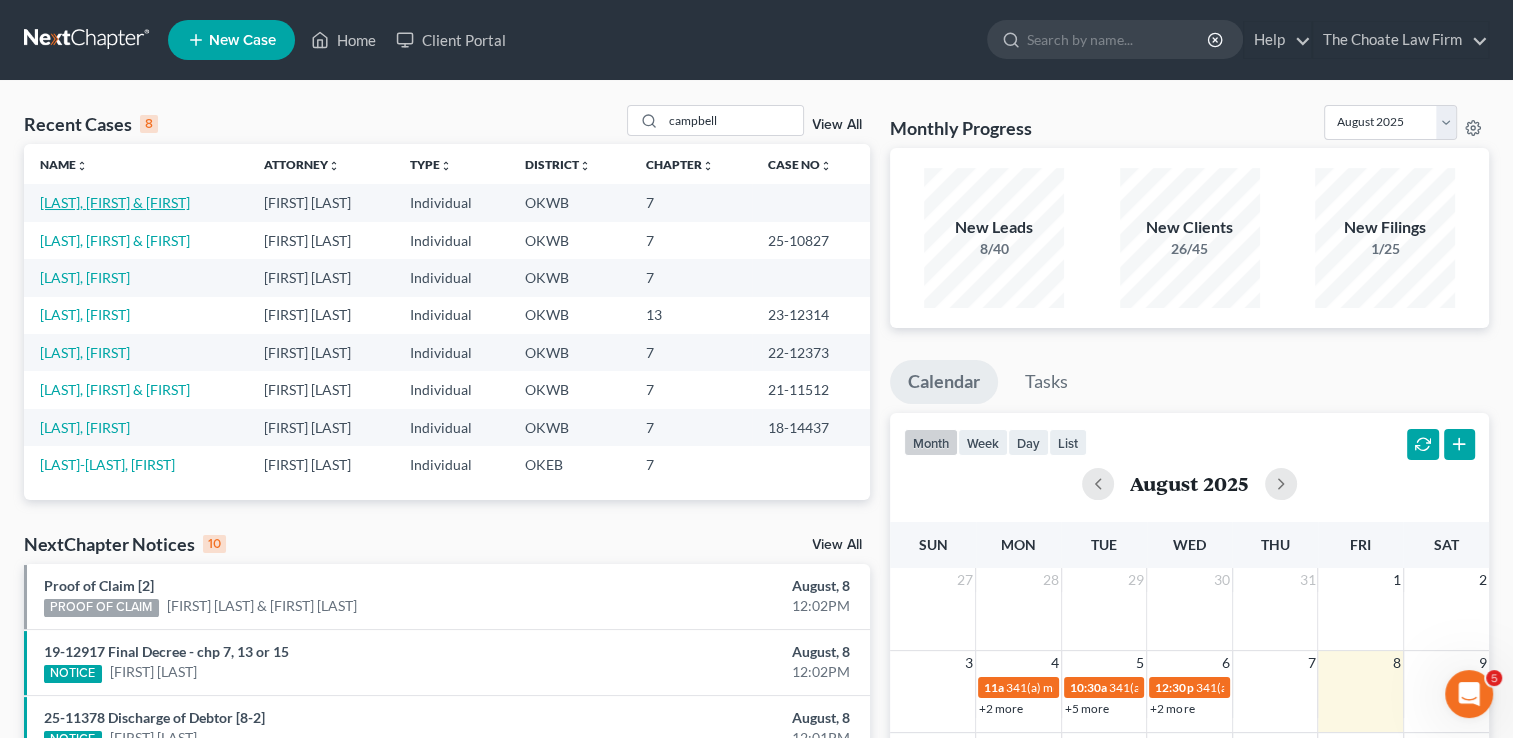 click on "[LAST], [FIRST] & [FIRST]" at bounding box center [115, 202] 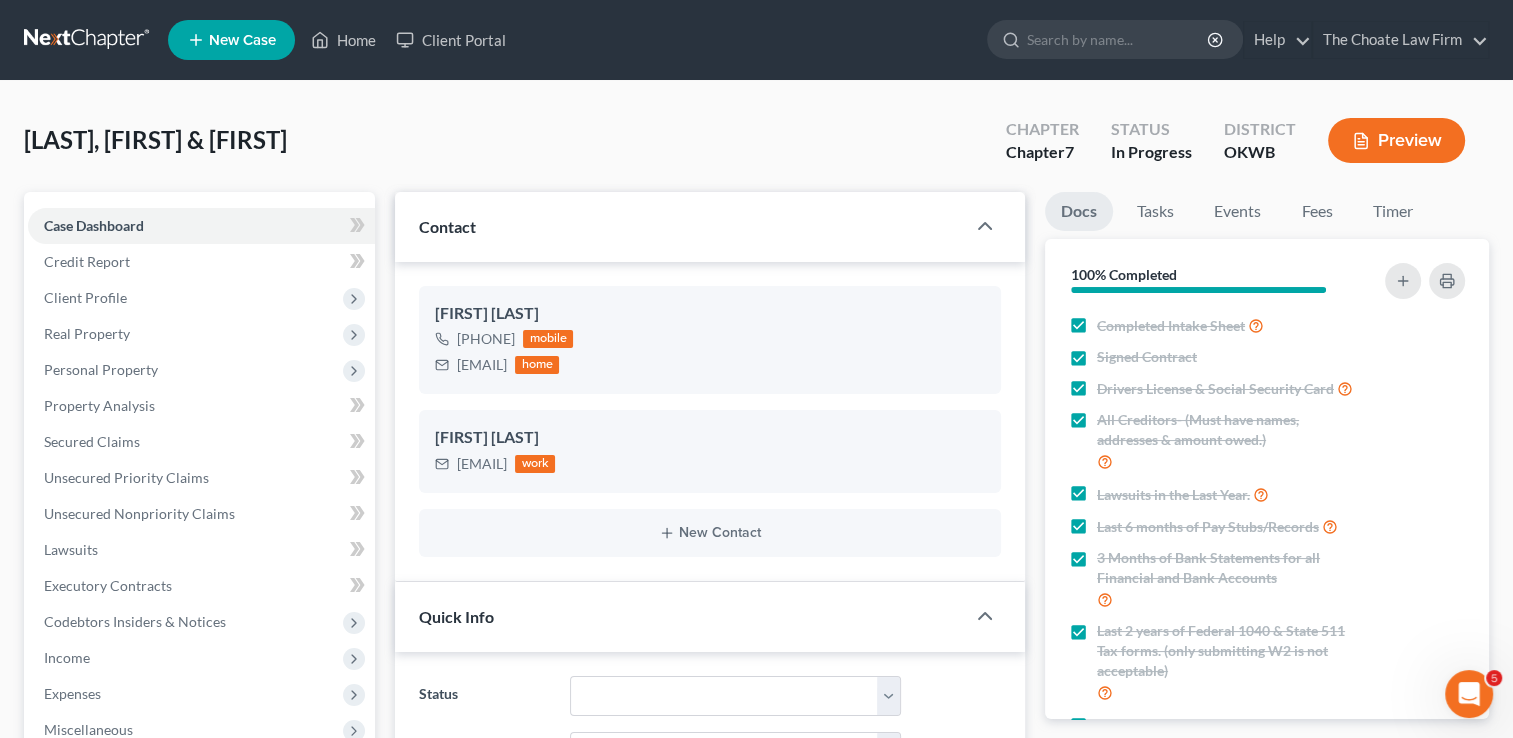 scroll, scrollTop: 186, scrollLeft: 0, axis: vertical 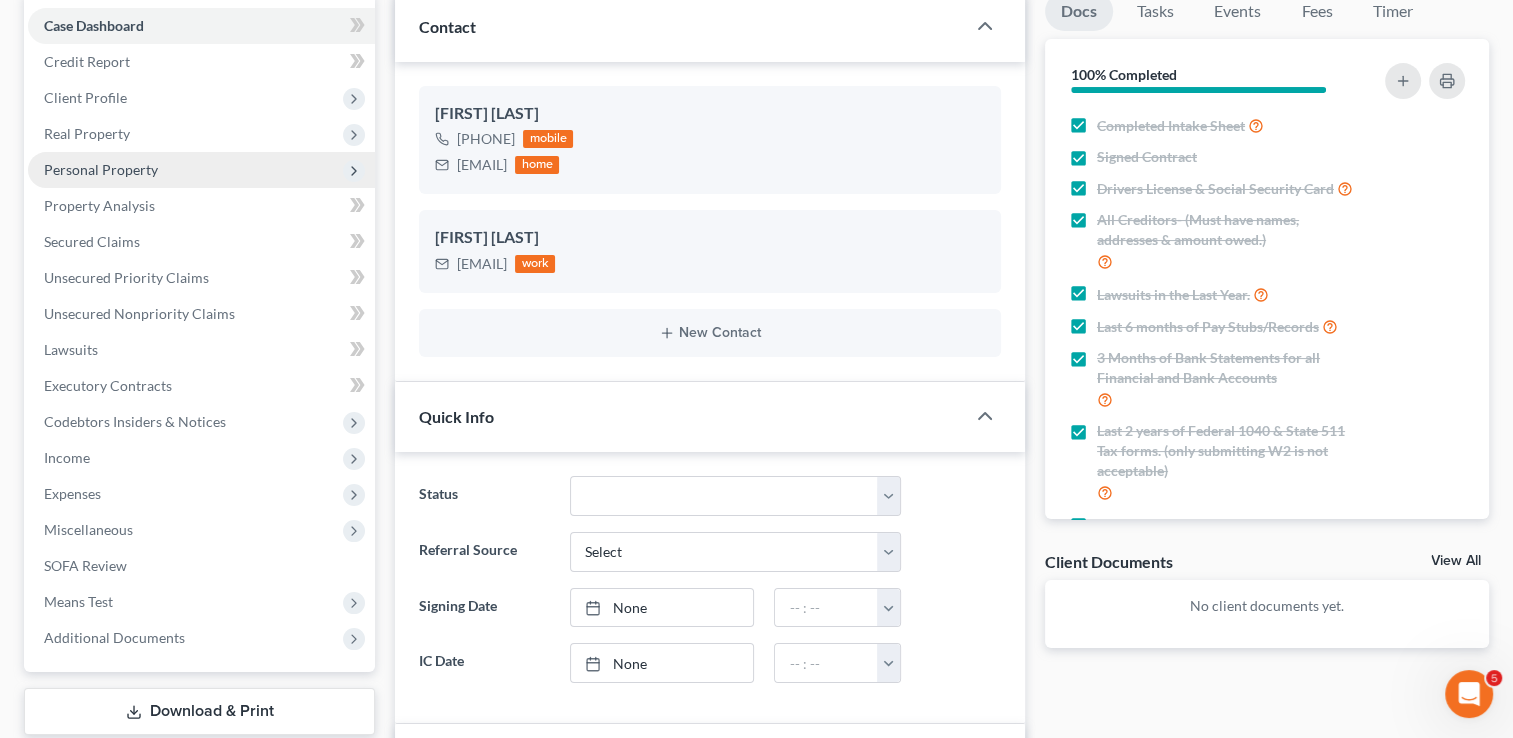 click on "Personal Property" at bounding box center (101, 169) 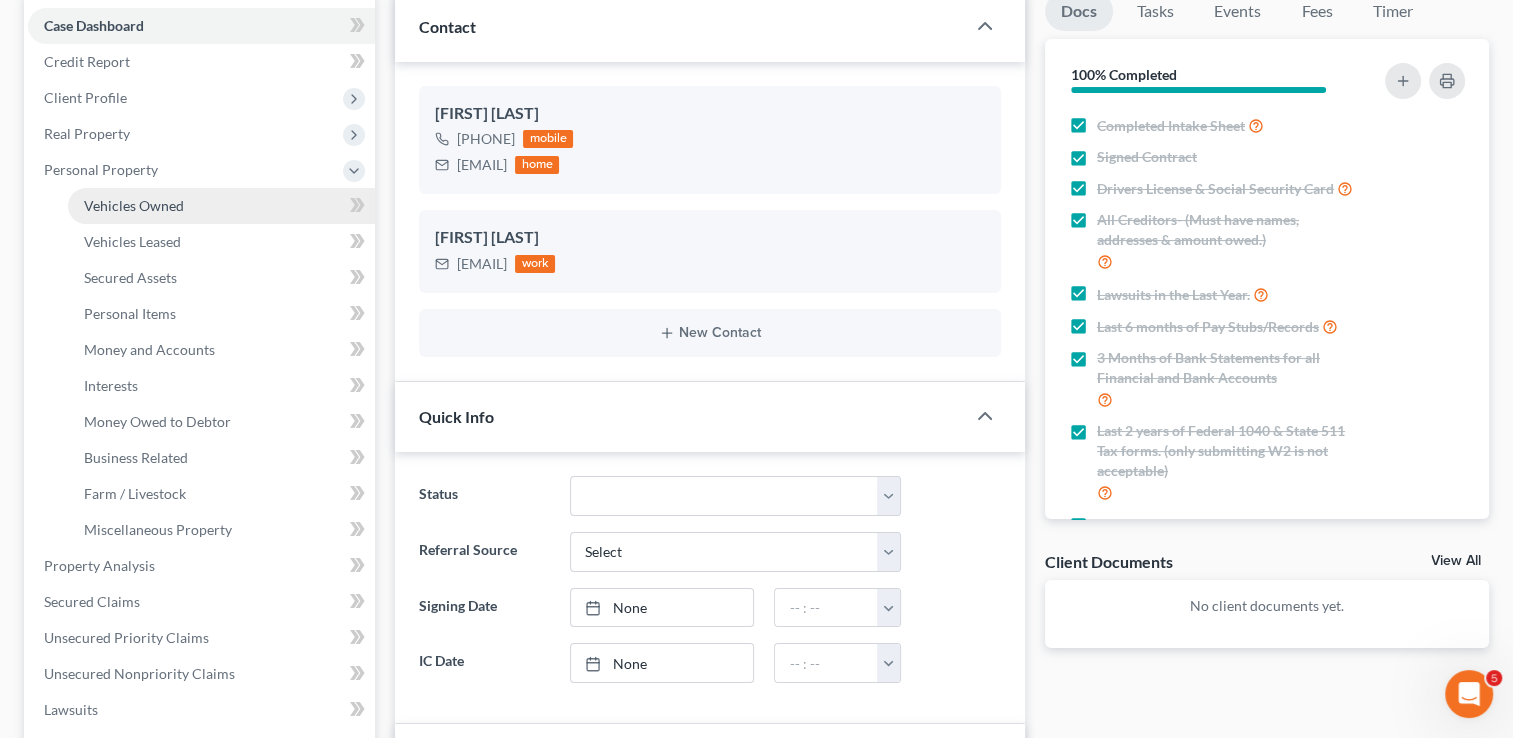 click on "Vehicles Owned" at bounding box center (221, 206) 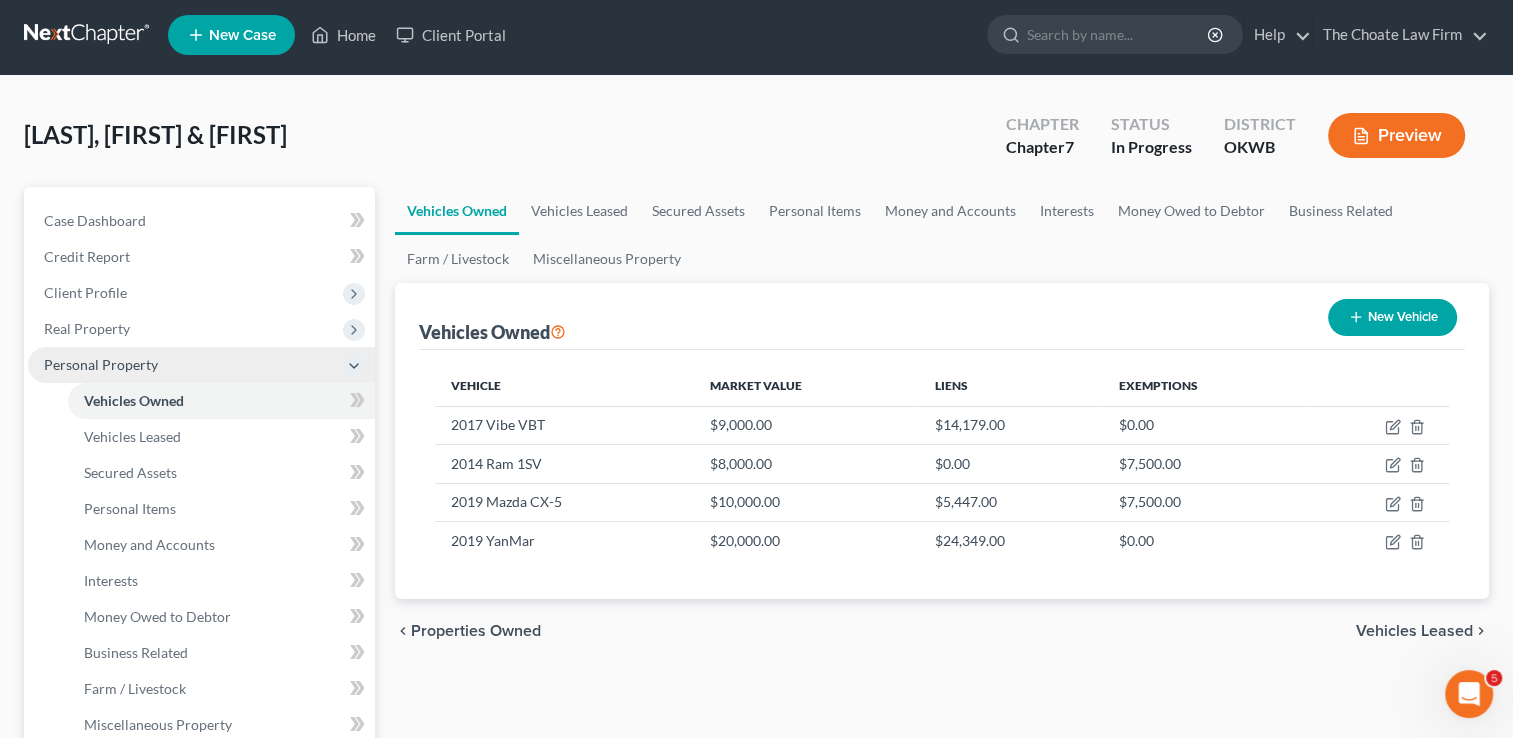 scroll, scrollTop: 0, scrollLeft: 0, axis: both 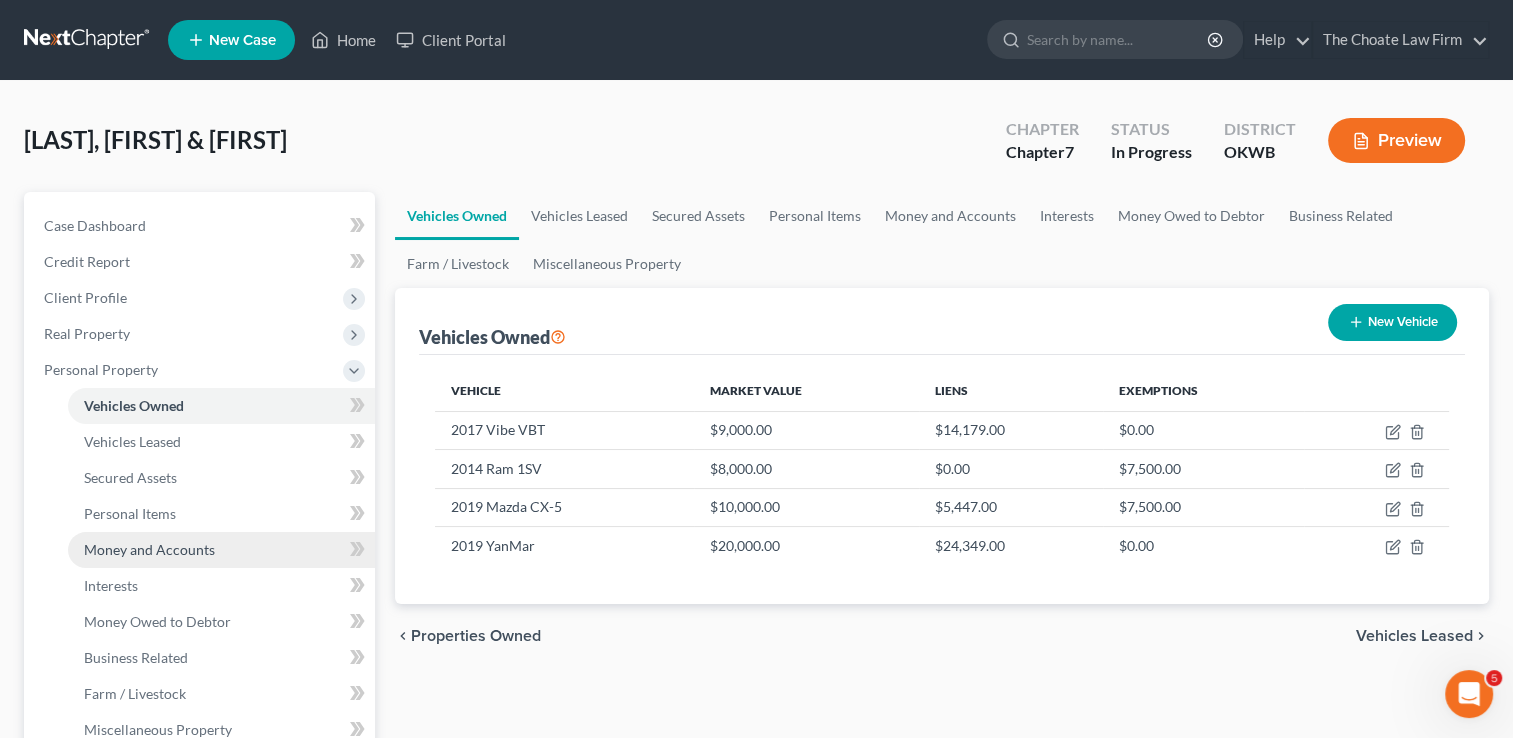 click on "Money and Accounts" at bounding box center [149, 549] 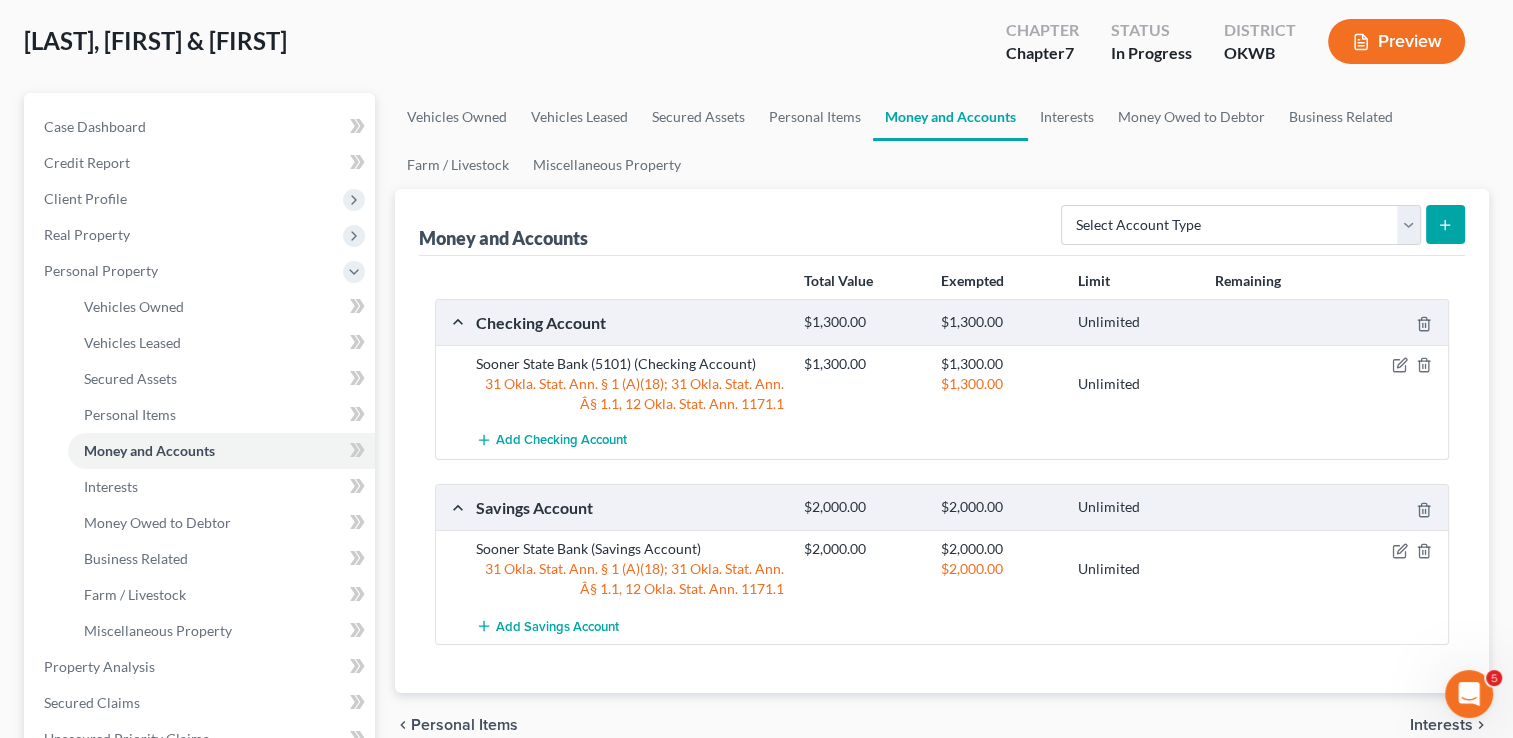 scroll, scrollTop: 100, scrollLeft: 0, axis: vertical 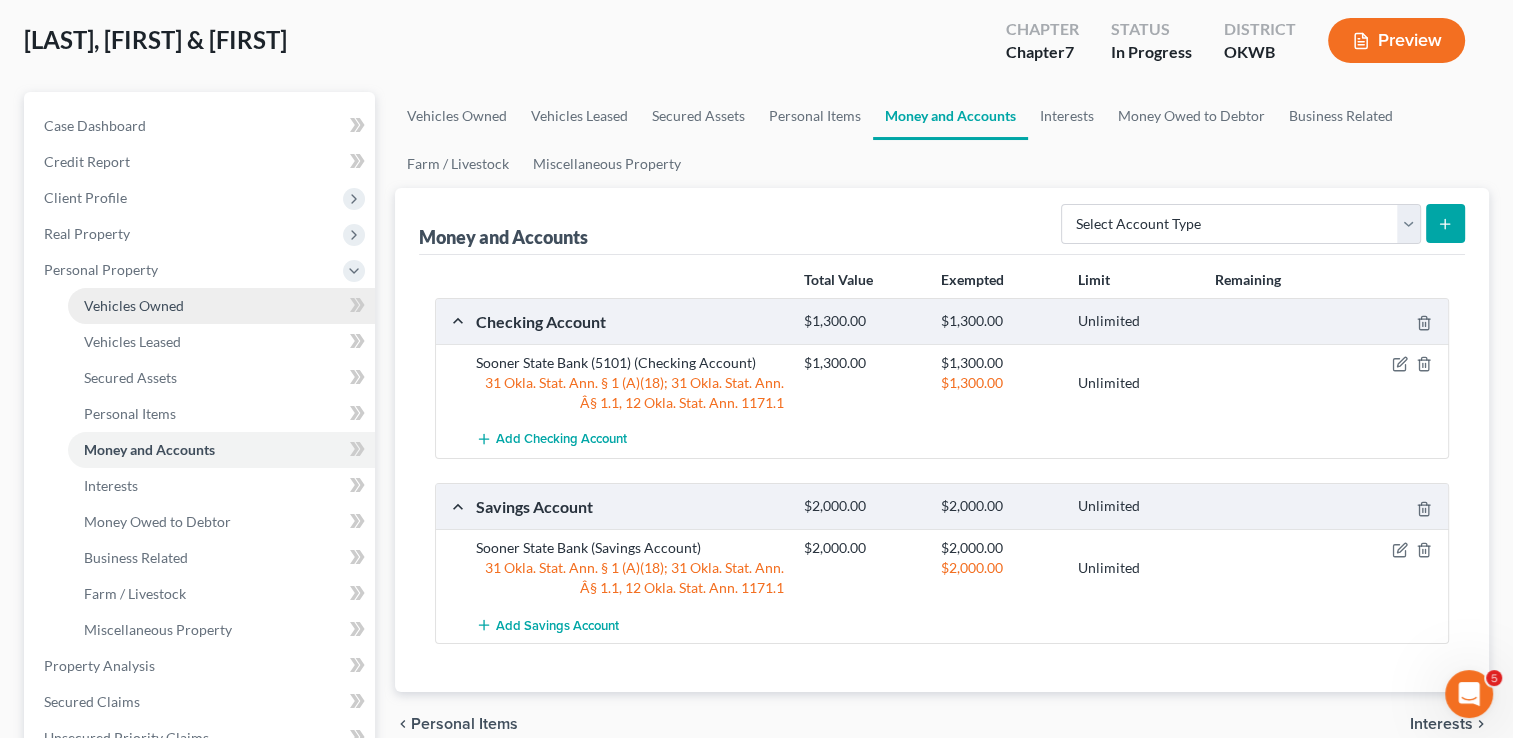 click on "Vehicles Owned" at bounding box center [134, 305] 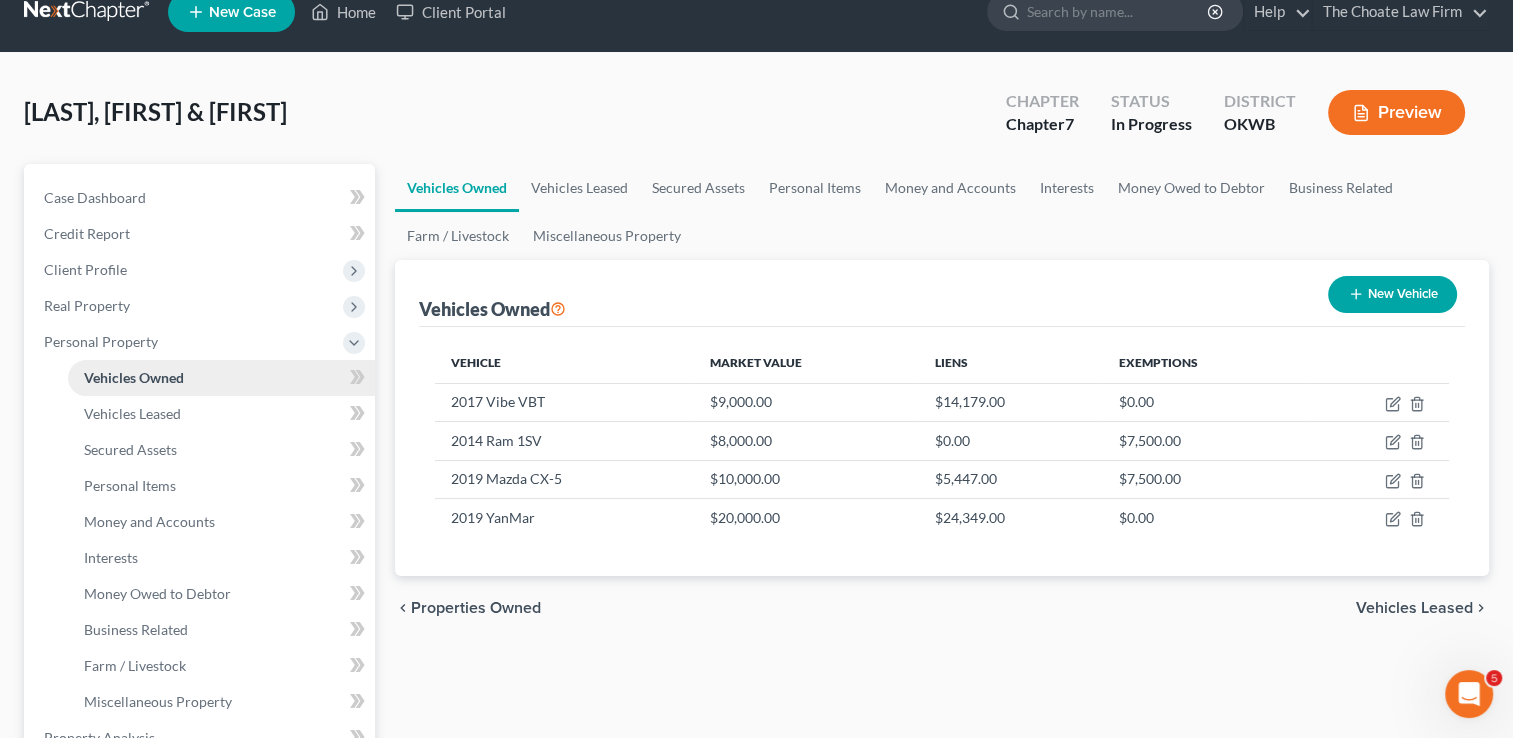 scroll, scrollTop: 0, scrollLeft: 0, axis: both 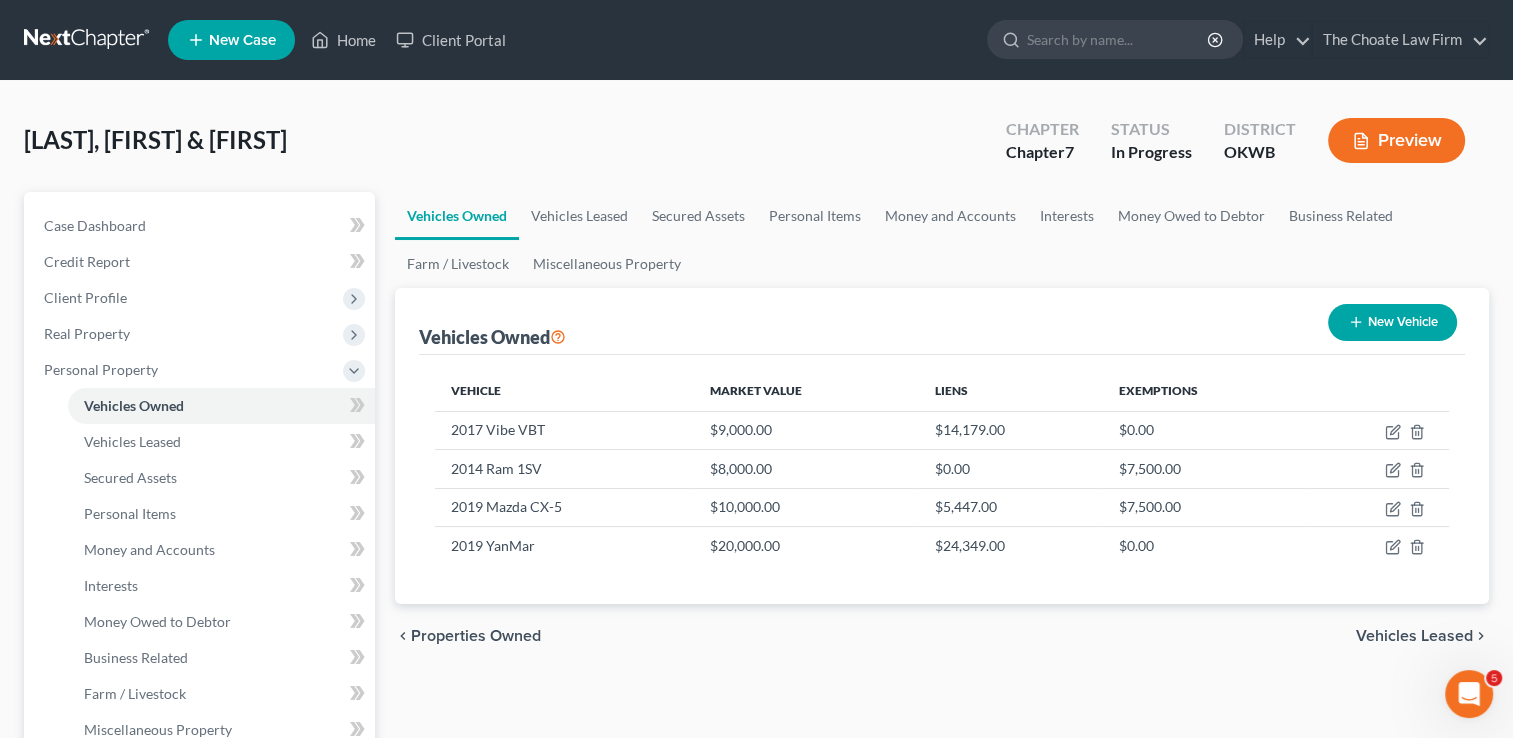 click at bounding box center (88, 40) 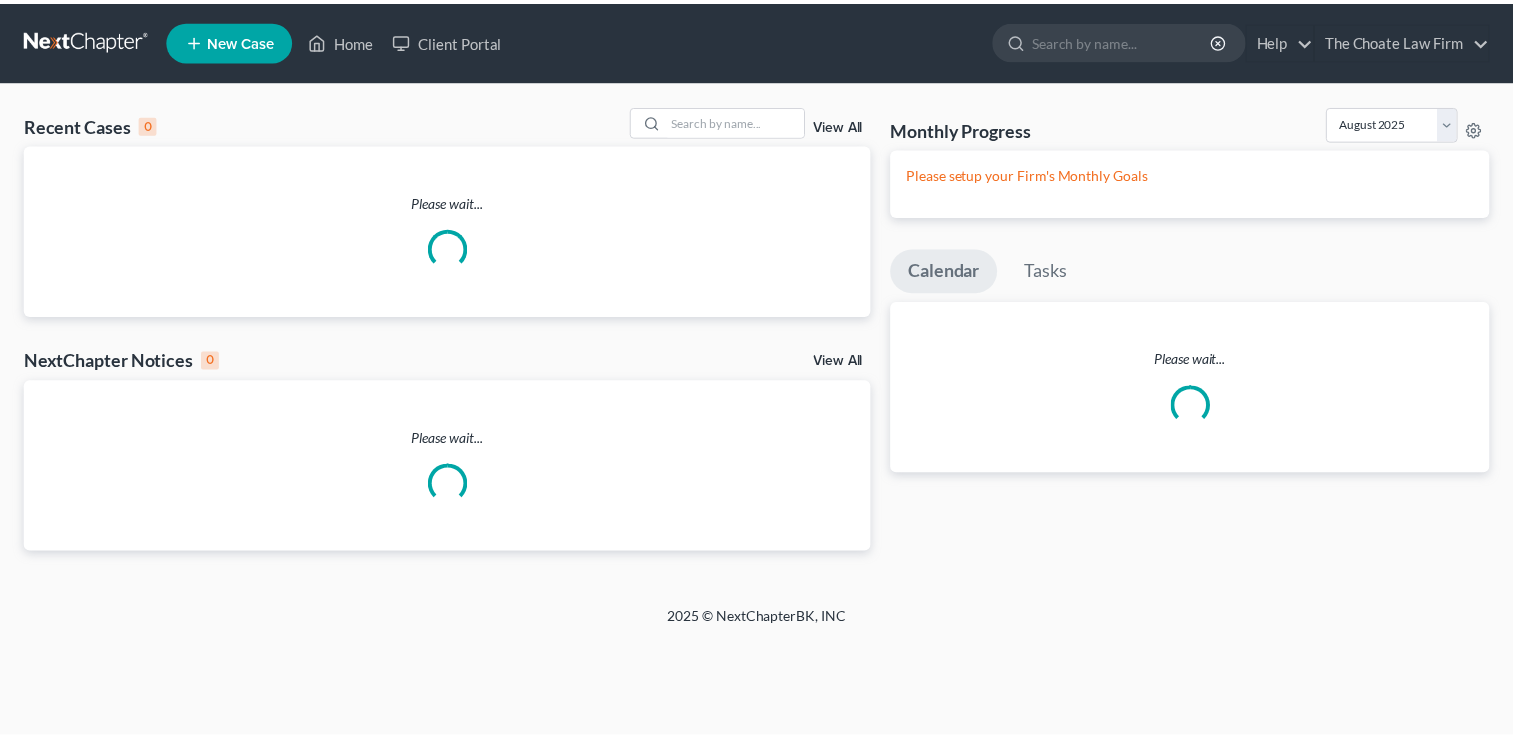 scroll, scrollTop: 0, scrollLeft: 0, axis: both 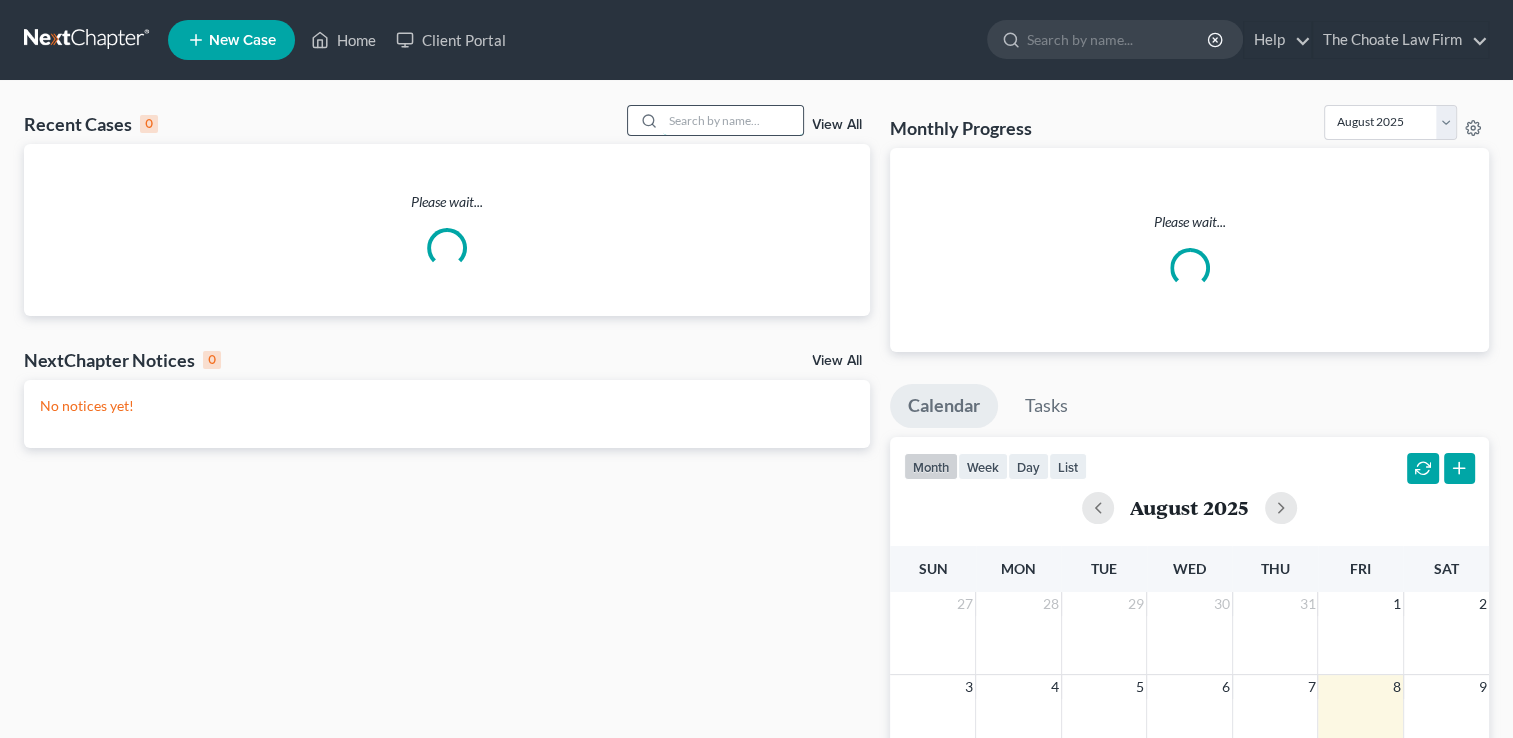 click at bounding box center (733, 120) 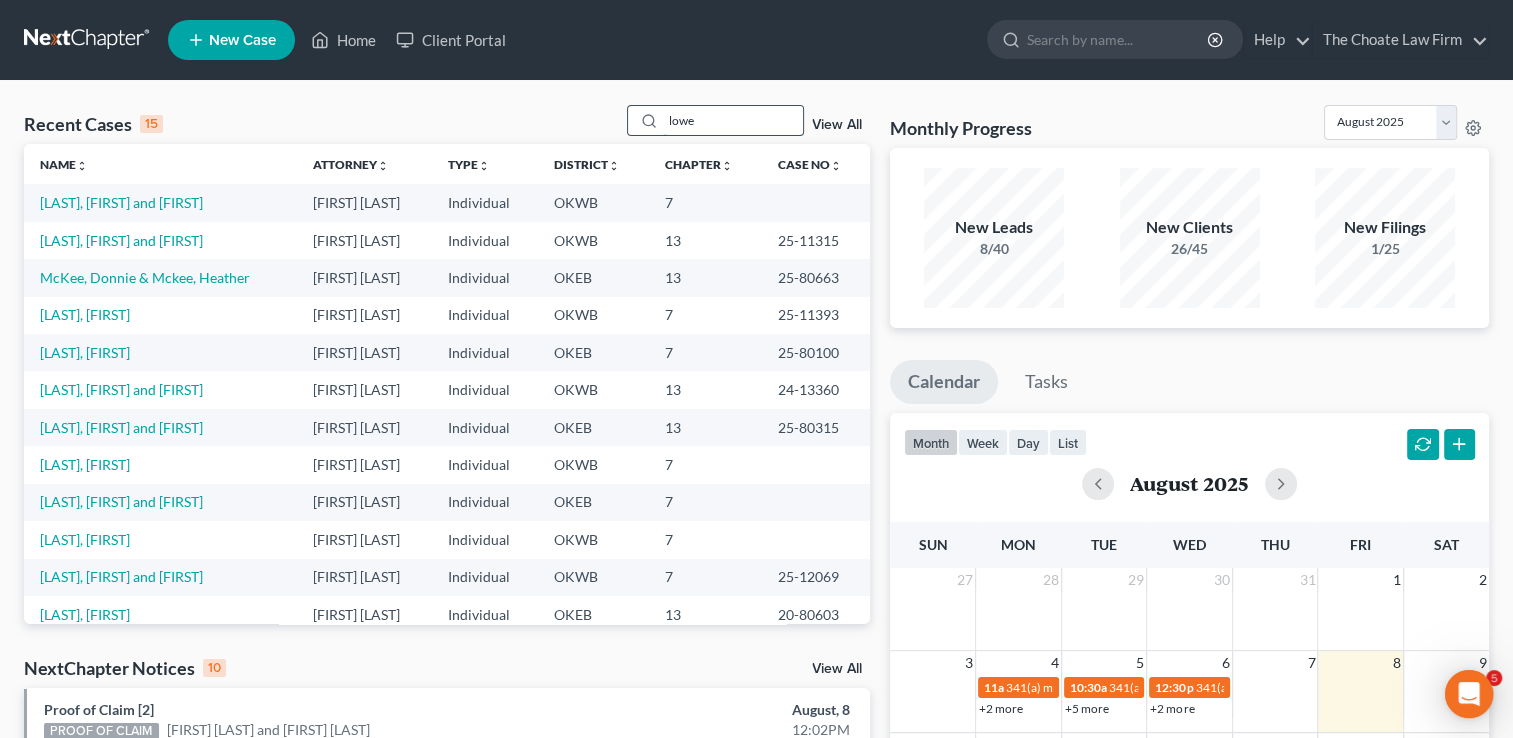 scroll, scrollTop: 0, scrollLeft: 0, axis: both 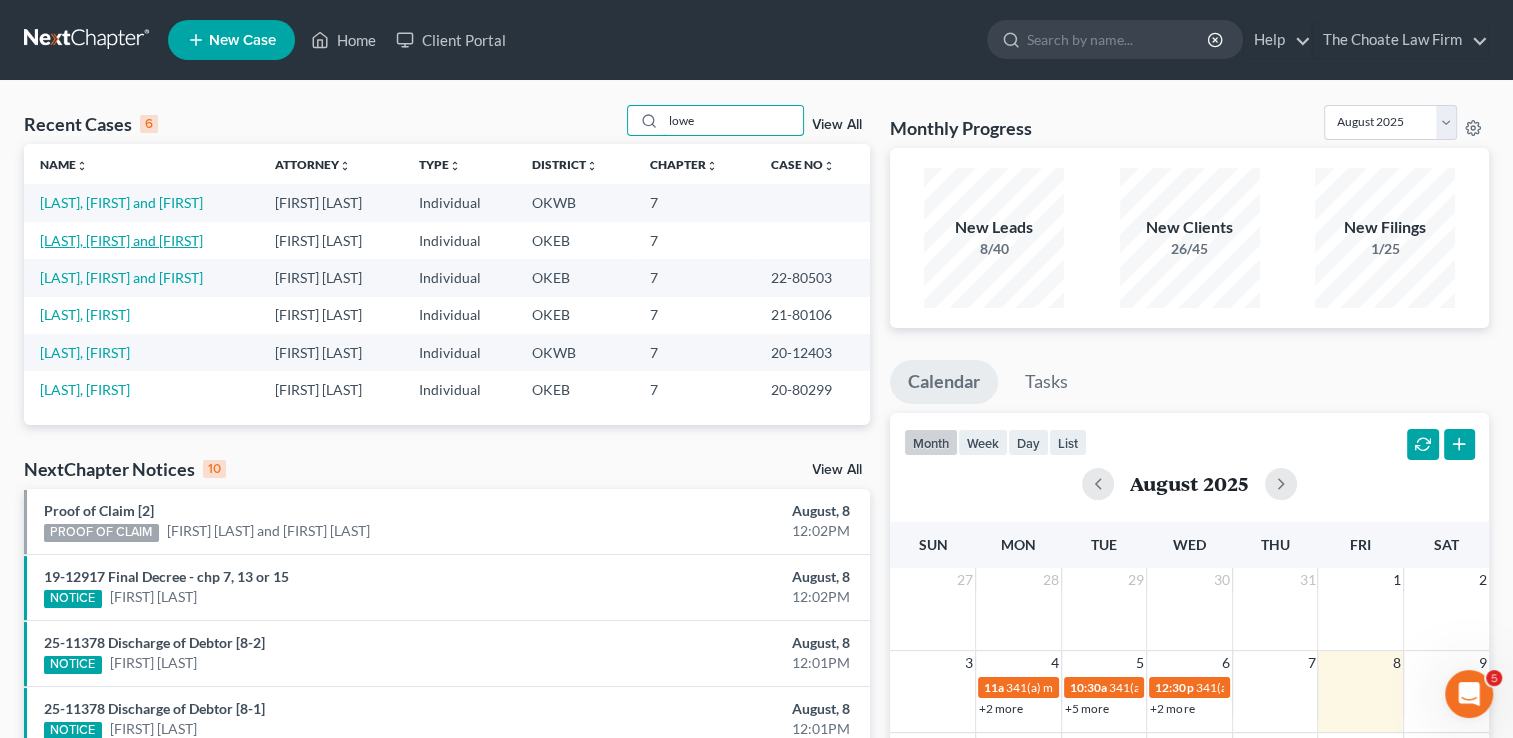 type on "lowe" 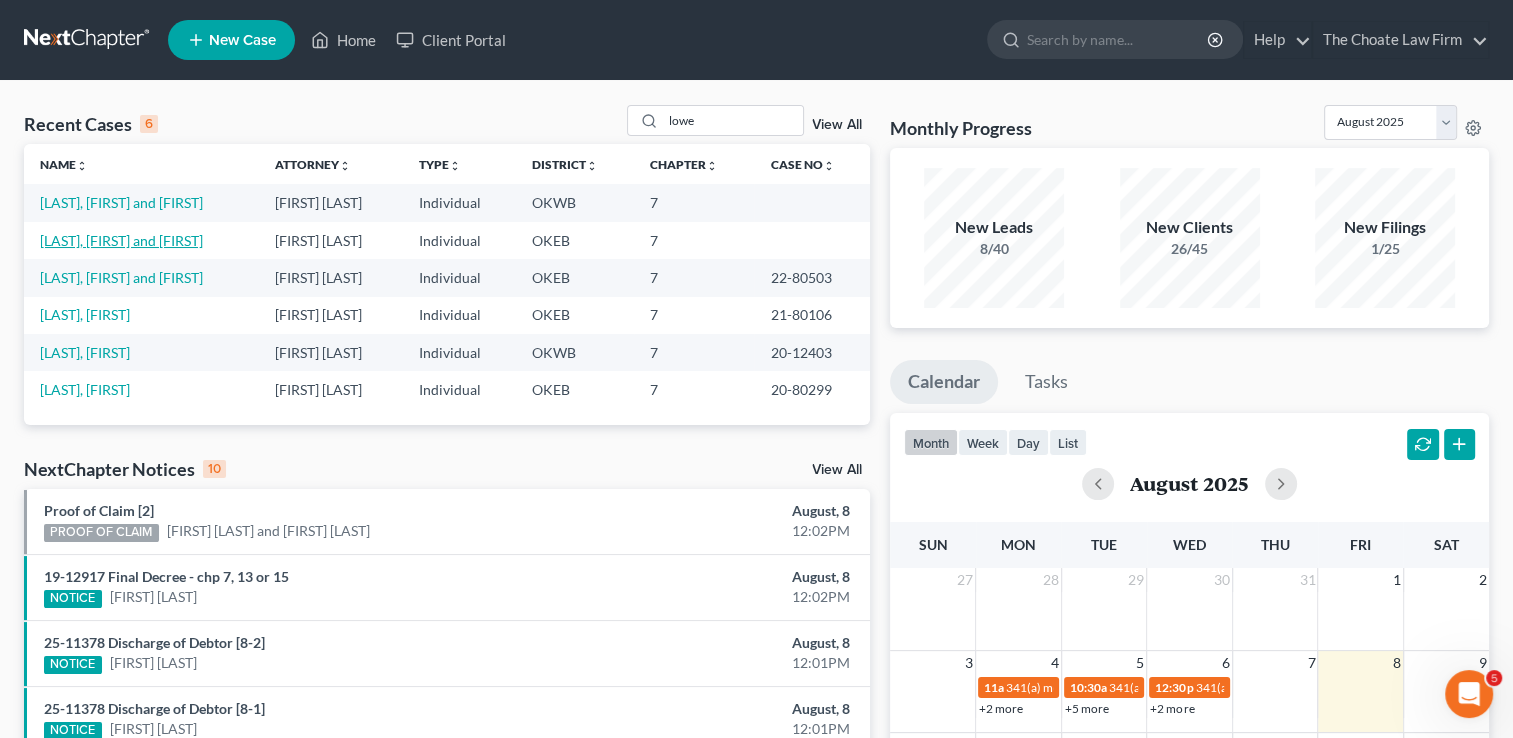 click on "[LAST], [FIRST] and [FIRST]" at bounding box center [121, 240] 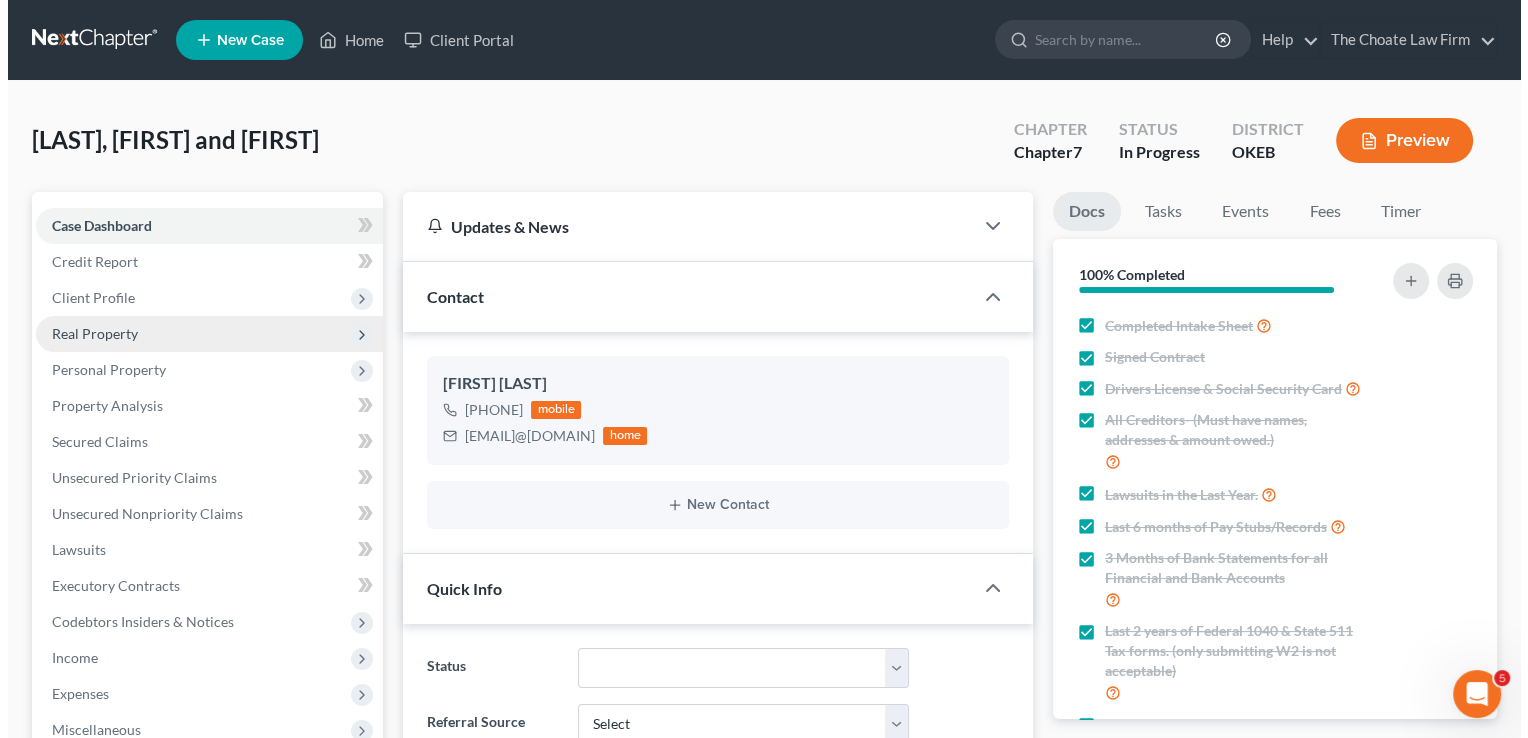 scroll, scrollTop: 896, scrollLeft: 0, axis: vertical 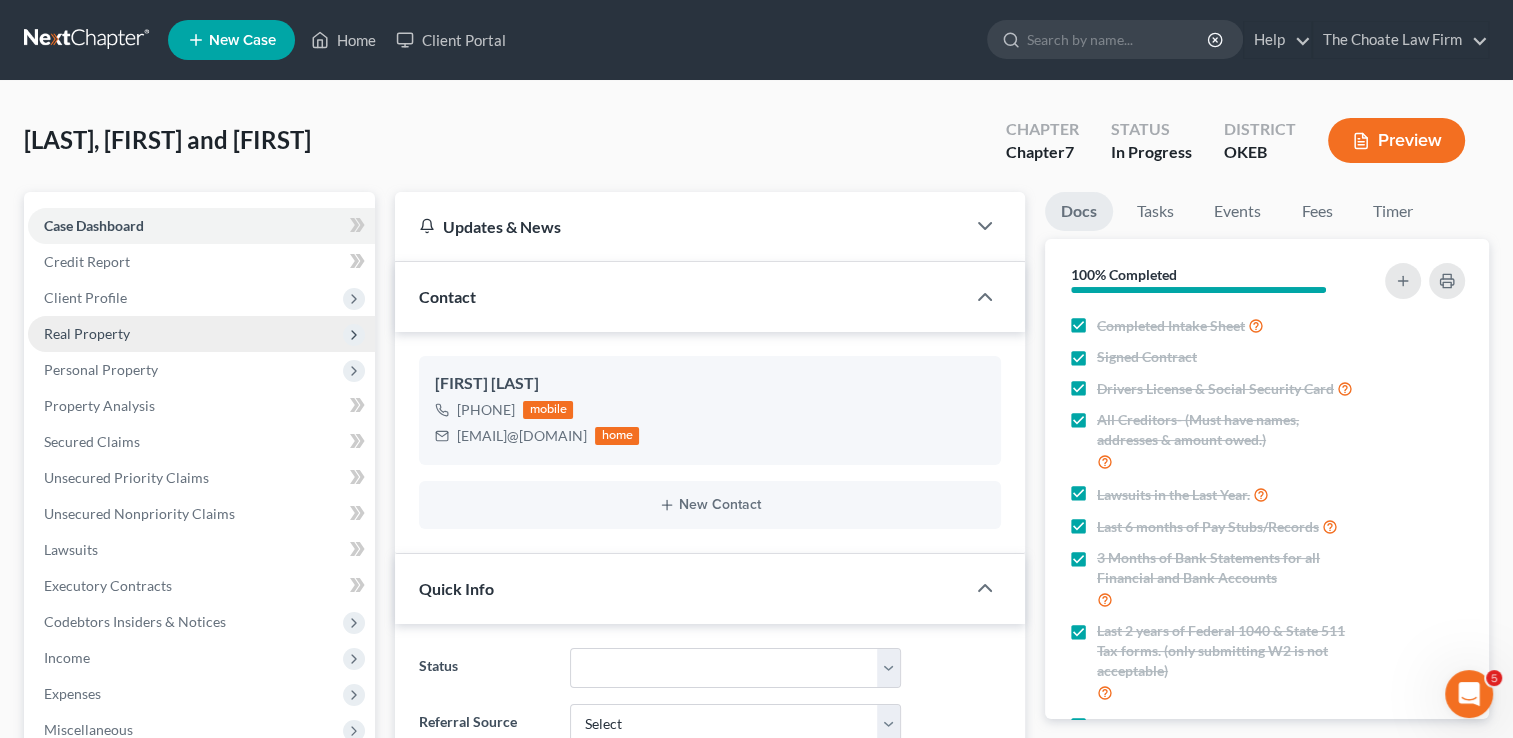 click on "Real Property" at bounding box center (87, 333) 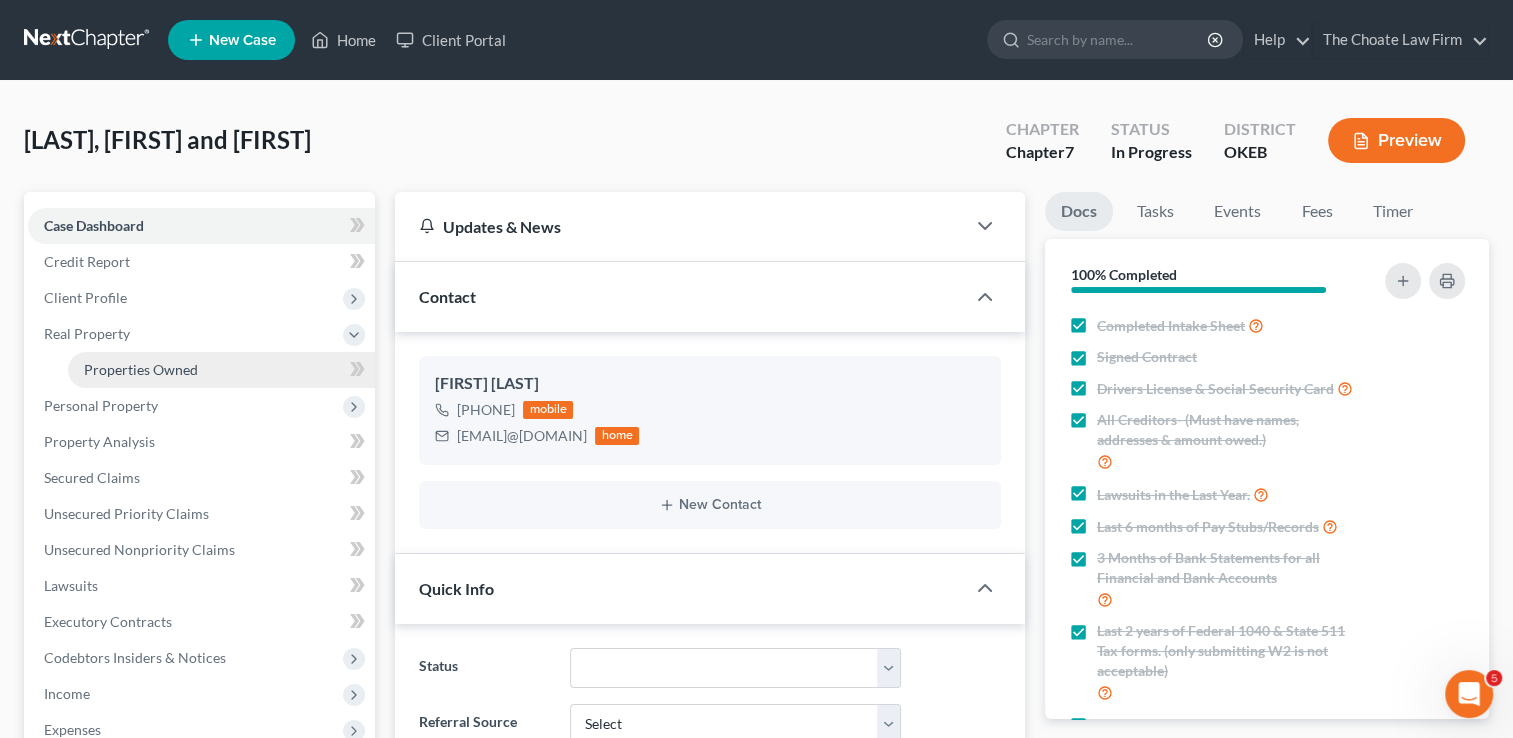 click on "Properties Owned" at bounding box center [141, 369] 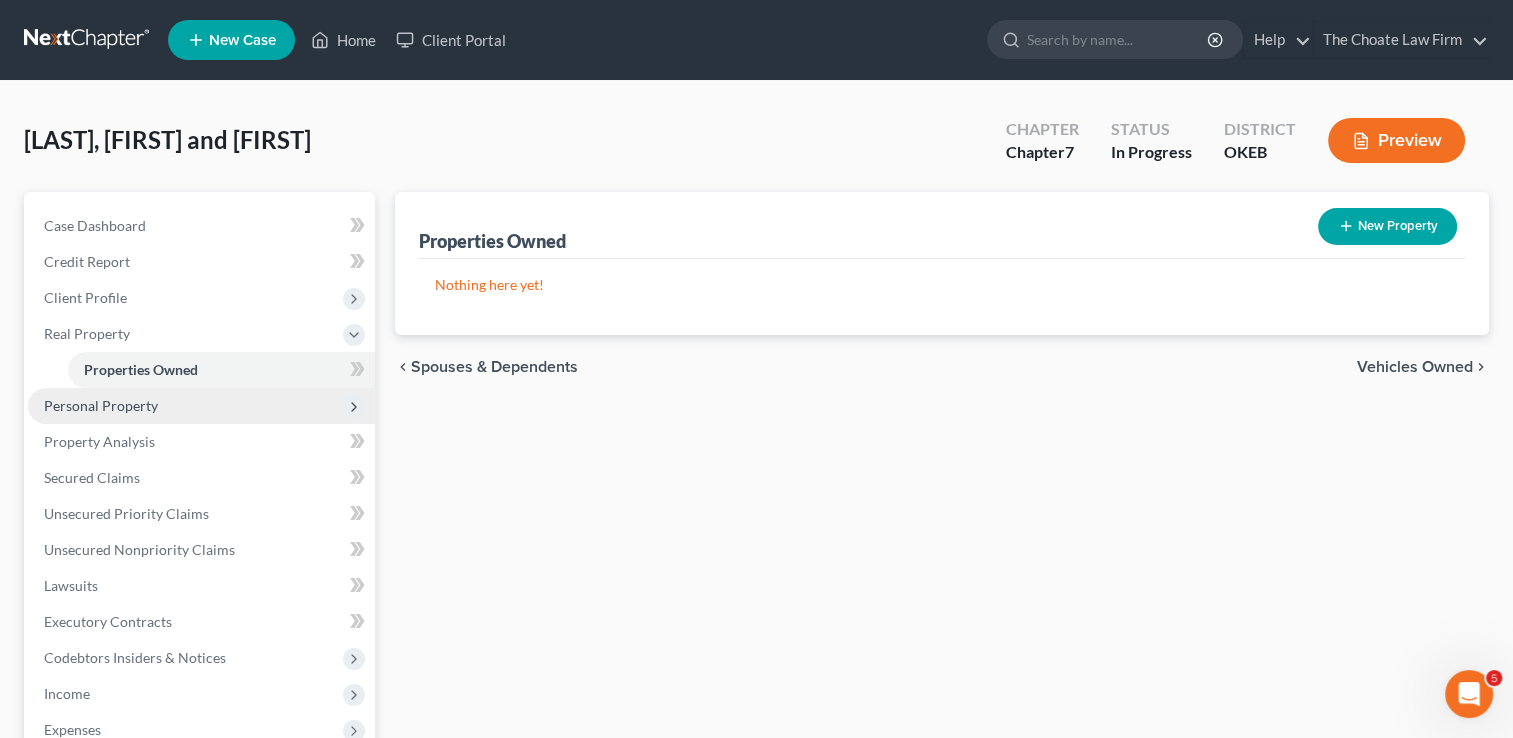 click on "Personal Property" at bounding box center [201, 406] 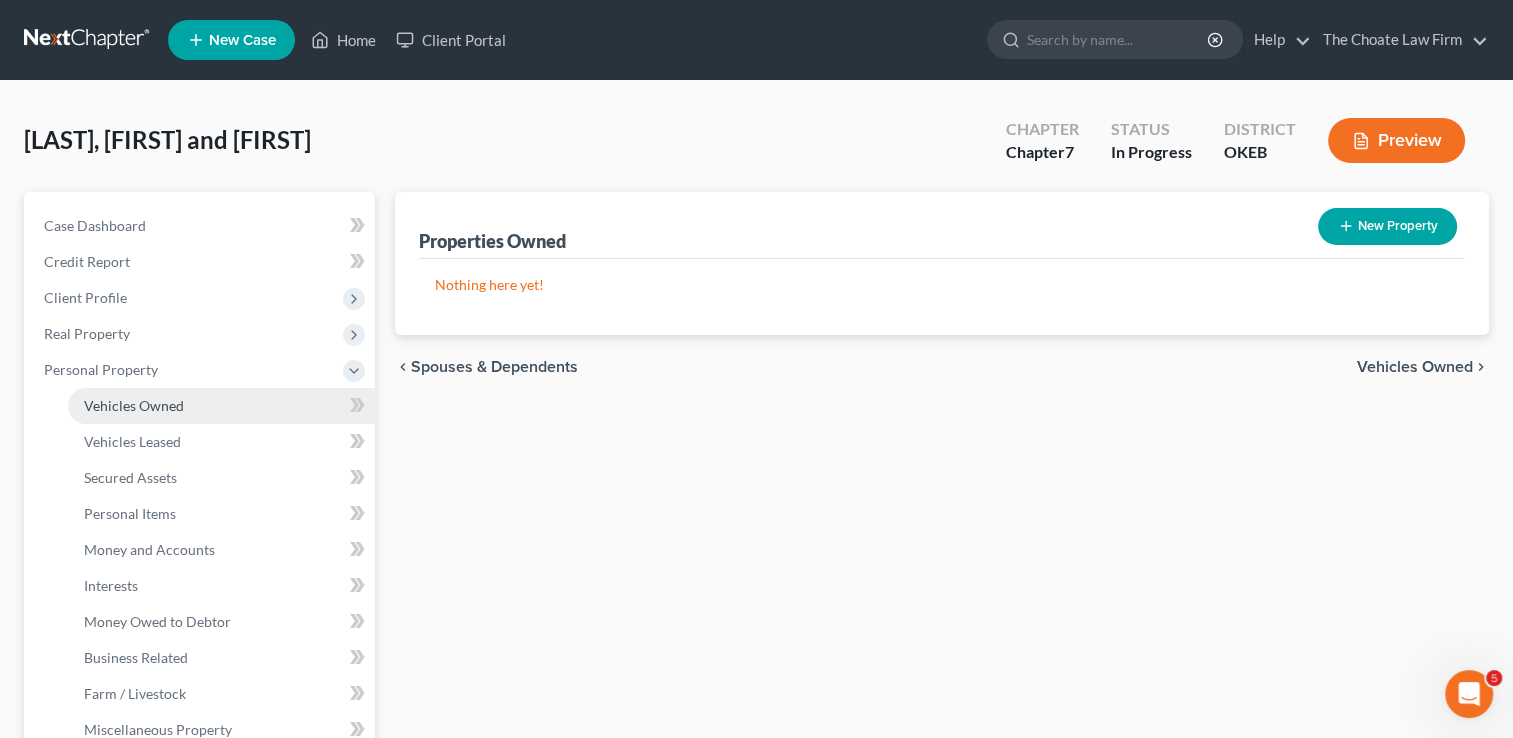click on "Vehicles Owned" at bounding box center [221, 406] 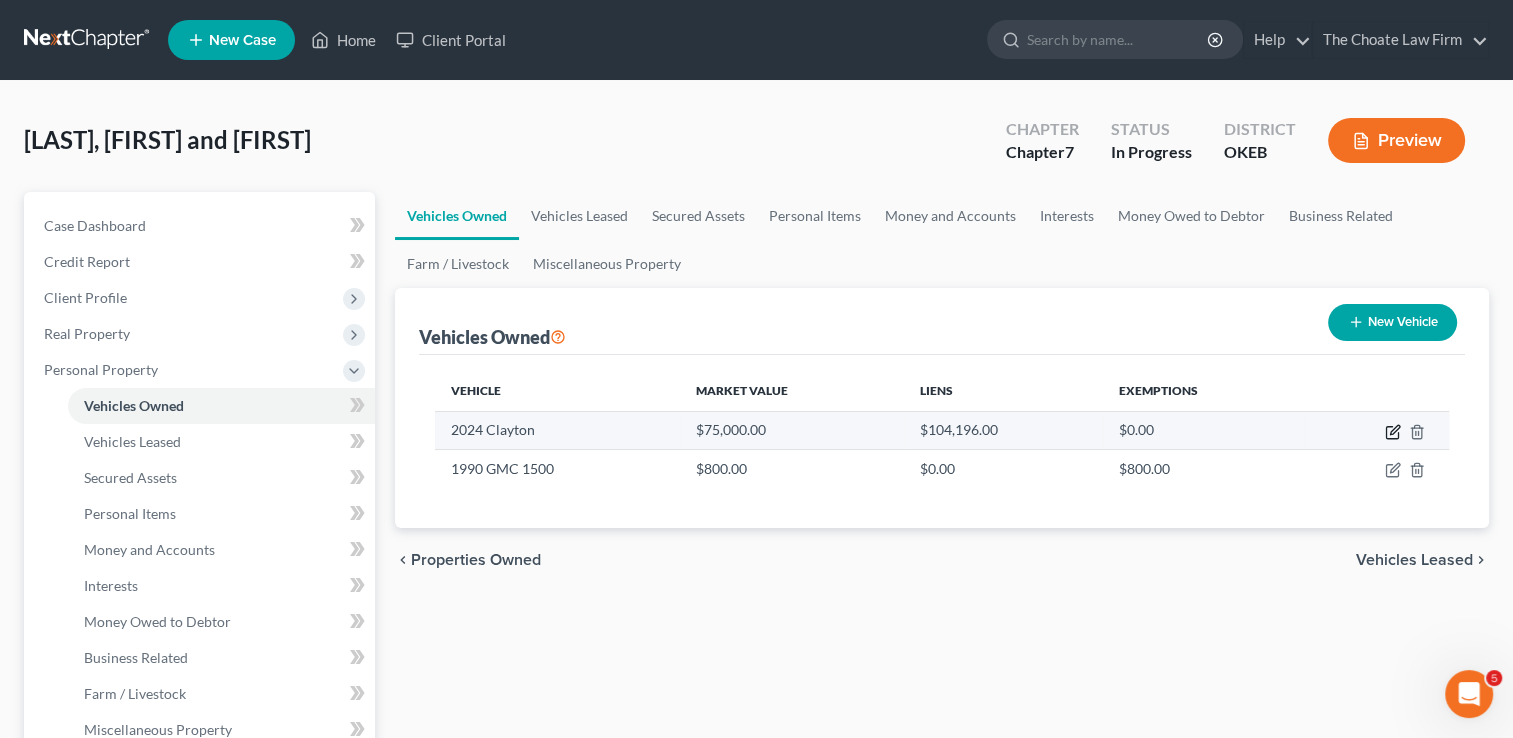click 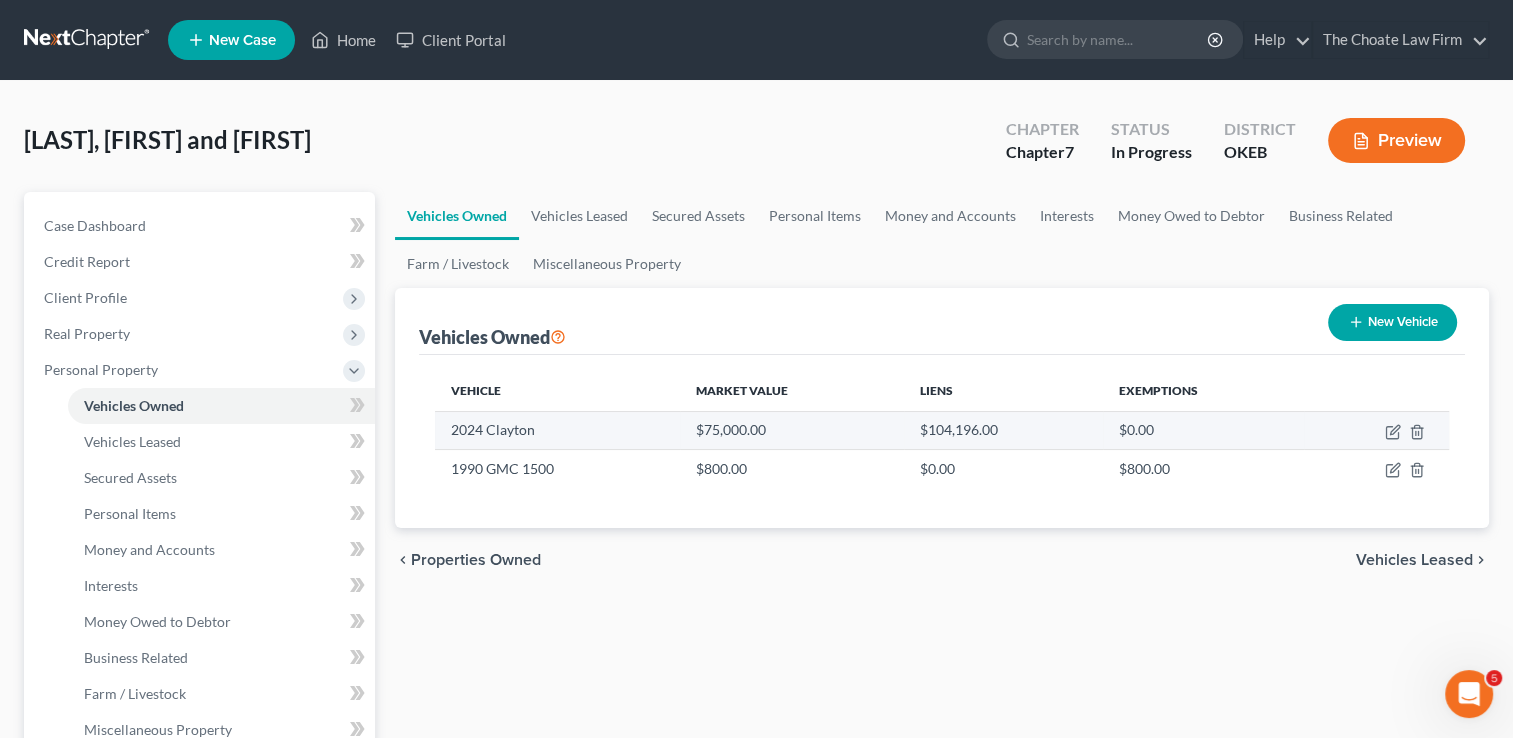 select on "7" 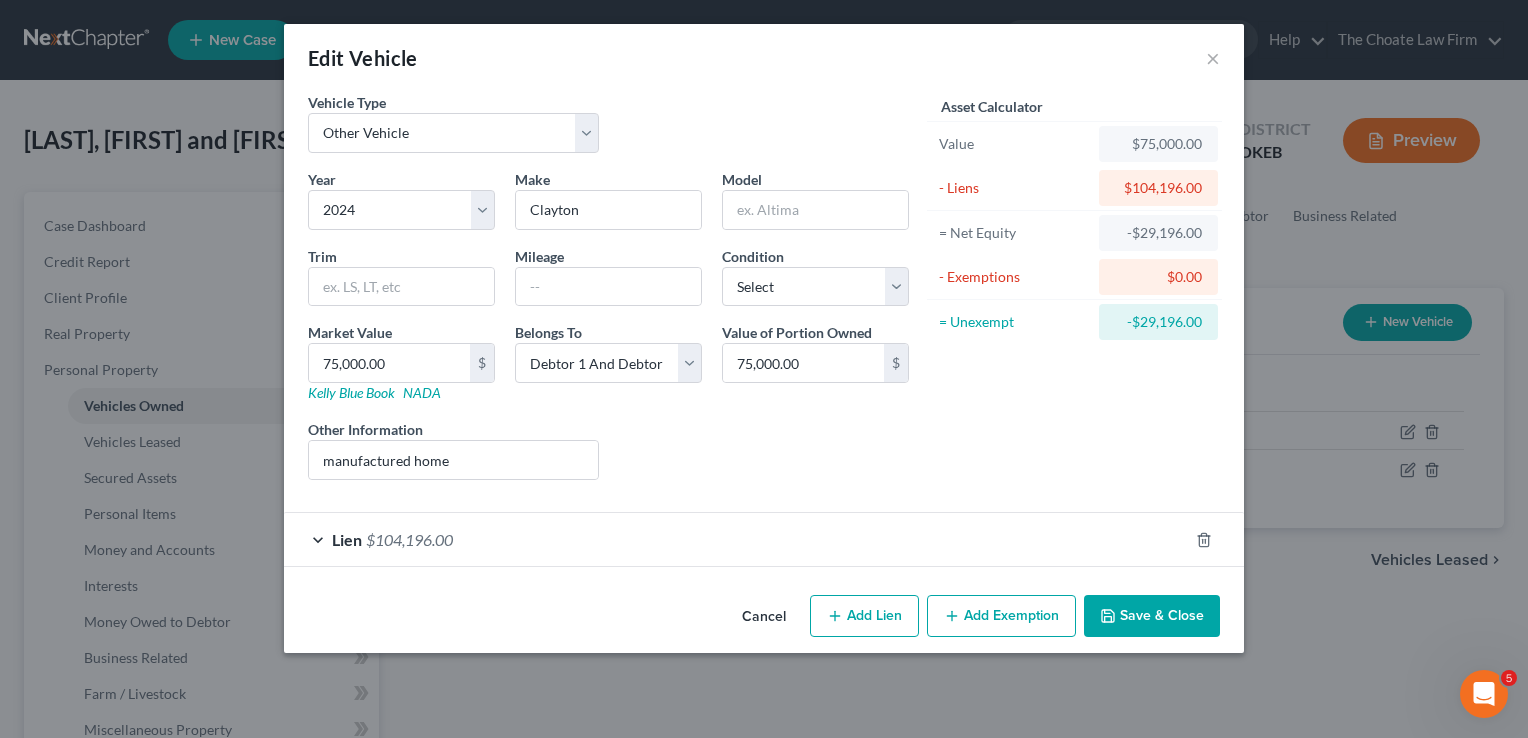 click on "Lien $104,196.00" at bounding box center (736, 539) 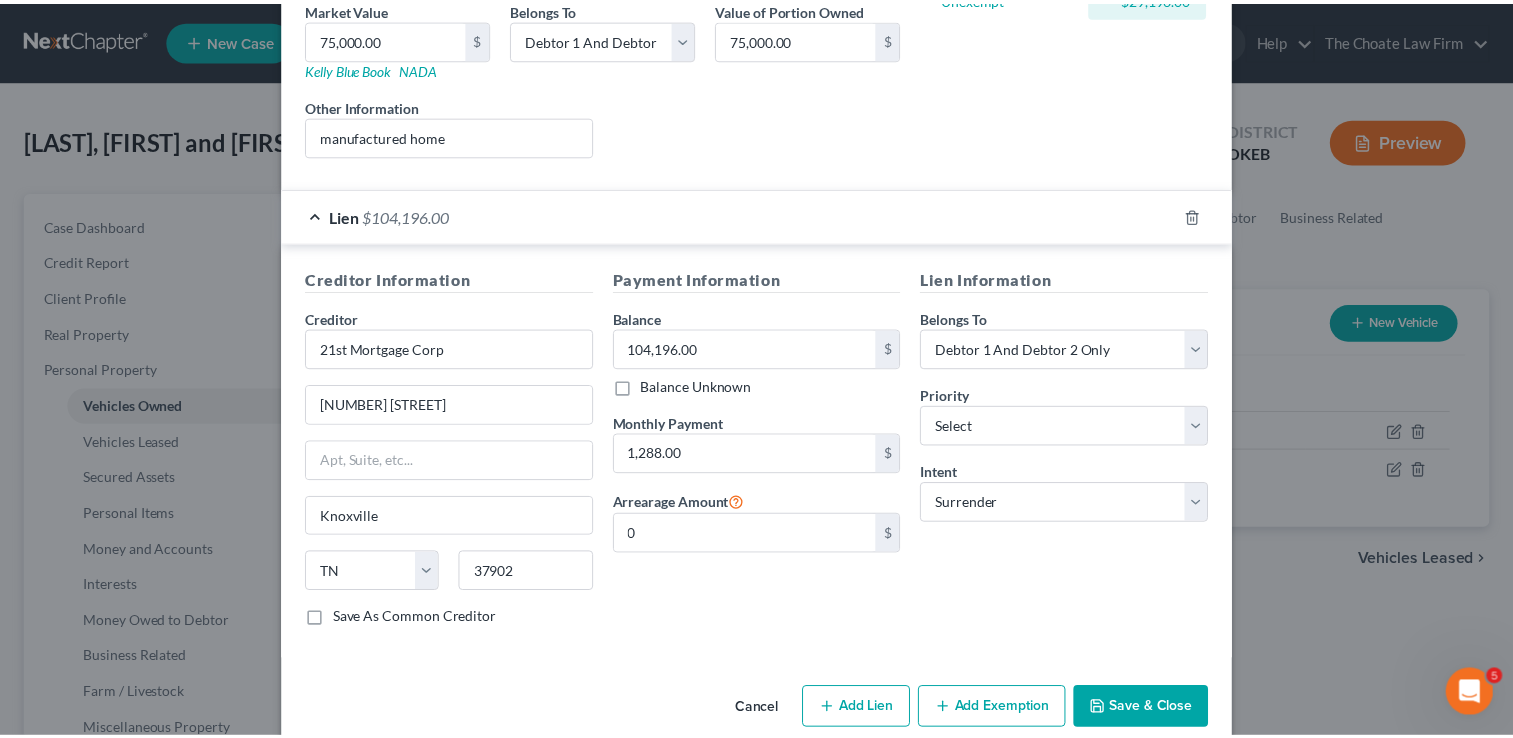 scroll, scrollTop: 351, scrollLeft: 0, axis: vertical 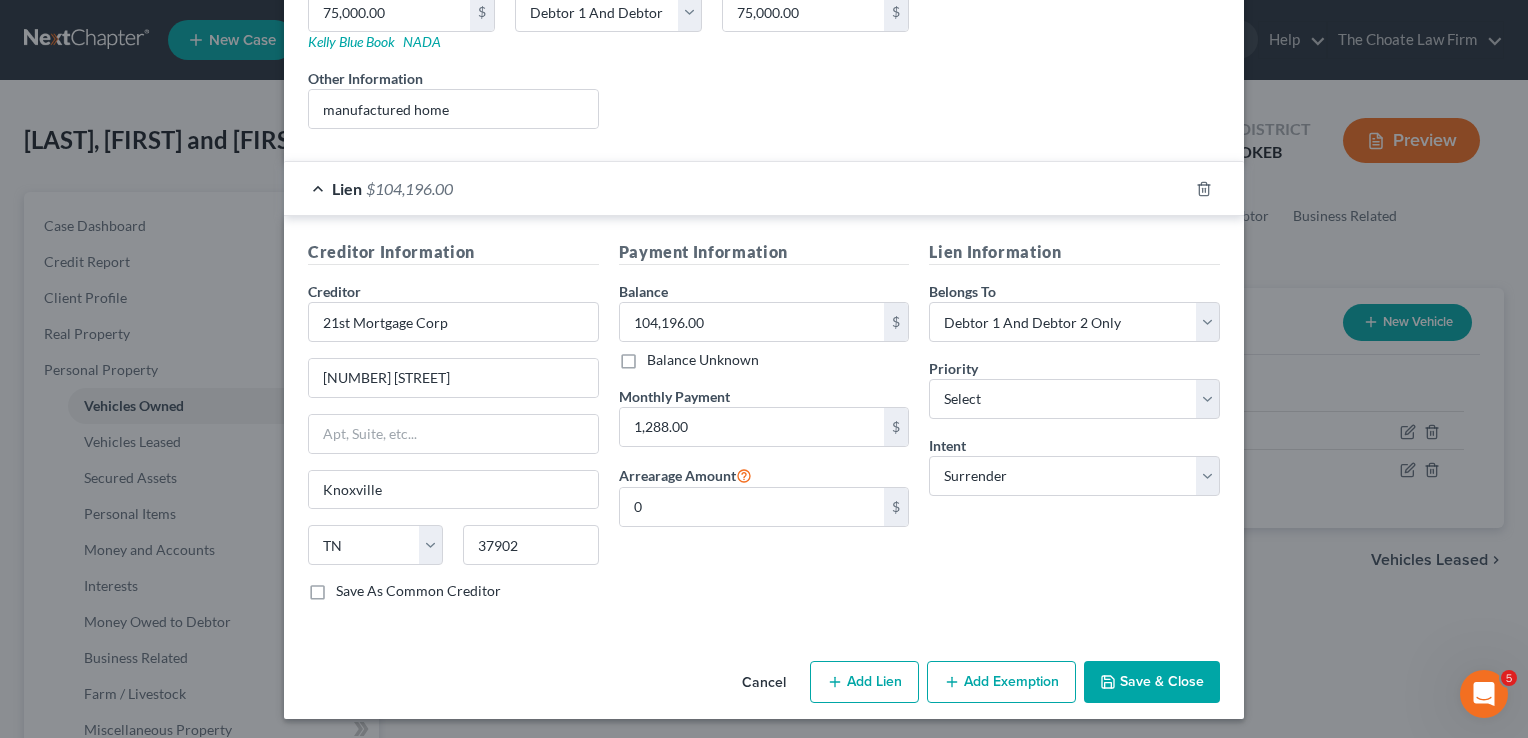 click on "Cancel" at bounding box center (764, 683) 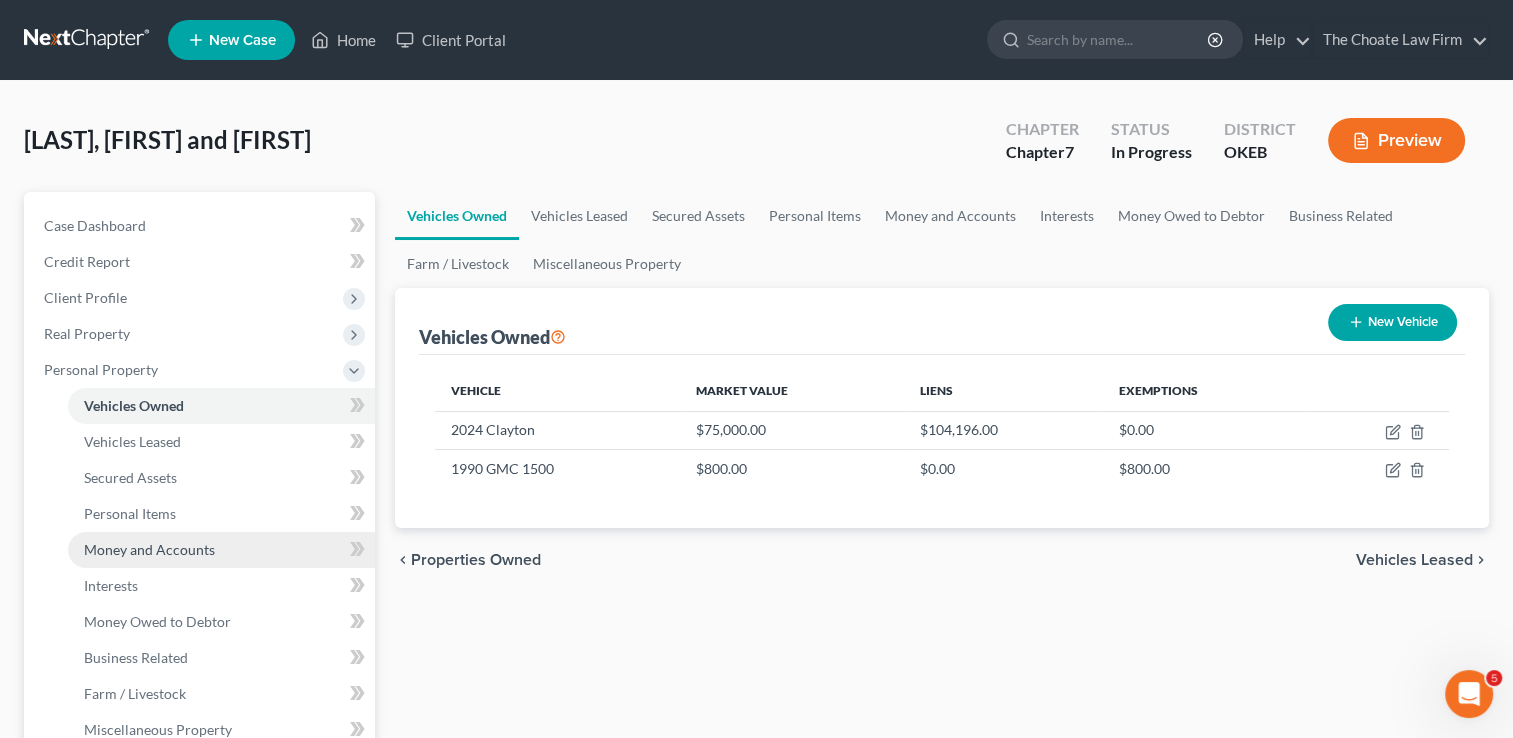 click on "Money and Accounts" at bounding box center [149, 549] 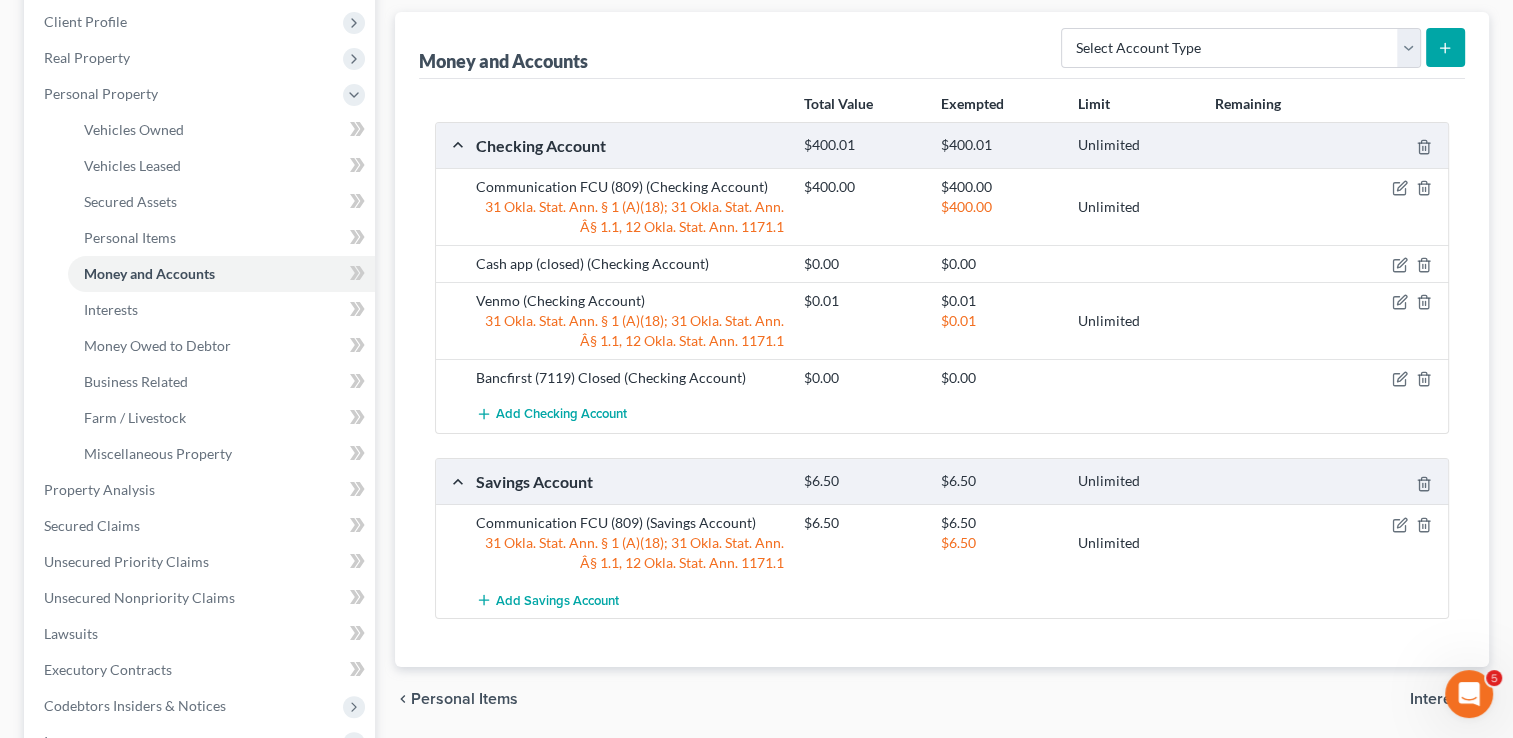 scroll, scrollTop: 300, scrollLeft: 0, axis: vertical 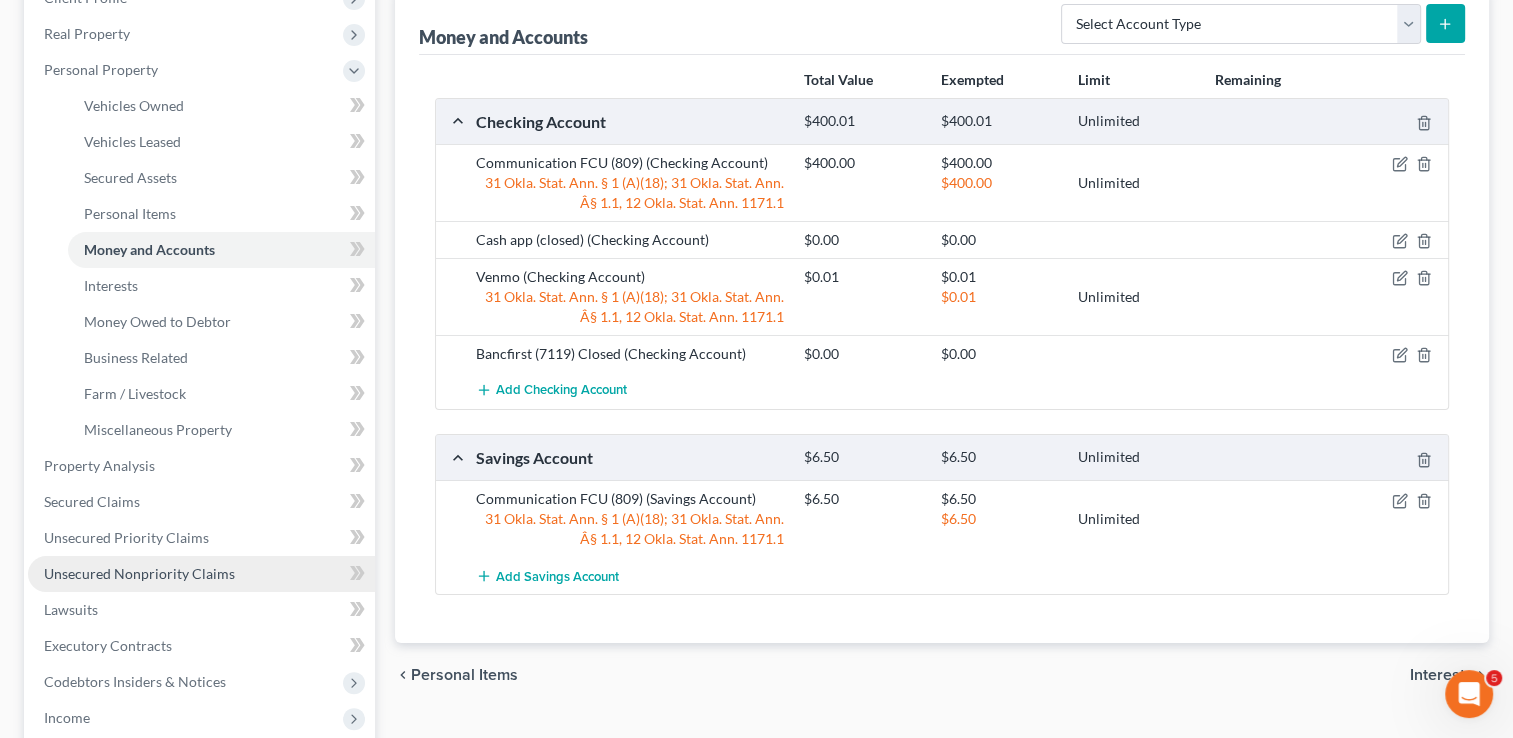 click on "Unsecured Nonpriority Claims" at bounding box center [139, 573] 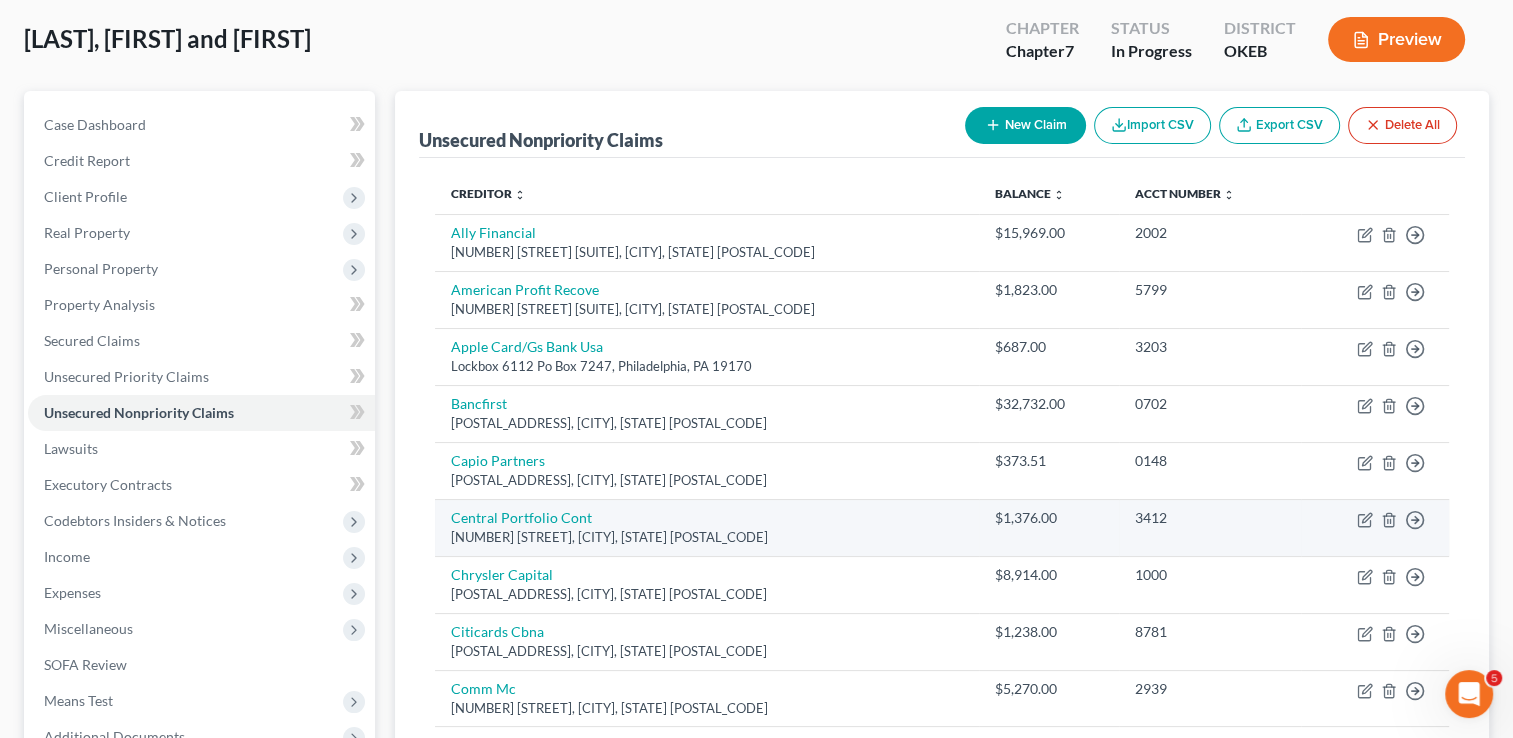 scroll, scrollTop: 100, scrollLeft: 0, axis: vertical 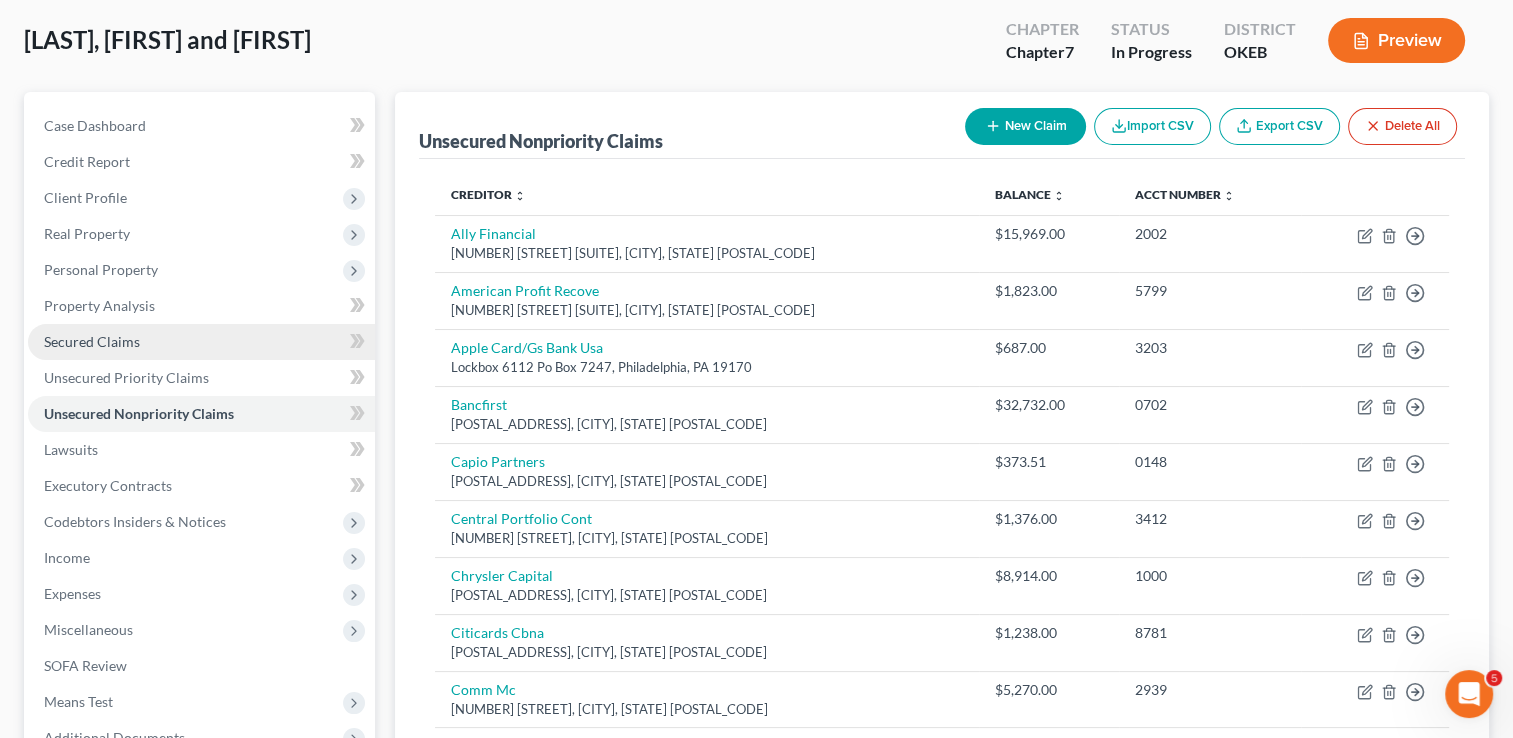 click on "Secured Claims" at bounding box center (92, 341) 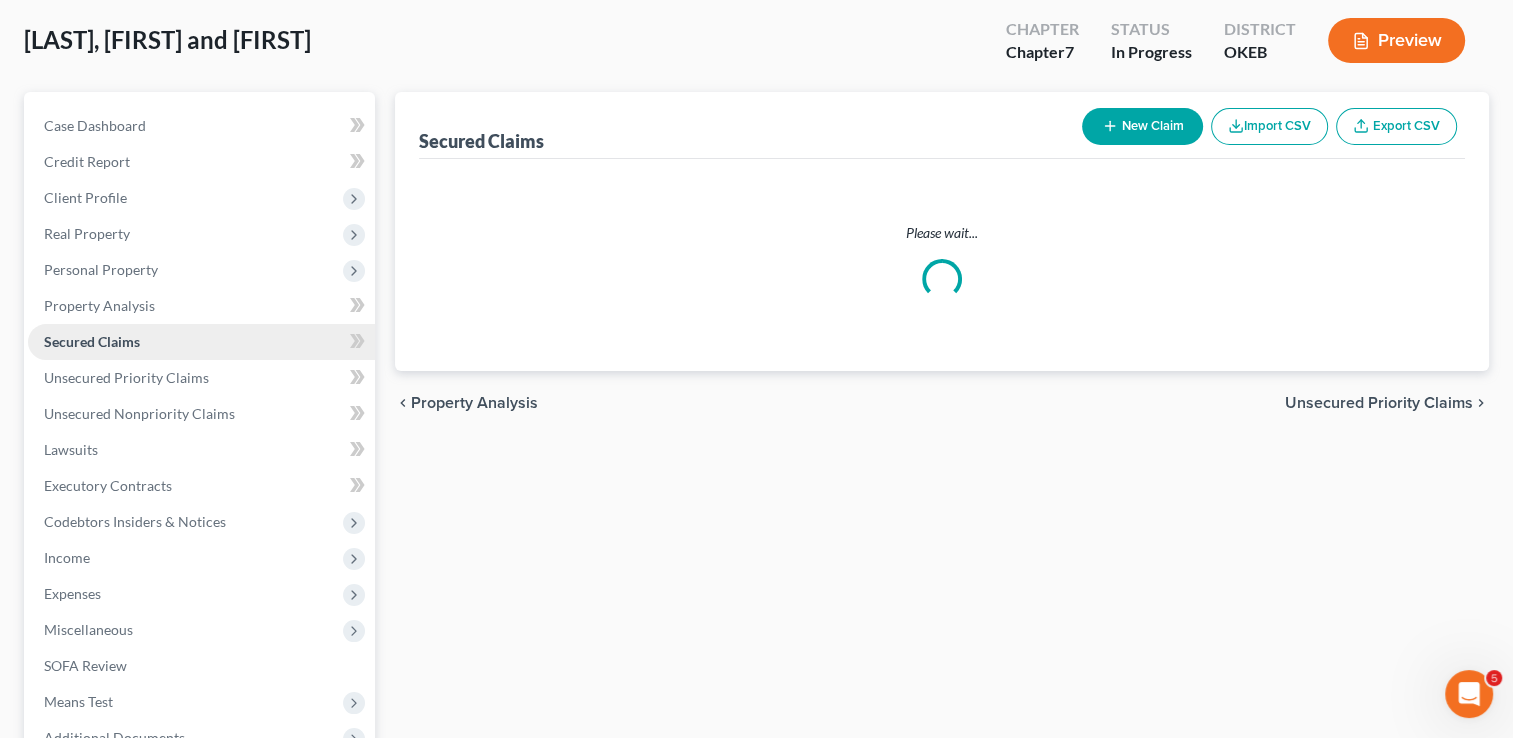 scroll, scrollTop: 0, scrollLeft: 0, axis: both 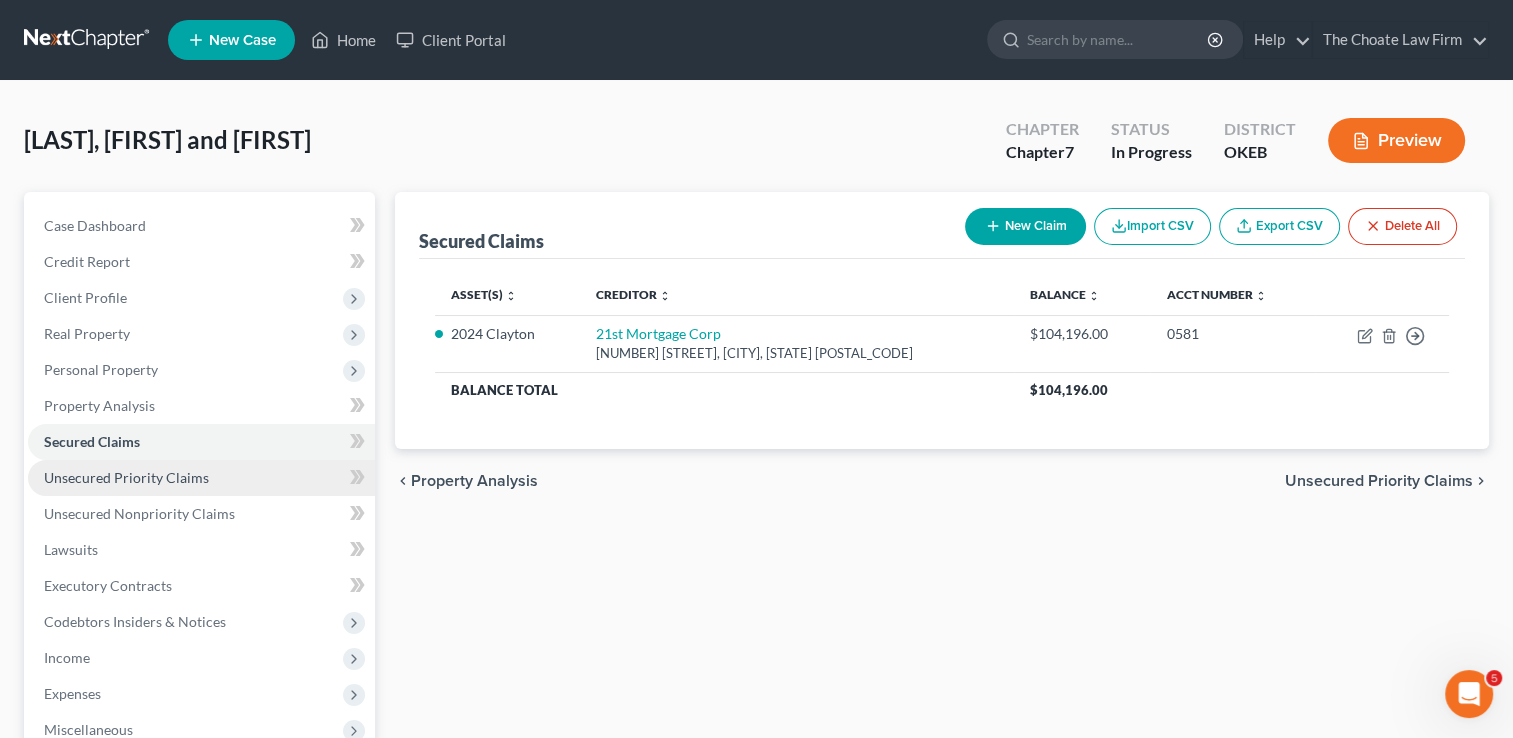 click on "Unsecured Priority Claims" at bounding box center [126, 477] 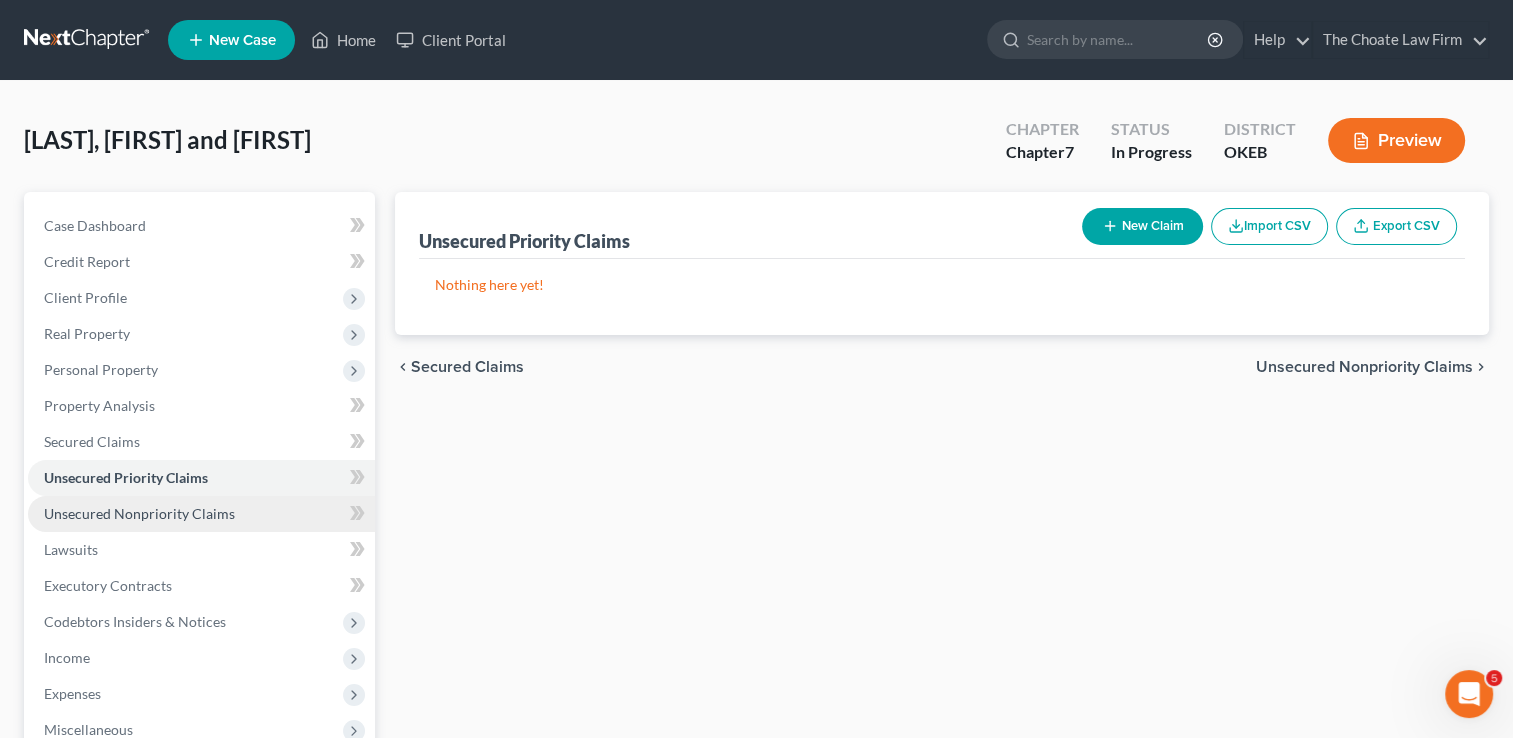 click on "Unsecured Nonpriority Claims" at bounding box center [139, 513] 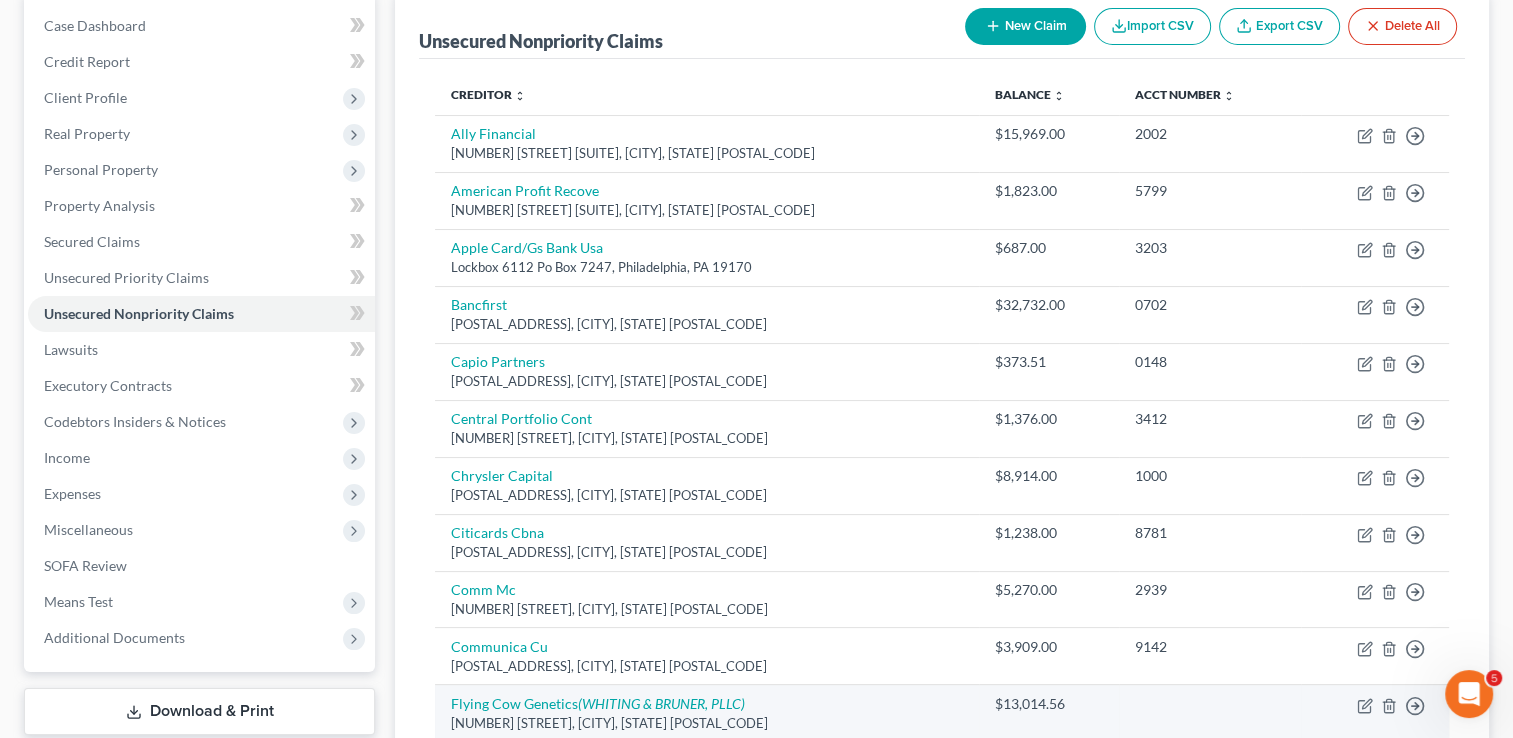 scroll, scrollTop: 100, scrollLeft: 0, axis: vertical 